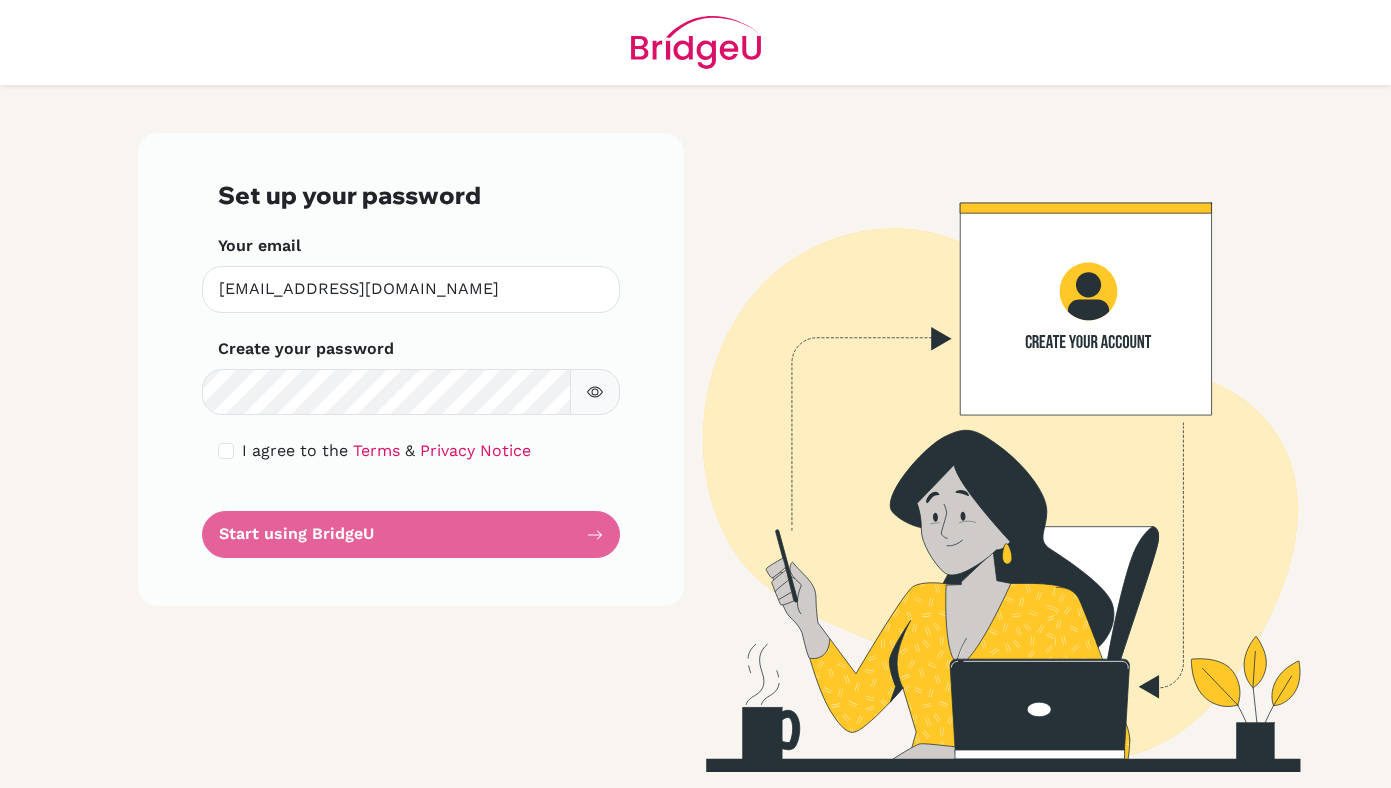 scroll, scrollTop: 0, scrollLeft: 0, axis: both 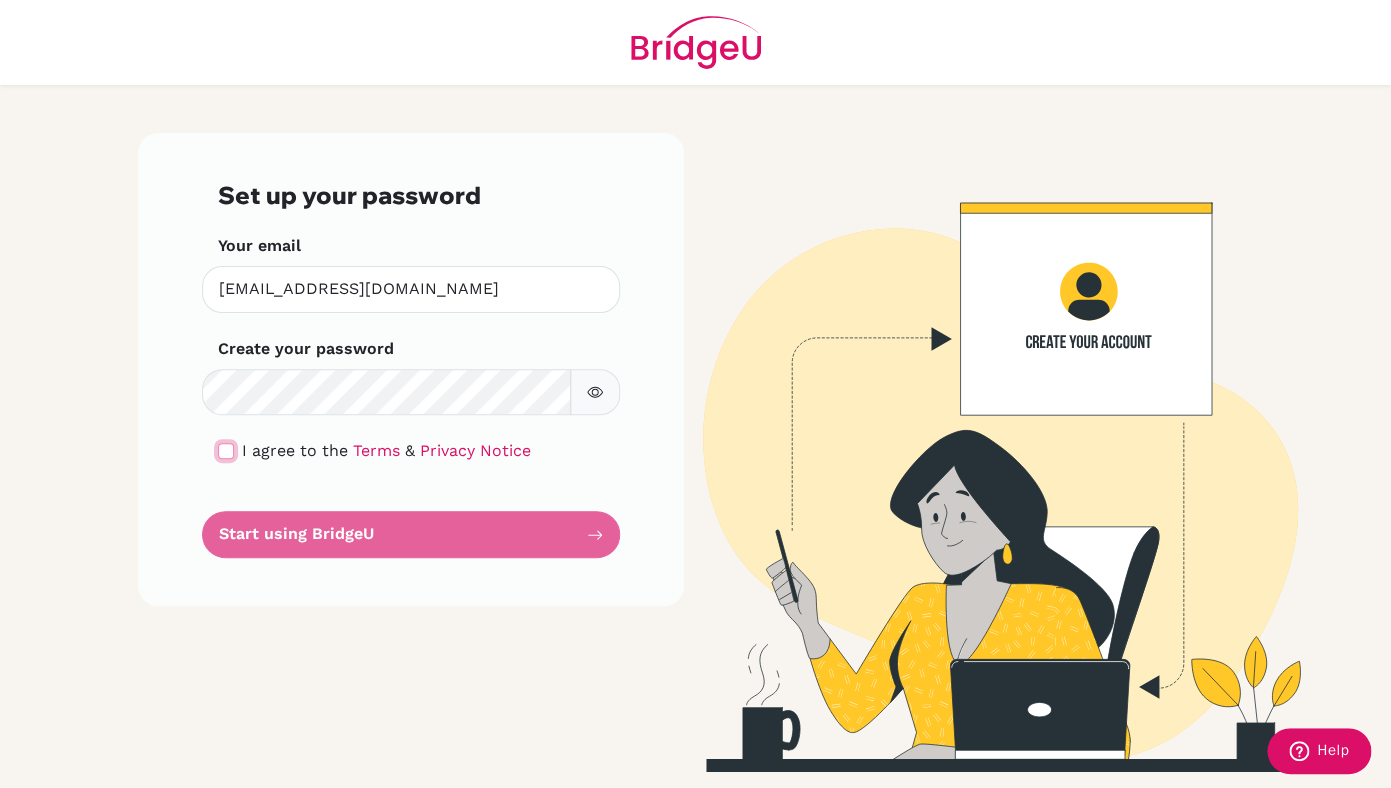 click at bounding box center [226, 451] 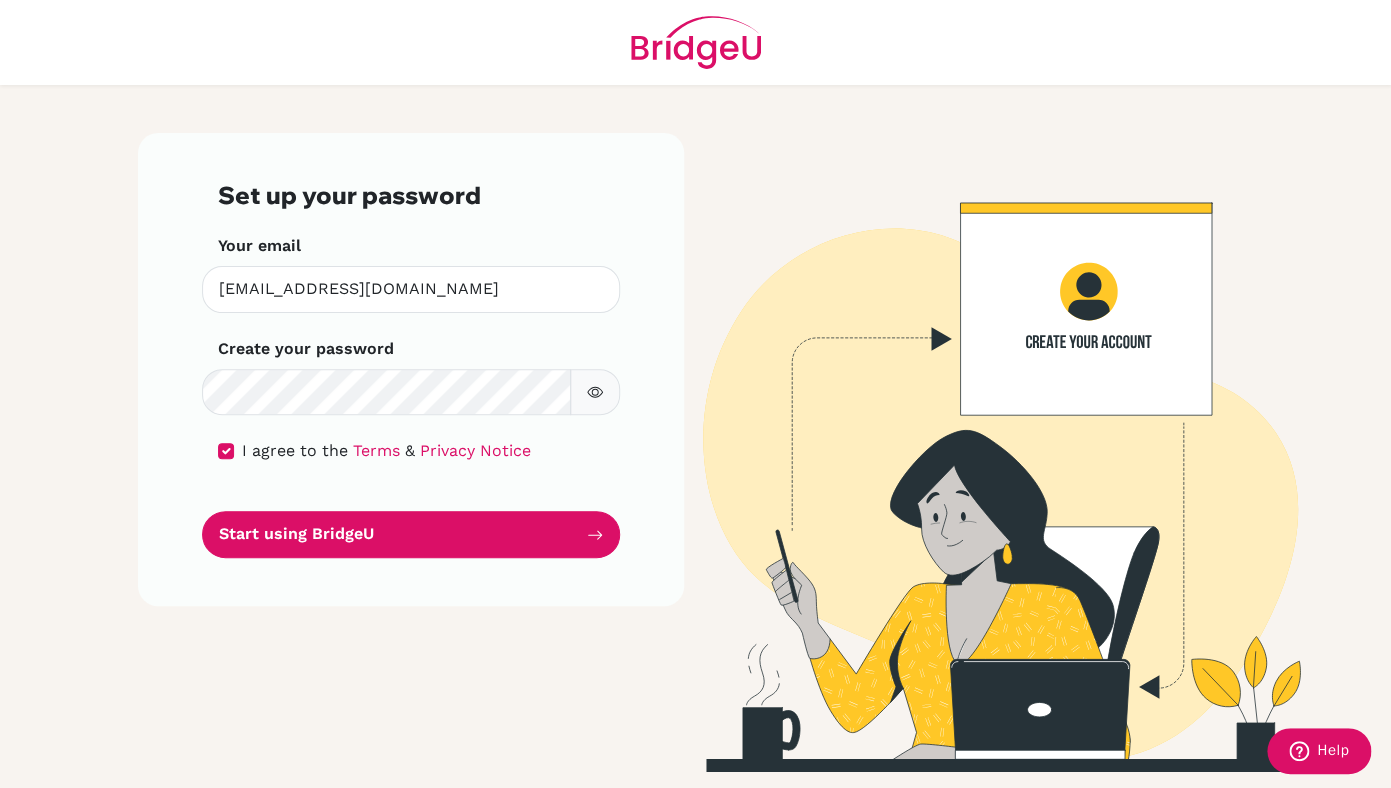 click at bounding box center (595, 392) 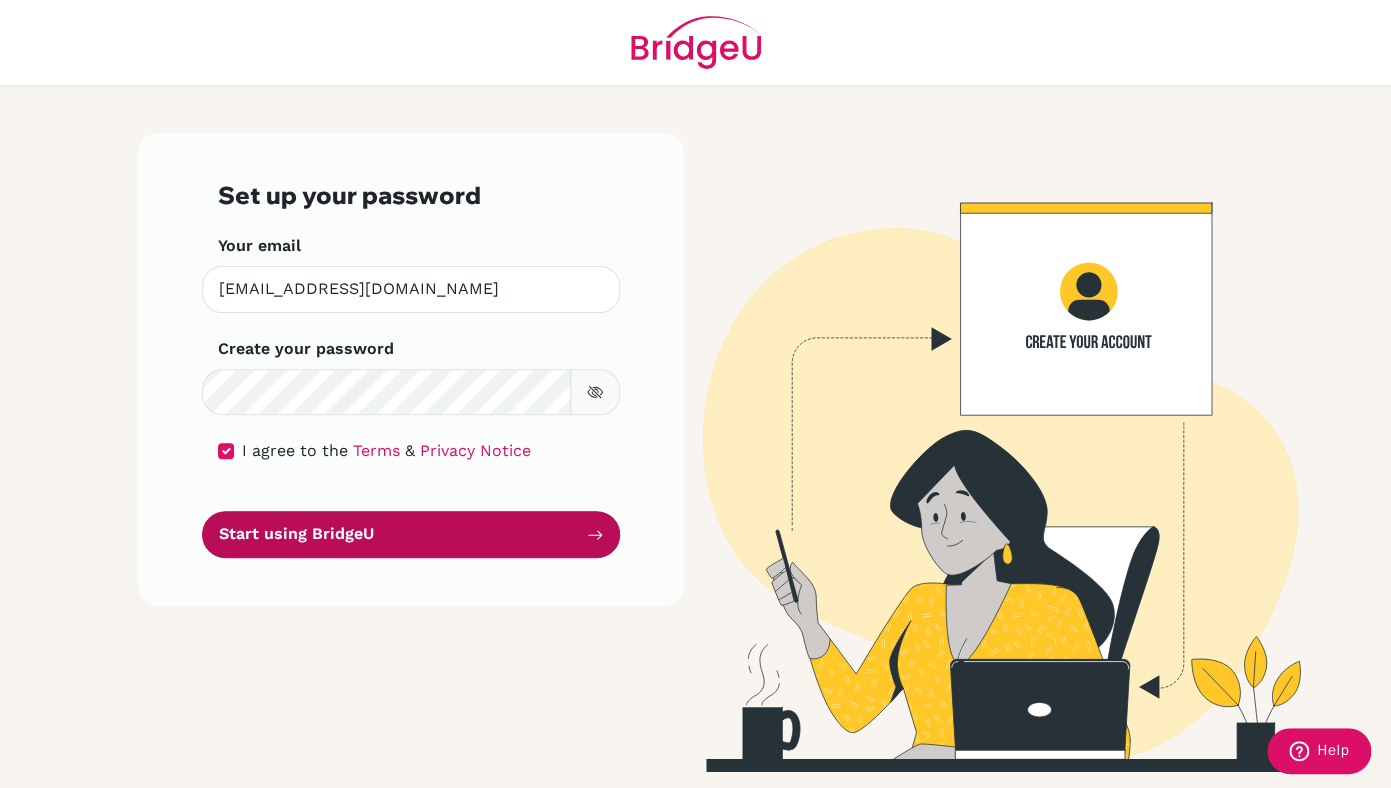 click on "Start using BridgeU" at bounding box center (411, 534) 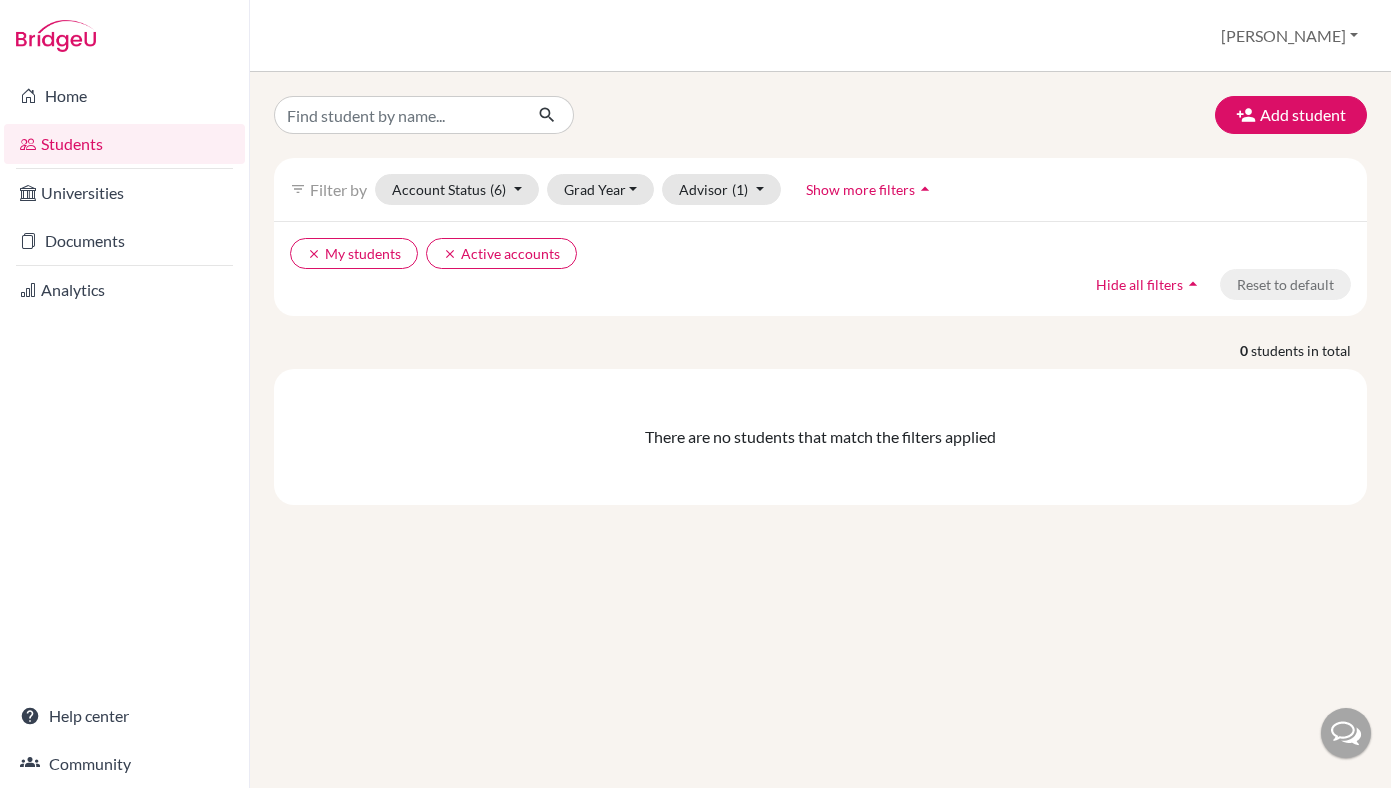 scroll, scrollTop: 0, scrollLeft: 0, axis: both 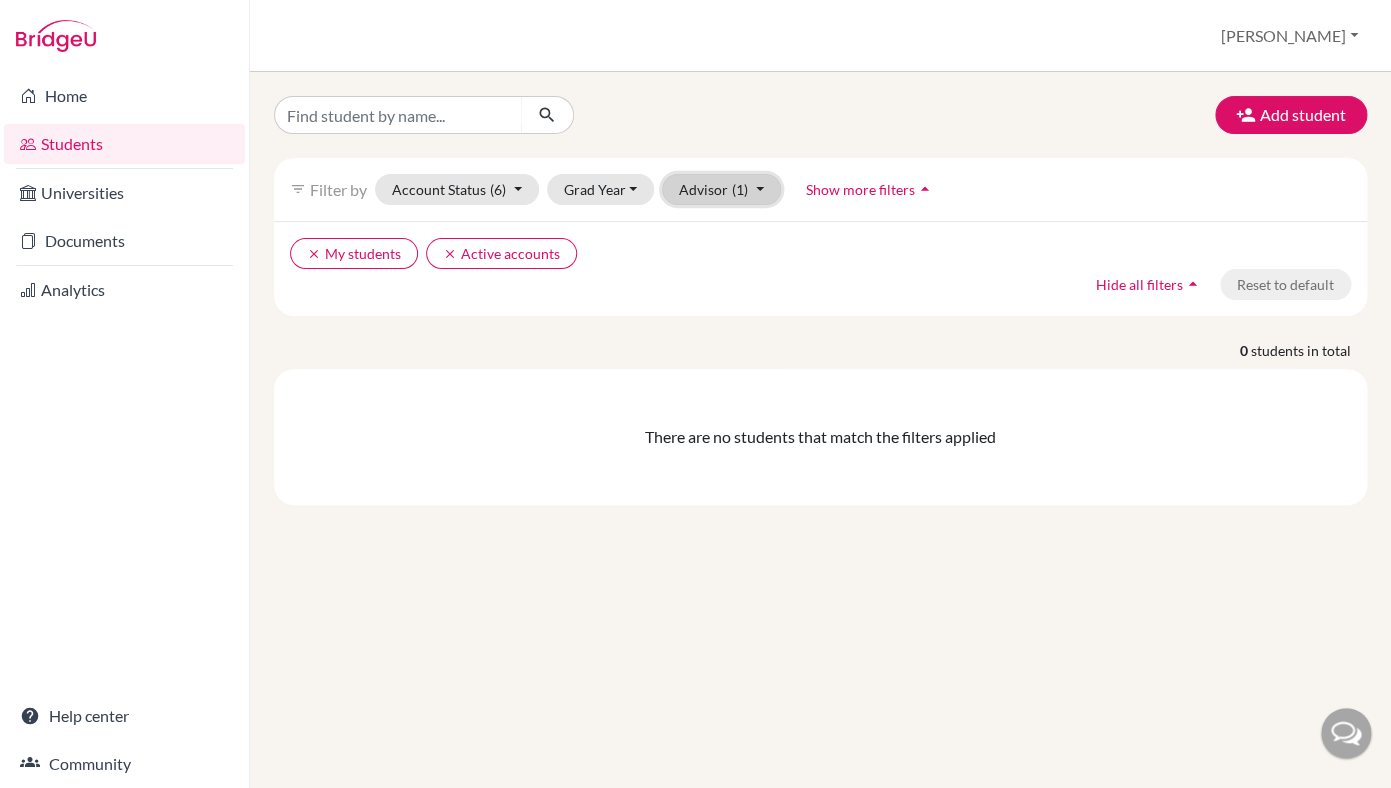 click on "Advisor (1)" at bounding box center (721, 189) 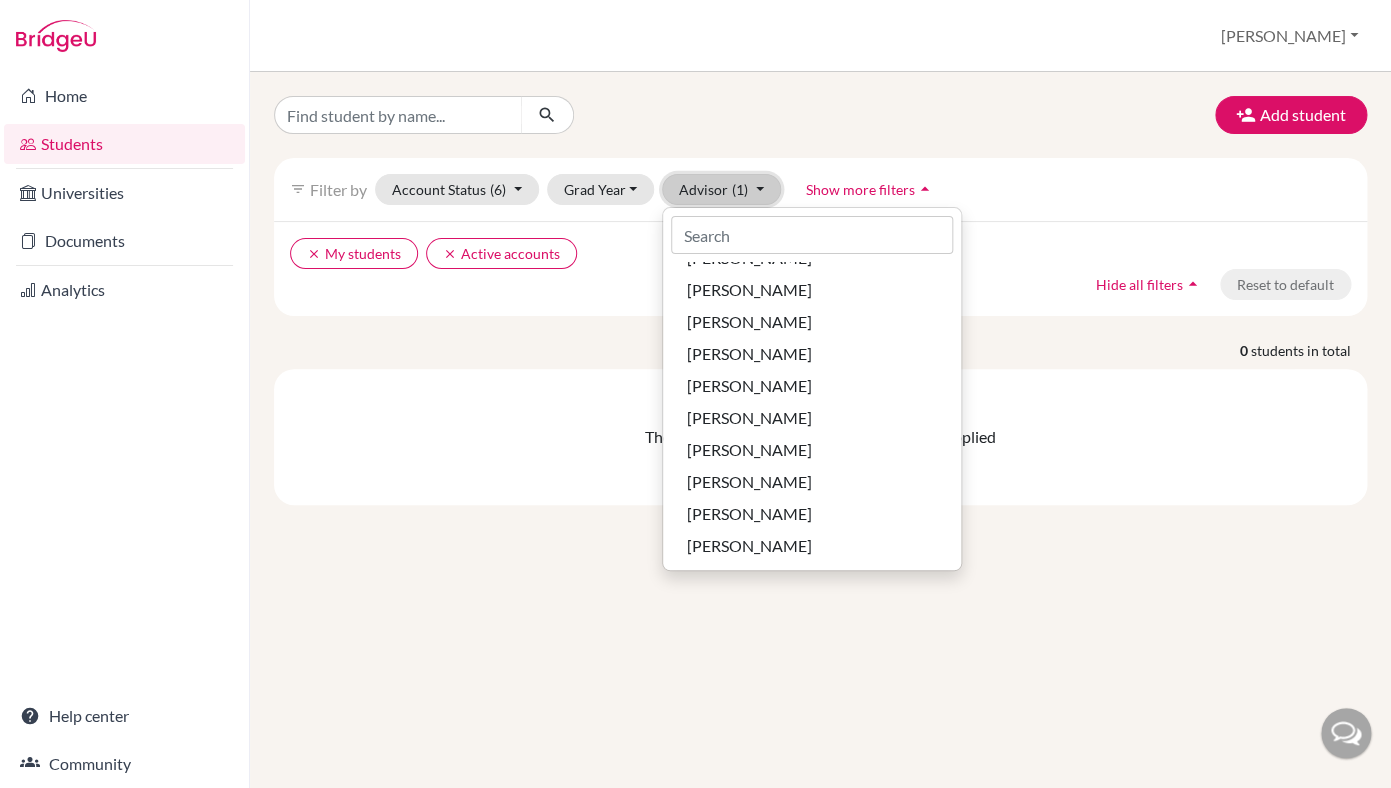 scroll, scrollTop: 0, scrollLeft: 0, axis: both 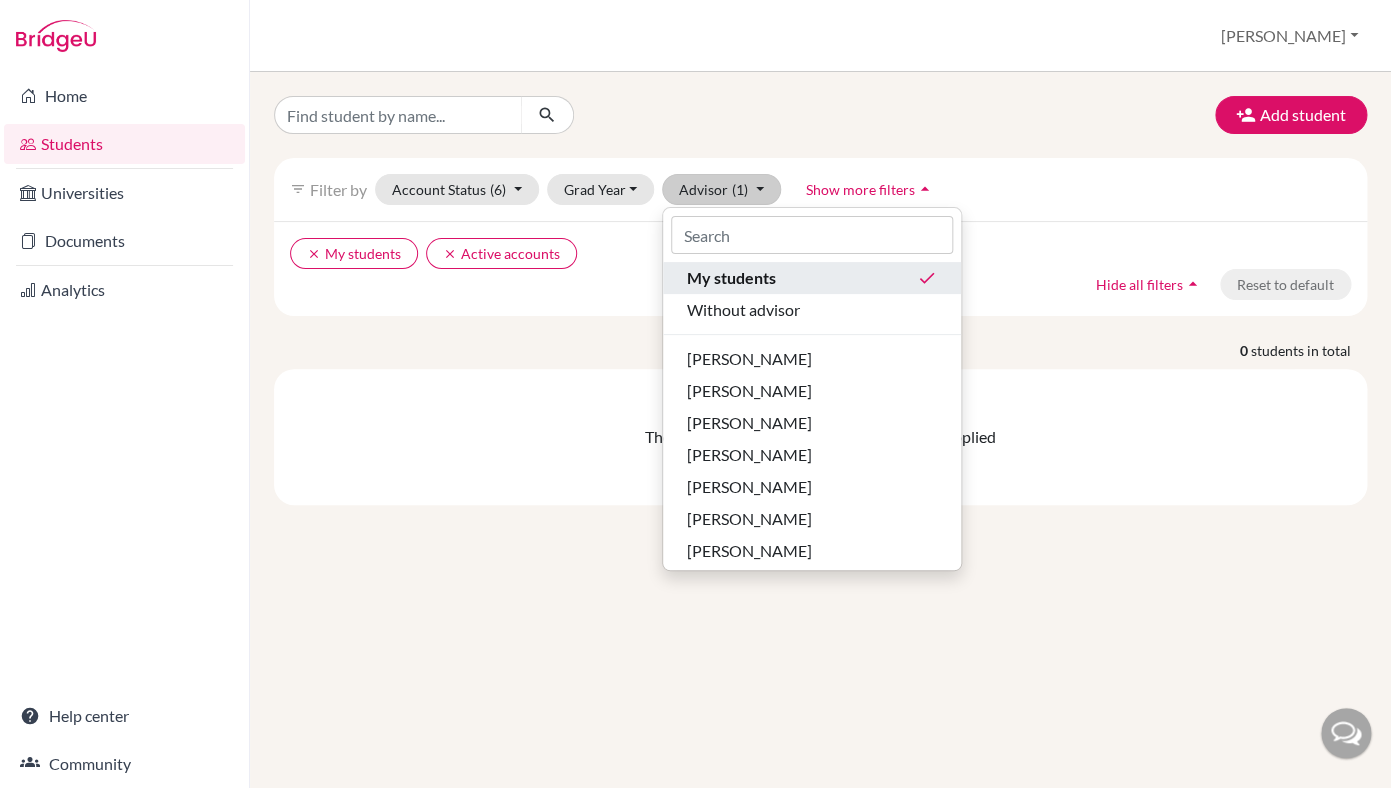 click on "done" at bounding box center (927, 278) 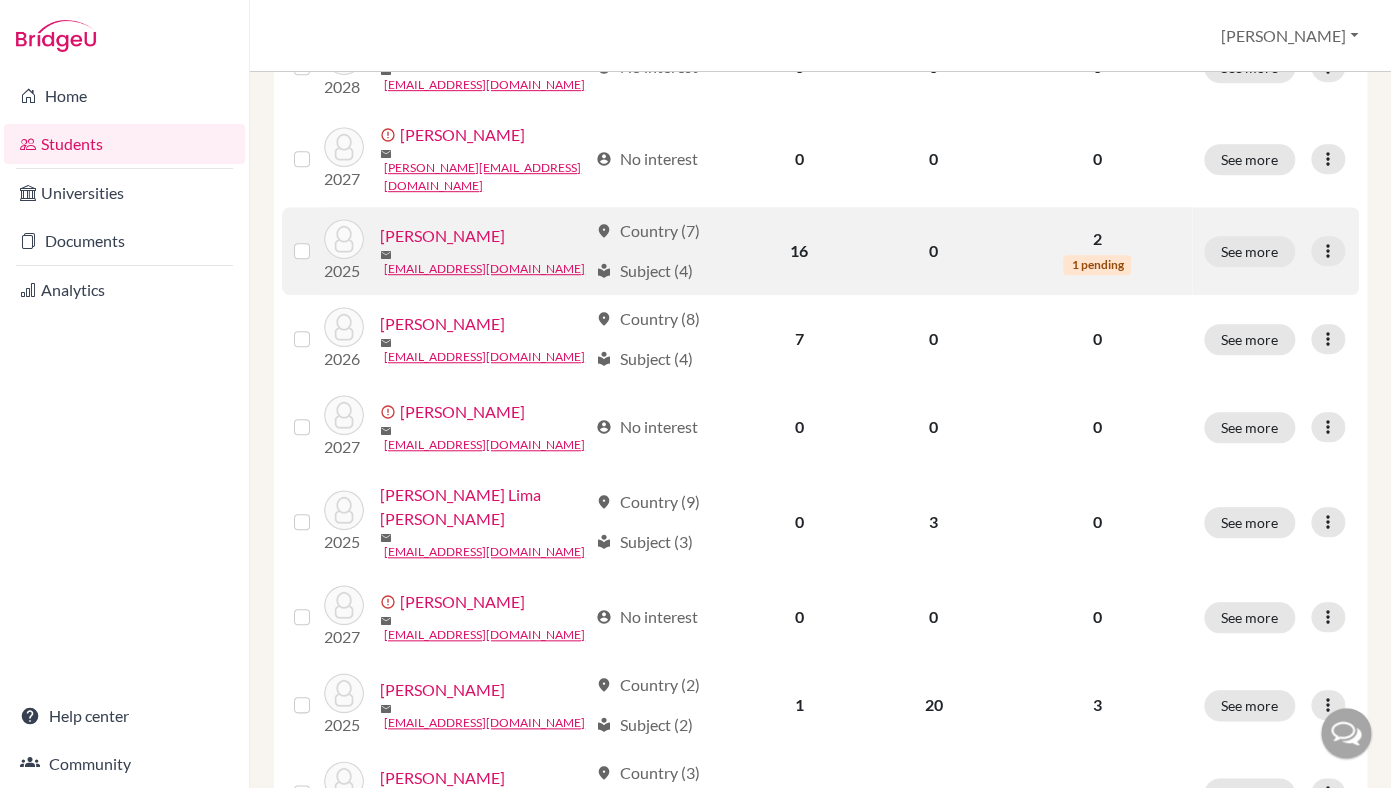 scroll, scrollTop: 0, scrollLeft: 0, axis: both 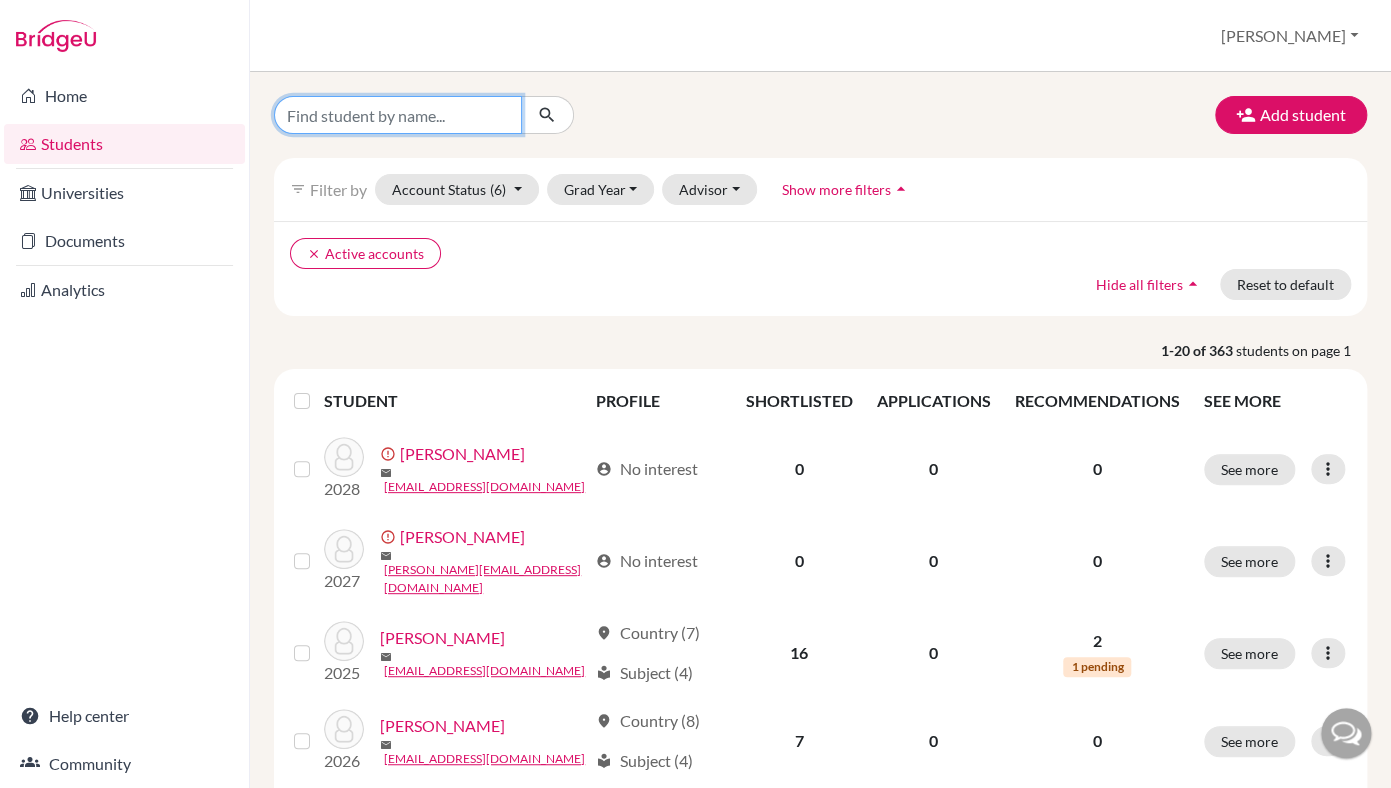 click at bounding box center (398, 115) 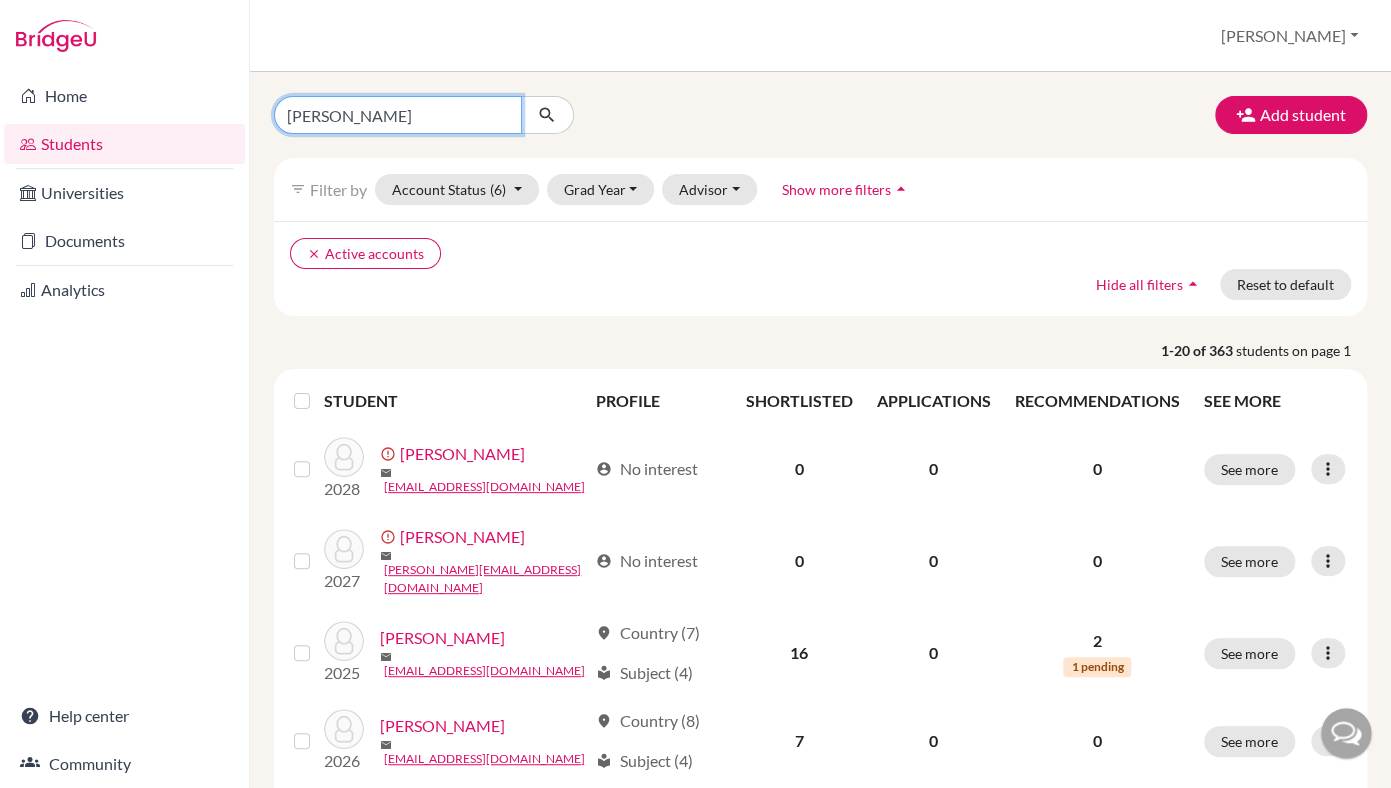 type on "[PERSON_NAME]" 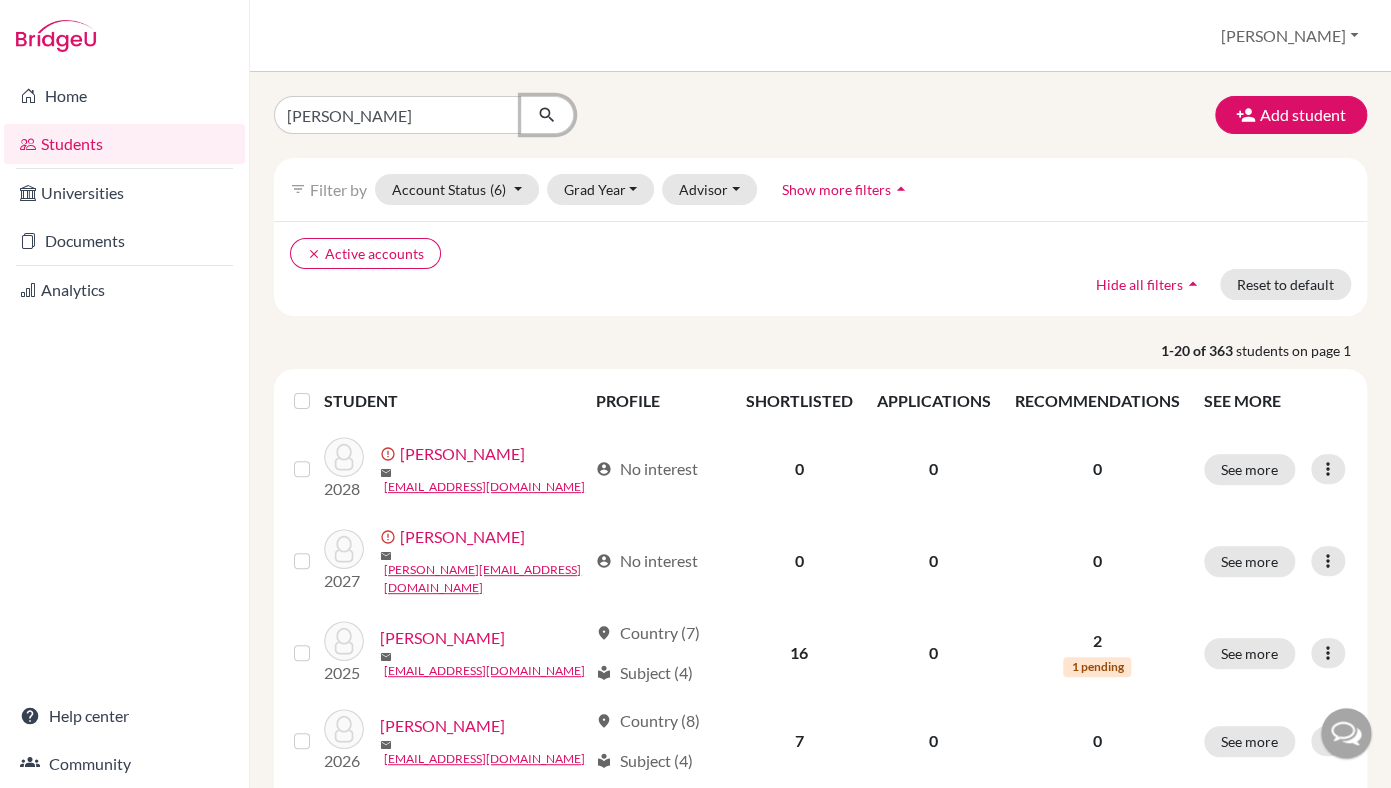 click at bounding box center (547, 115) 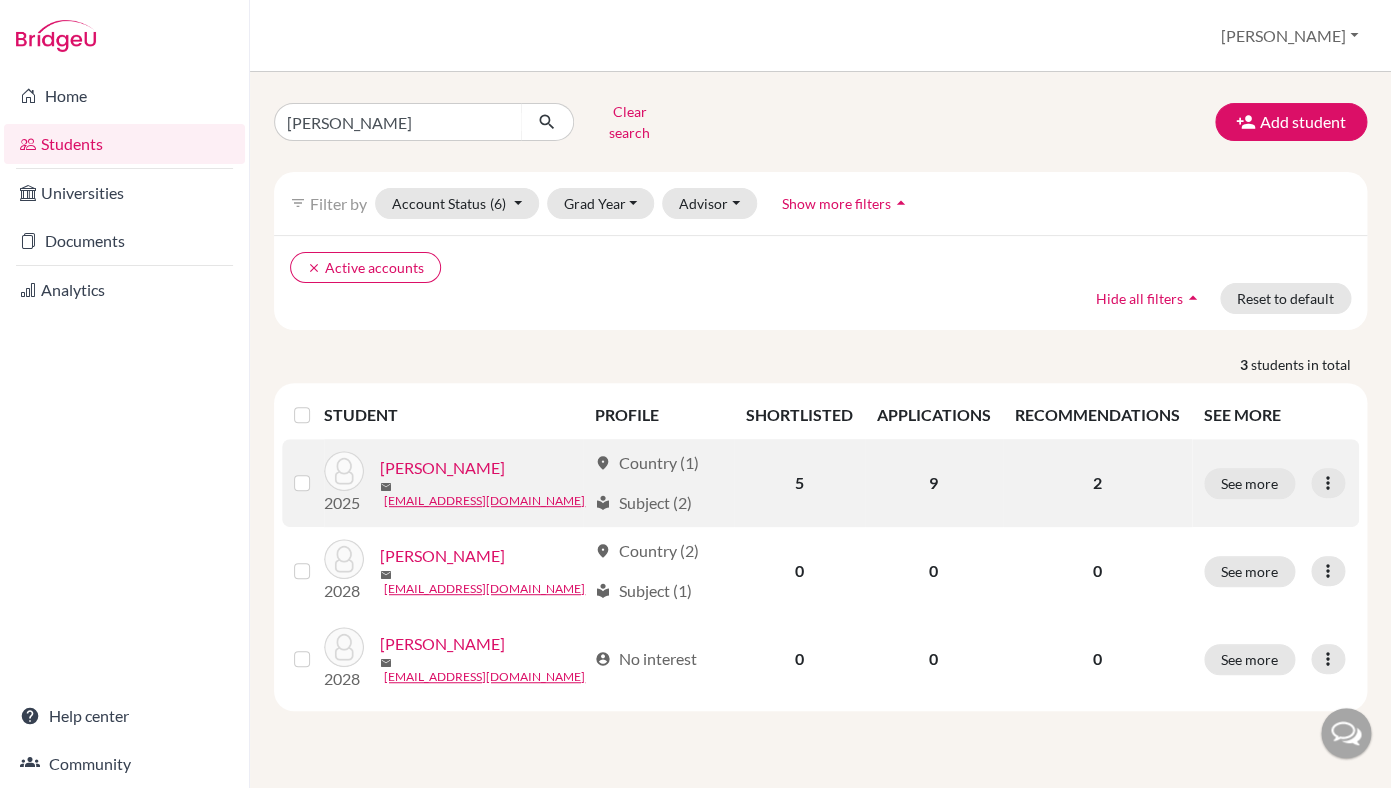 click on "[PERSON_NAME]" at bounding box center [442, 468] 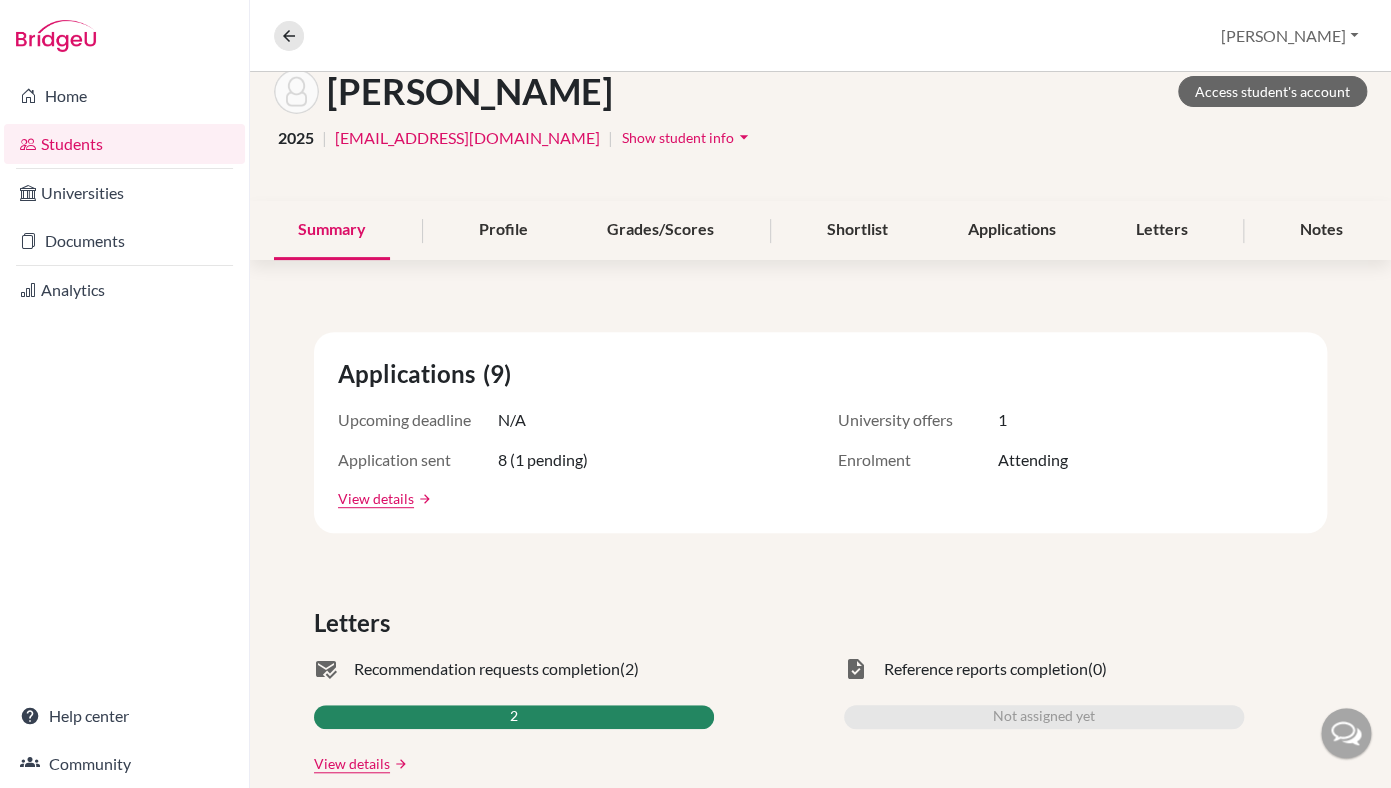scroll, scrollTop: 129, scrollLeft: 0, axis: vertical 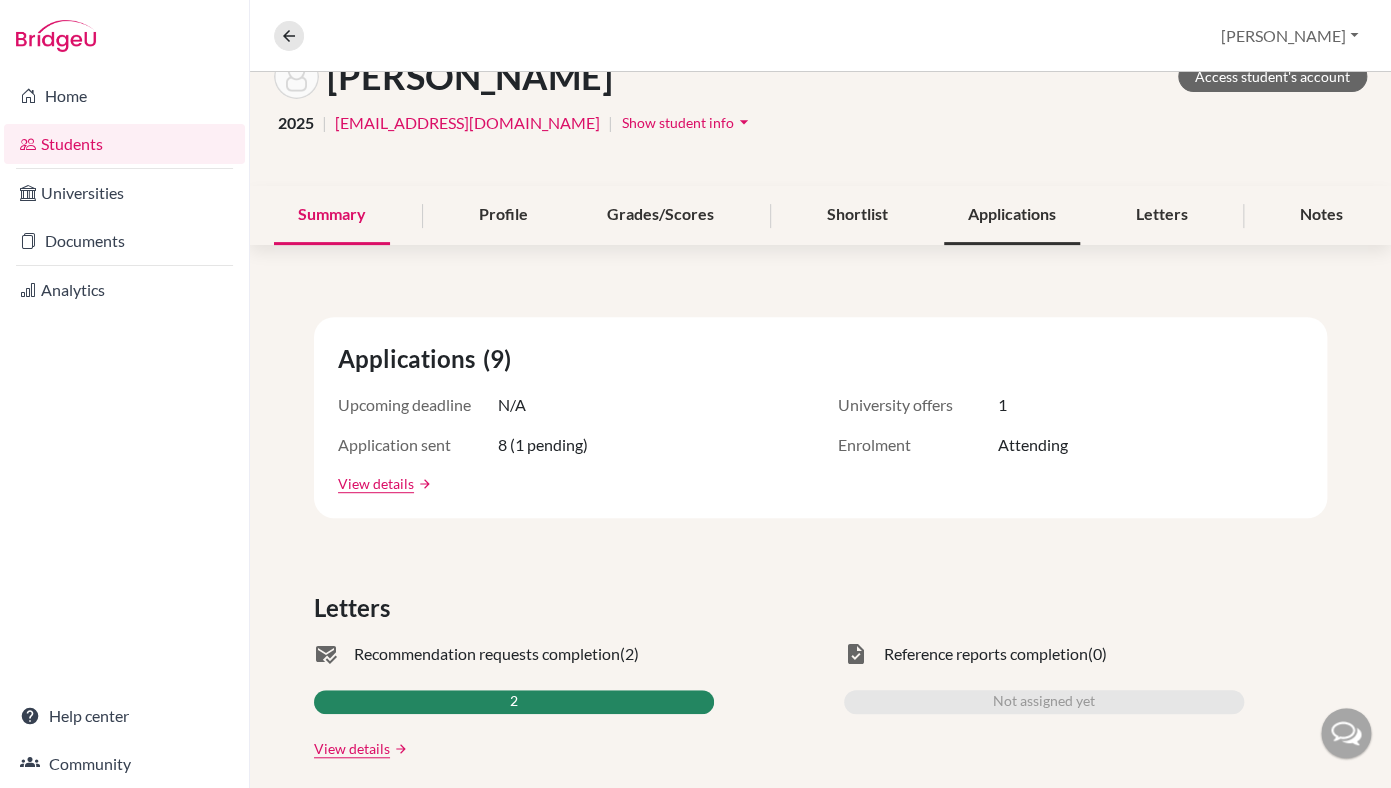 click on "Applications" at bounding box center [1012, 215] 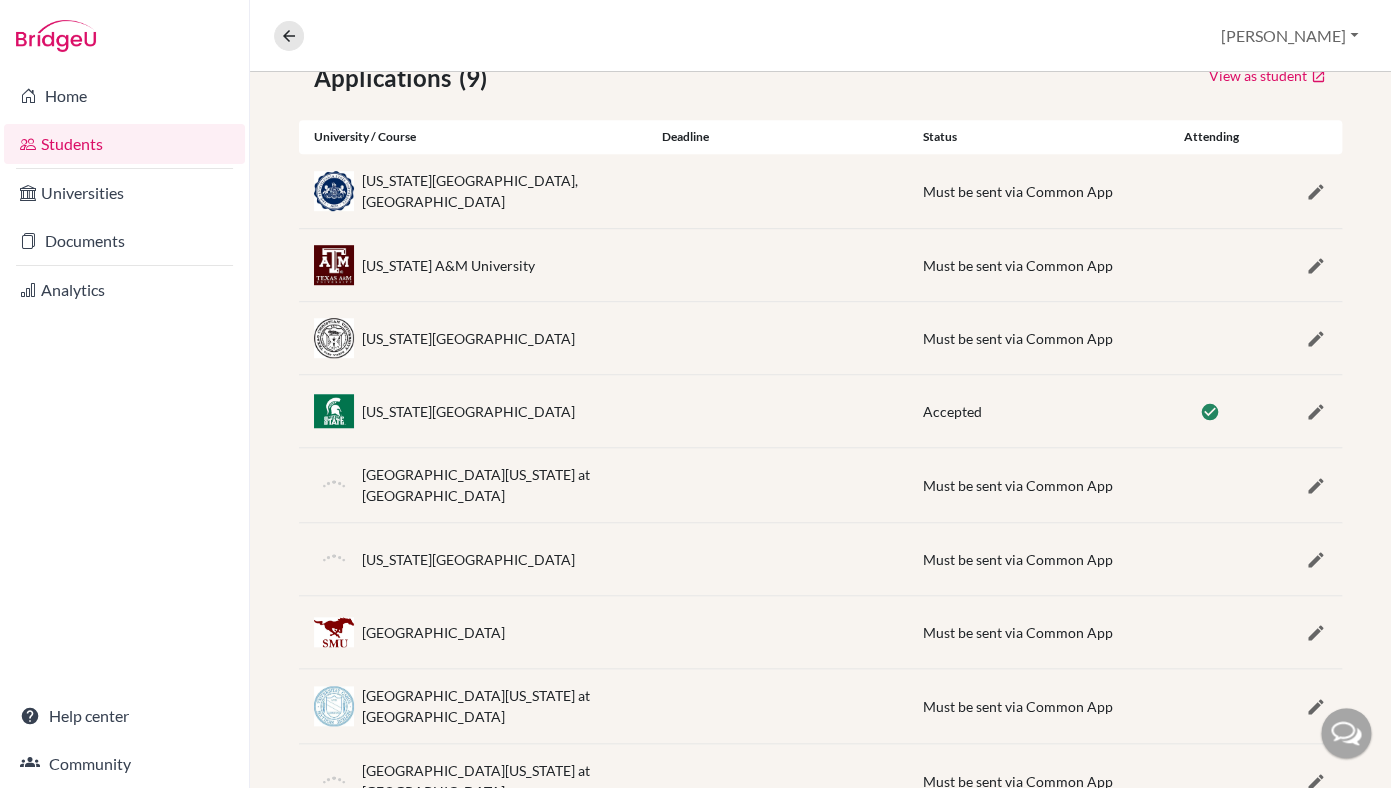 scroll, scrollTop: 387, scrollLeft: 0, axis: vertical 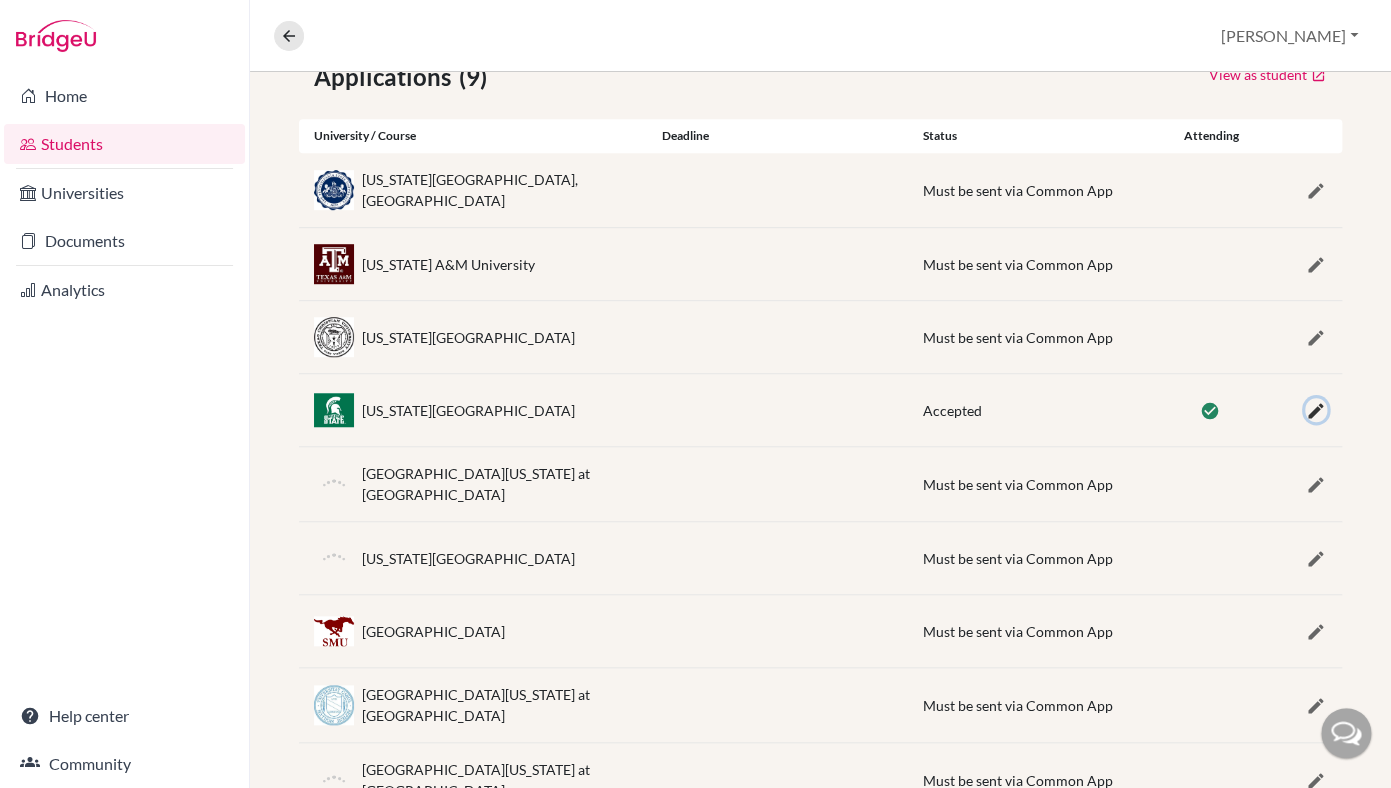 click at bounding box center (1316, 411) 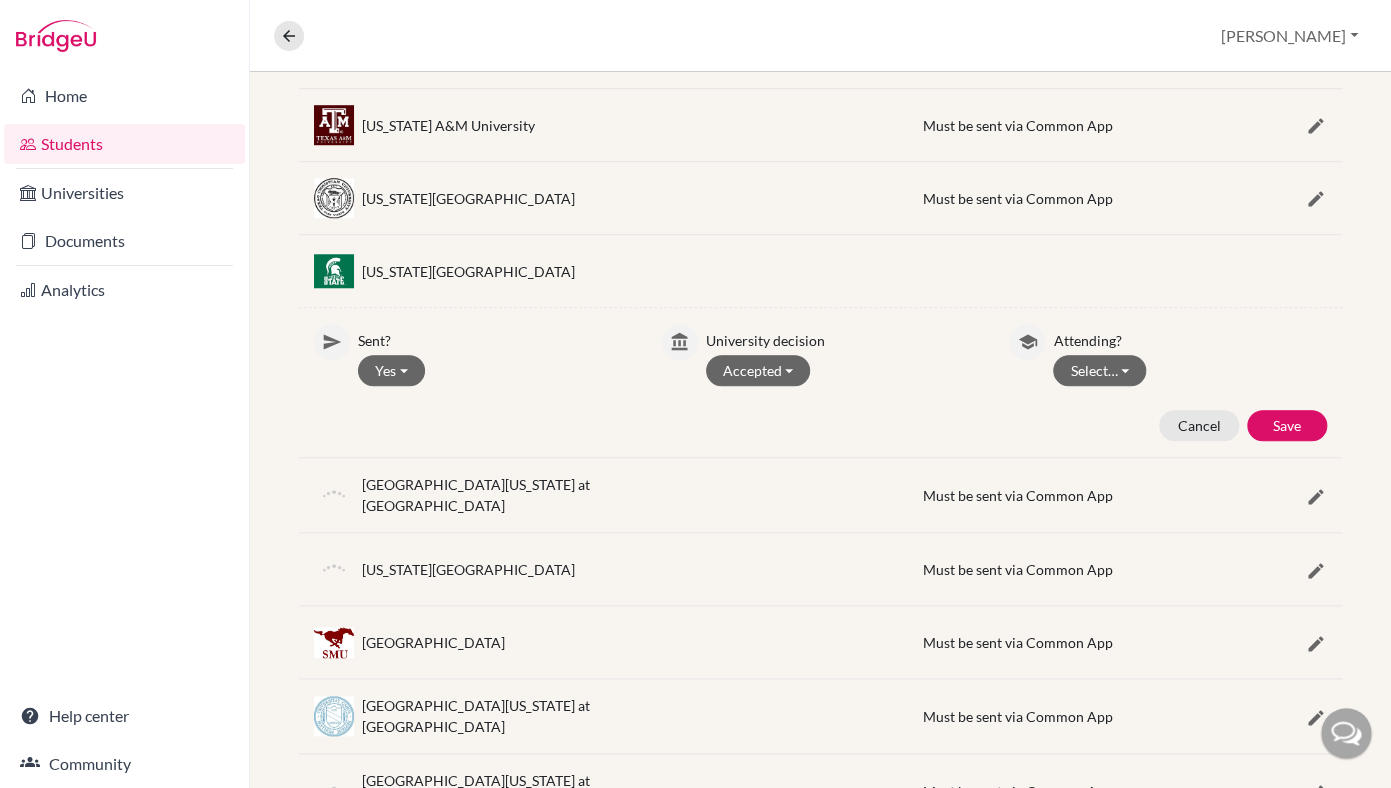 scroll, scrollTop: 555, scrollLeft: 0, axis: vertical 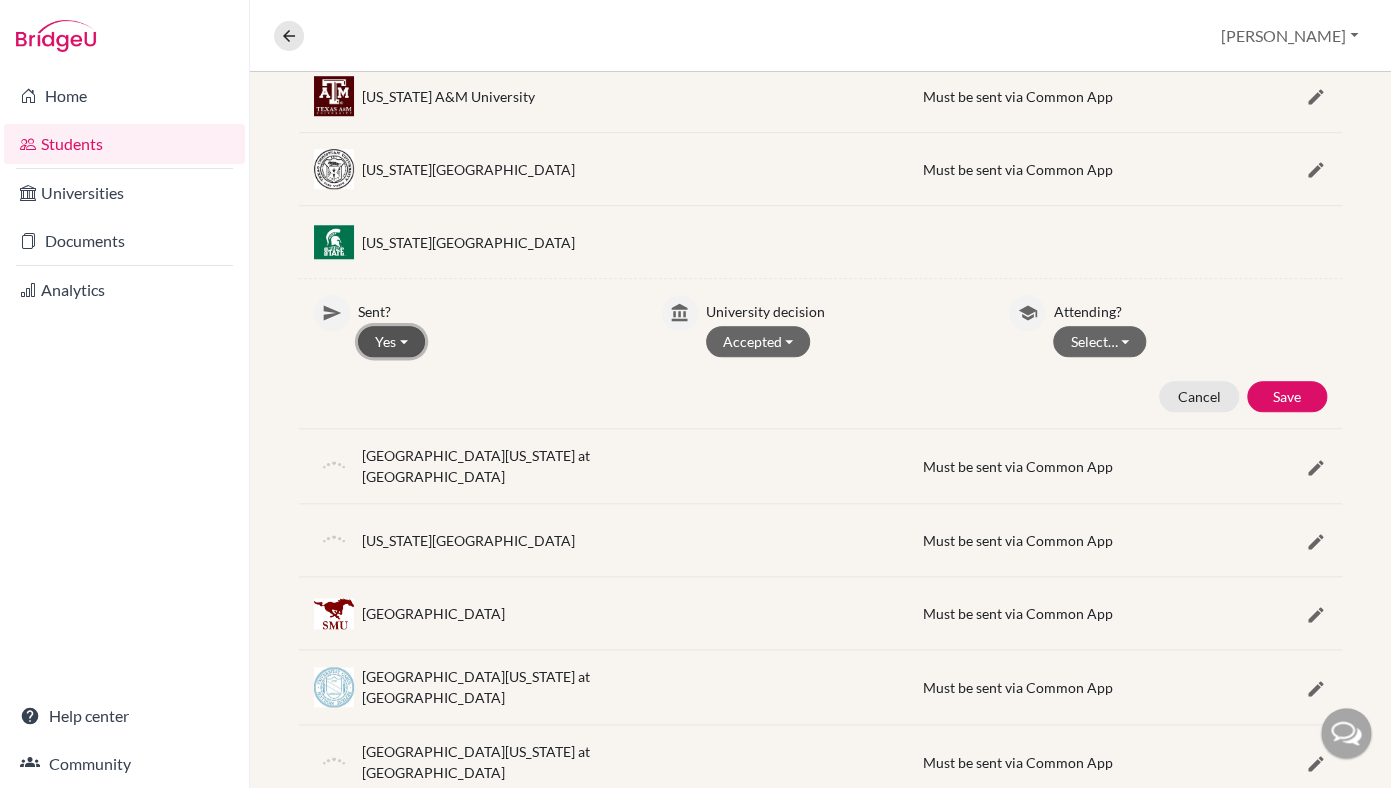 click on "Yes" at bounding box center [391, 341] 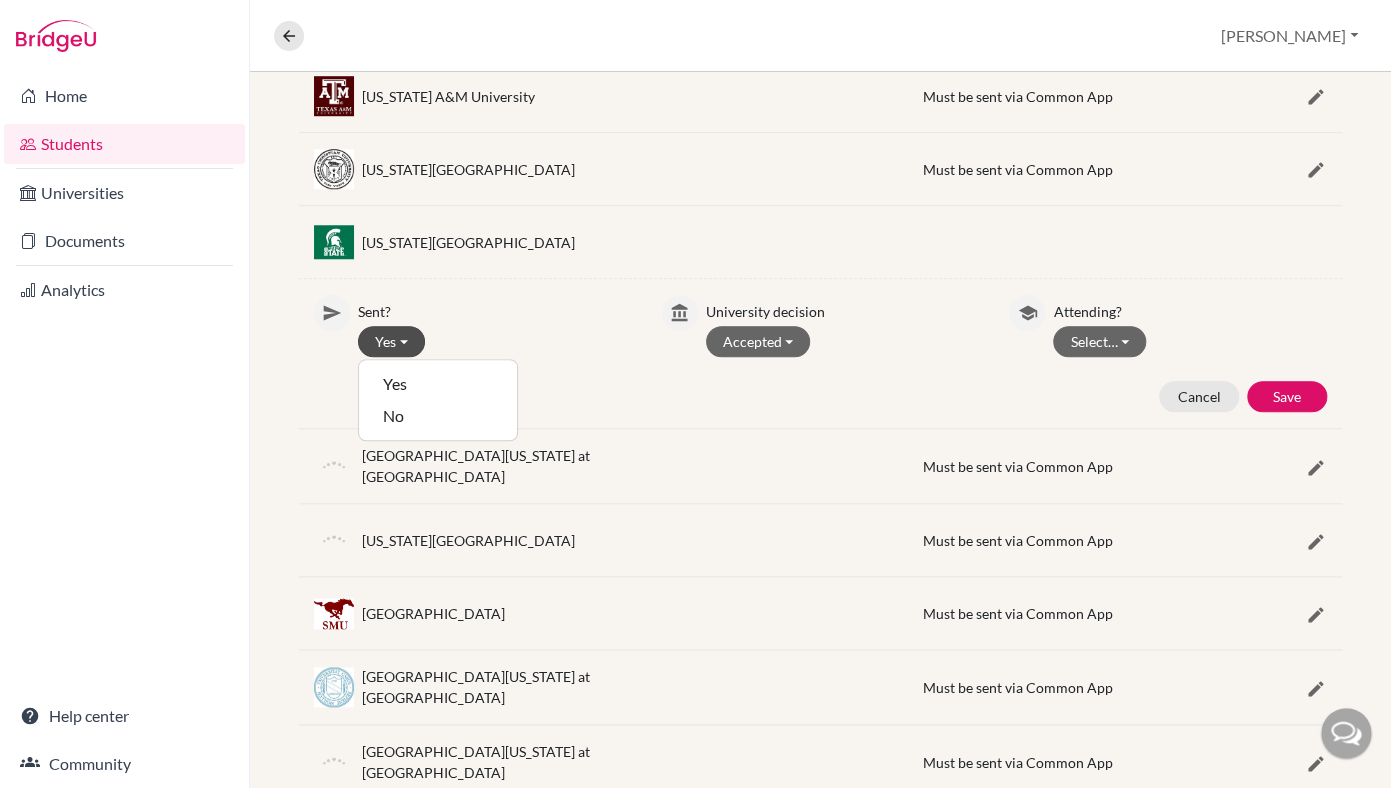click on "Sent? Yes Yes No" at bounding box center [495, 326] 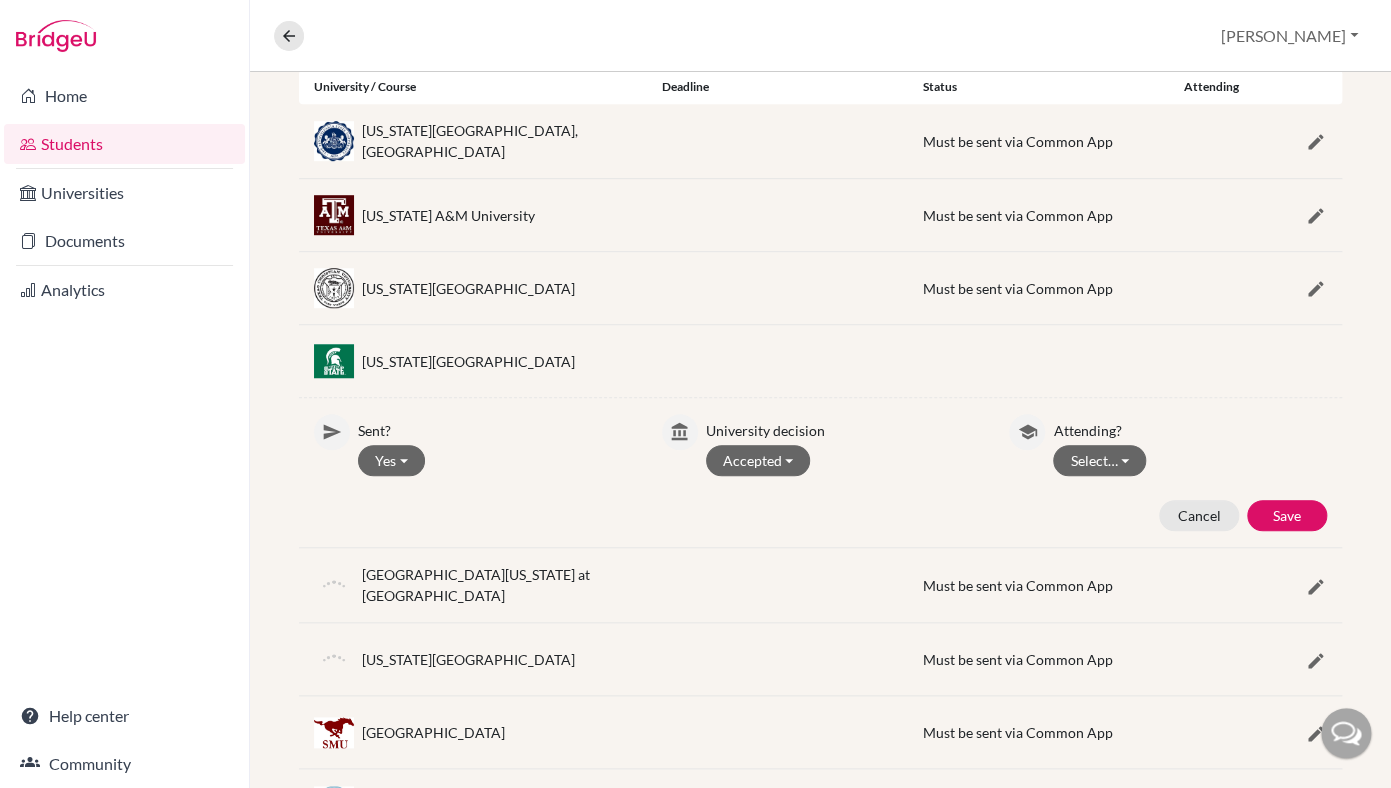 scroll, scrollTop: 255, scrollLeft: 0, axis: vertical 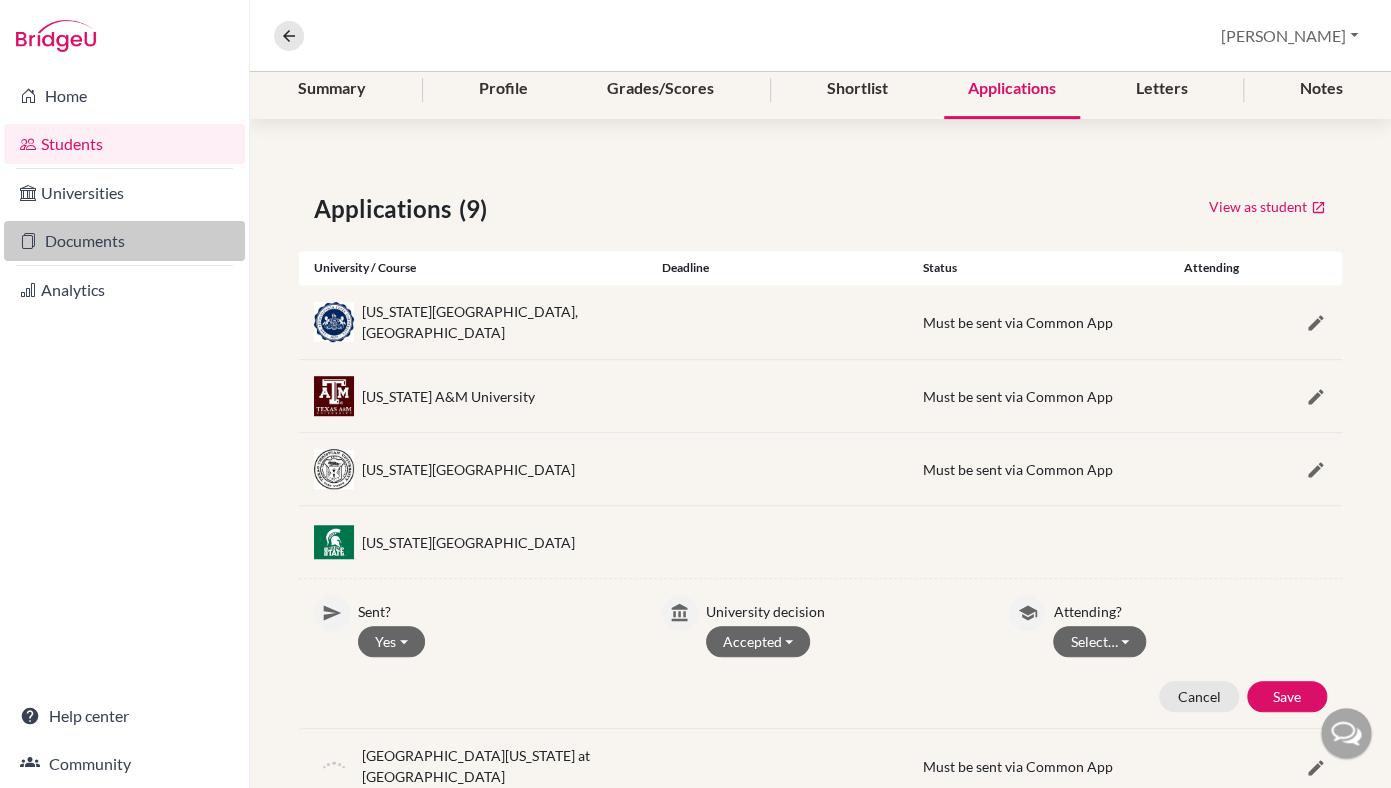click on "Documents" at bounding box center [124, 241] 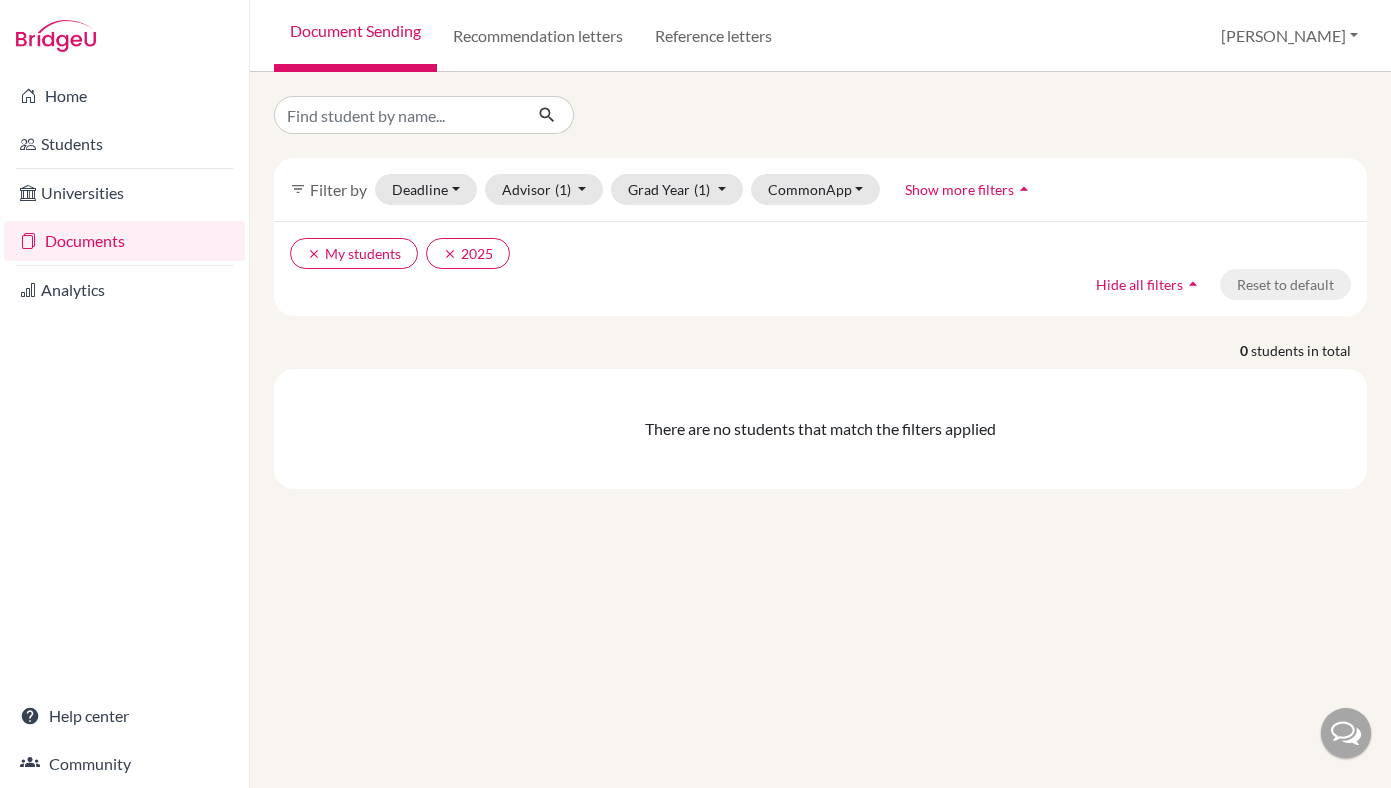 scroll, scrollTop: 0, scrollLeft: 0, axis: both 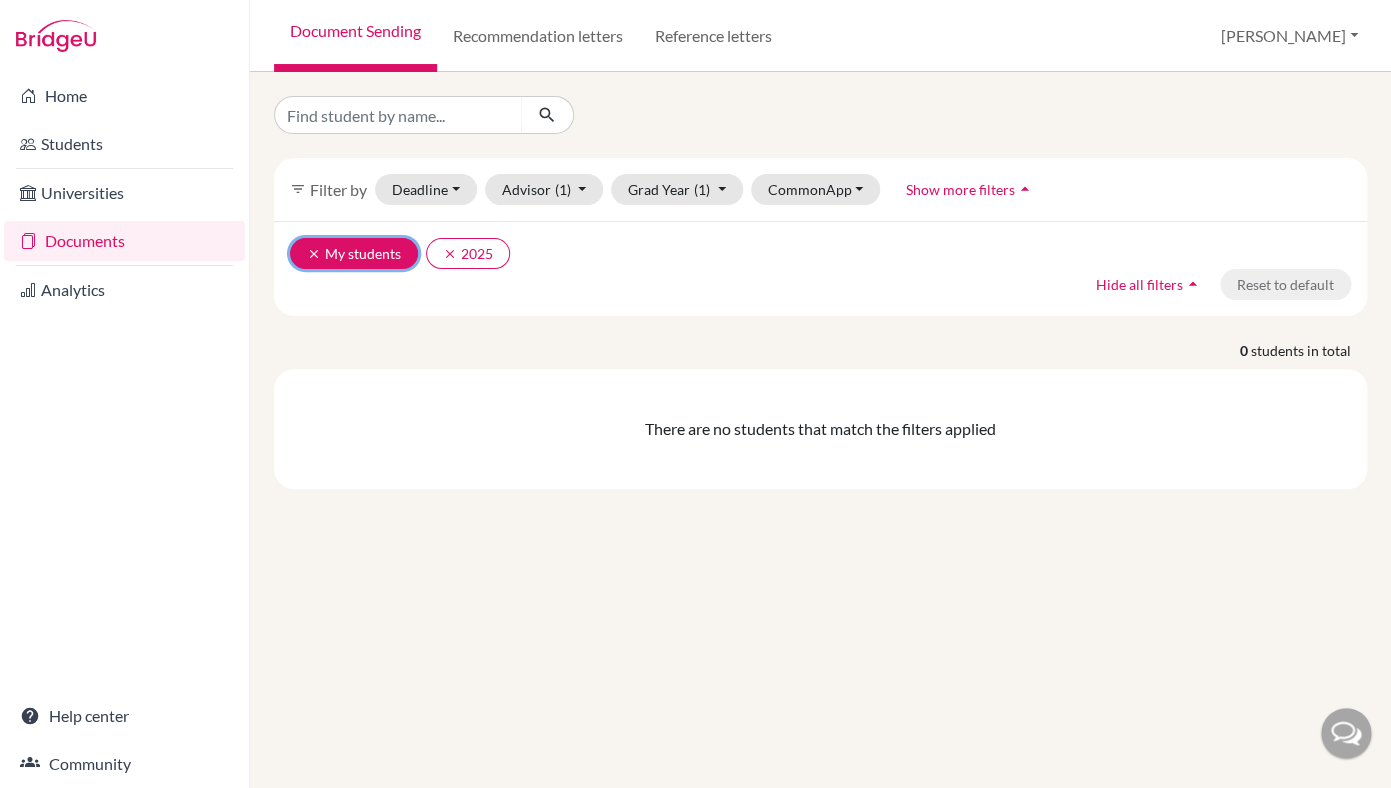 click on "clear" at bounding box center (314, 254) 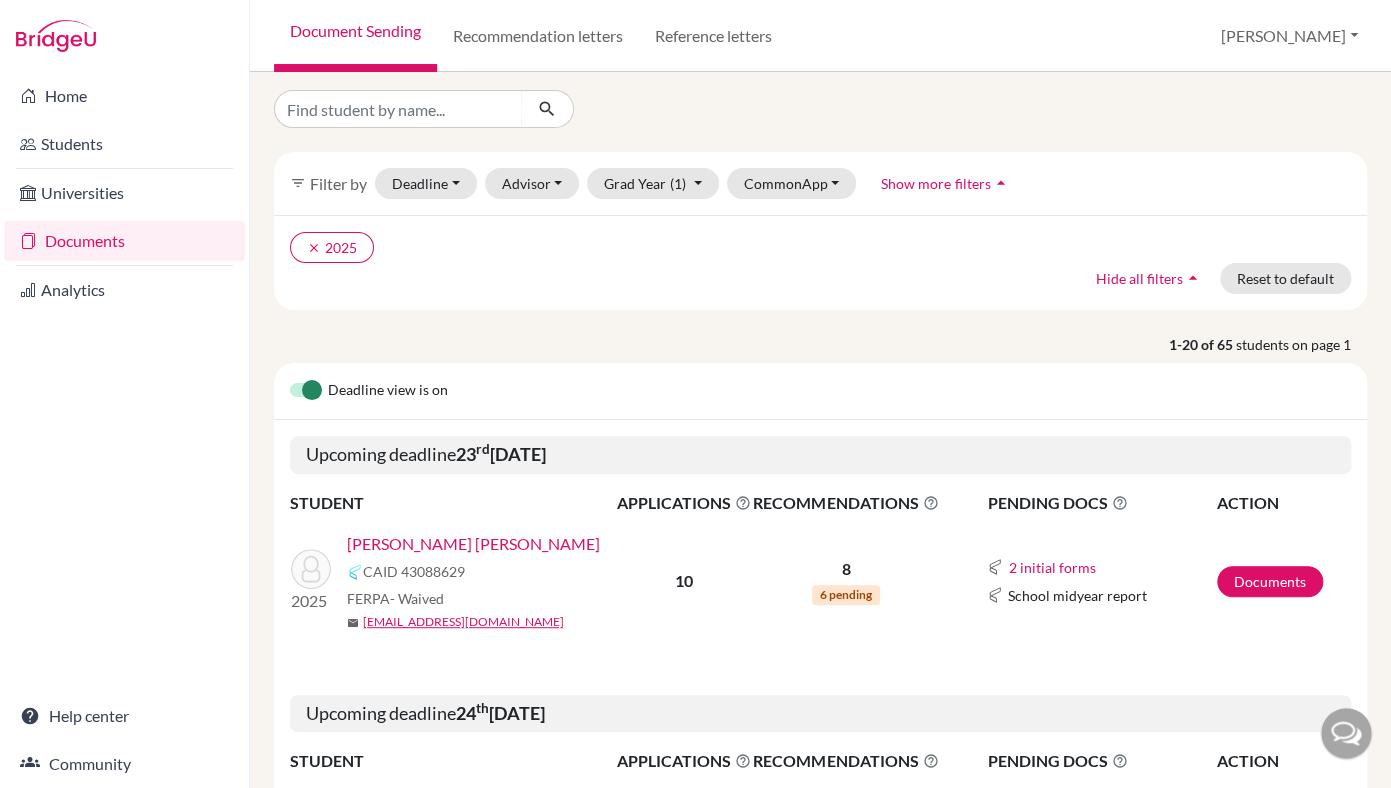 scroll, scrollTop: 0, scrollLeft: 0, axis: both 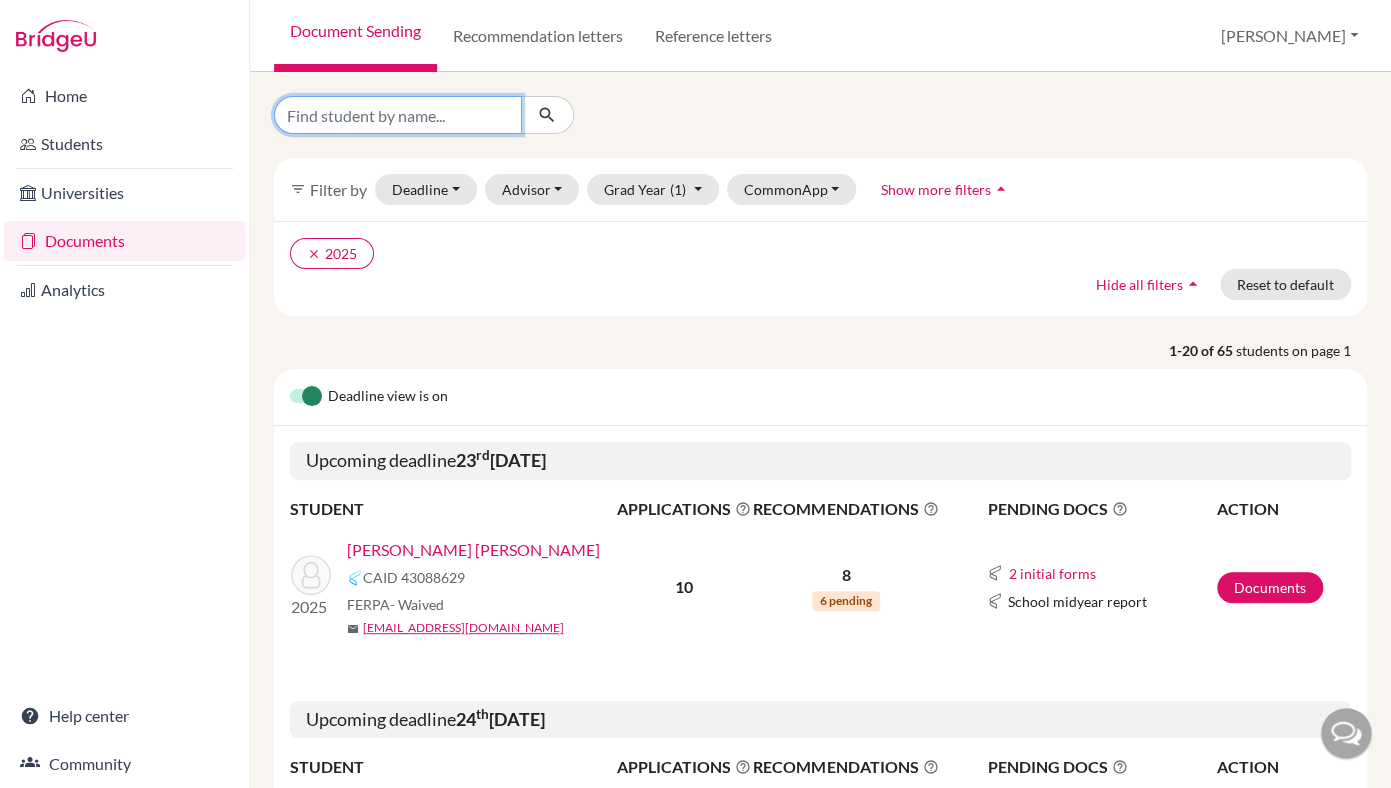 click at bounding box center (398, 115) 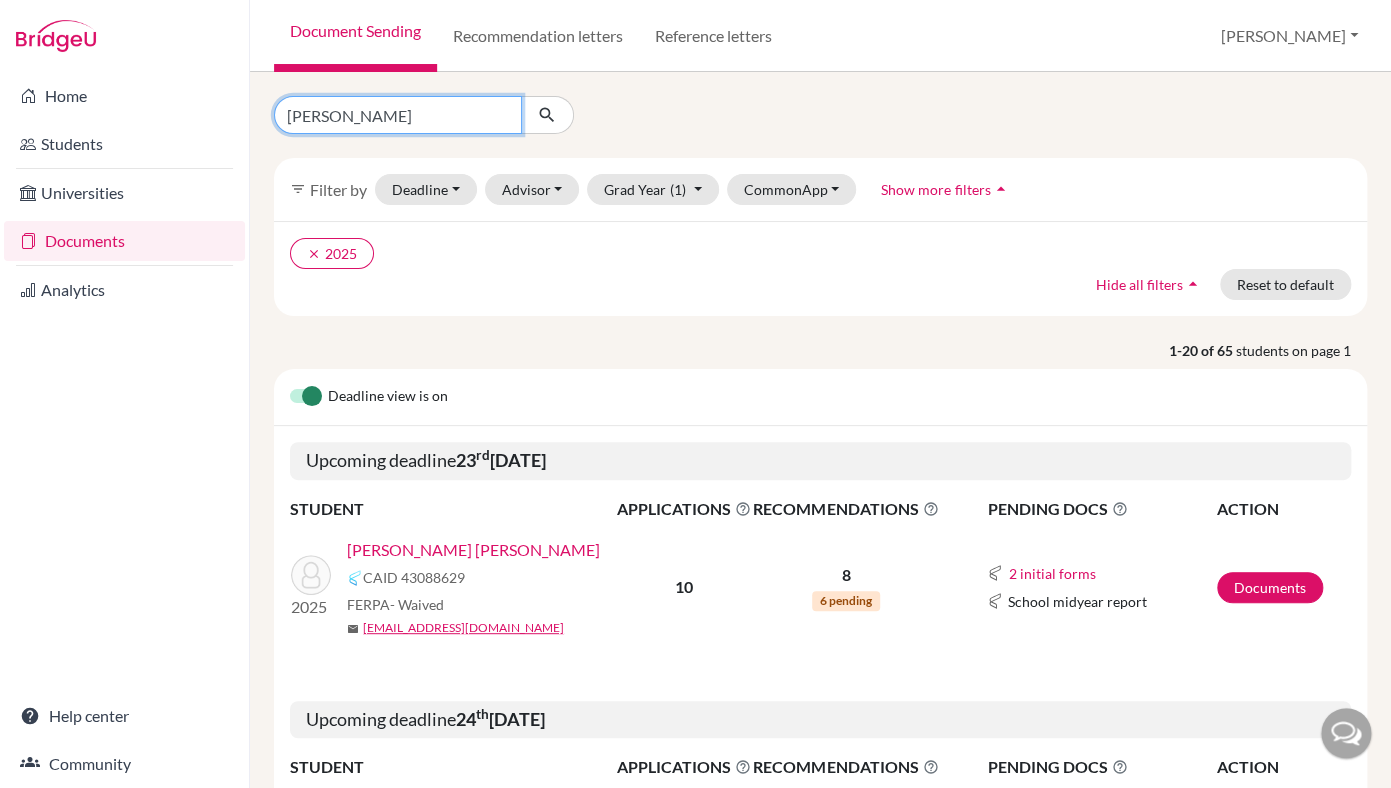 type on "[PERSON_NAME]" 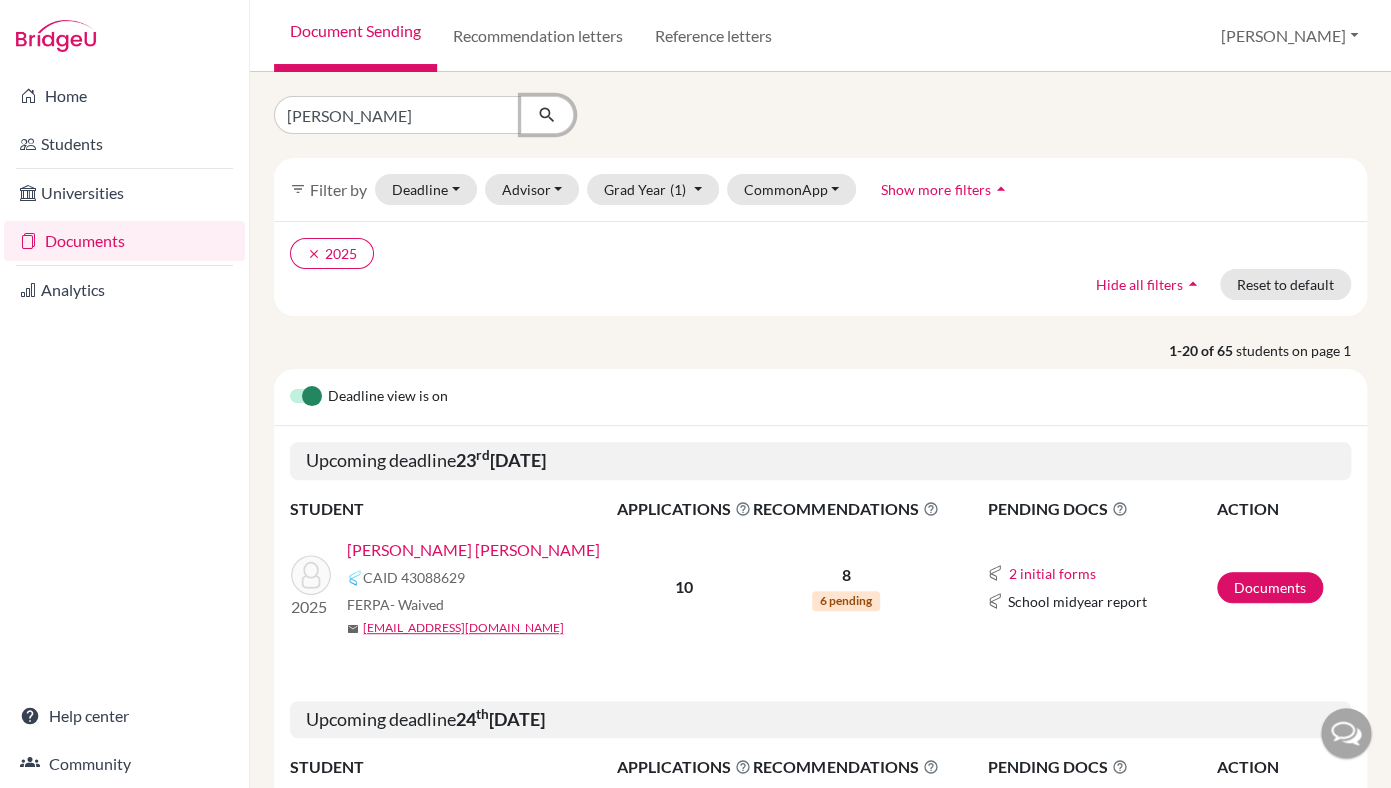 click at bounding box center (547, 115) 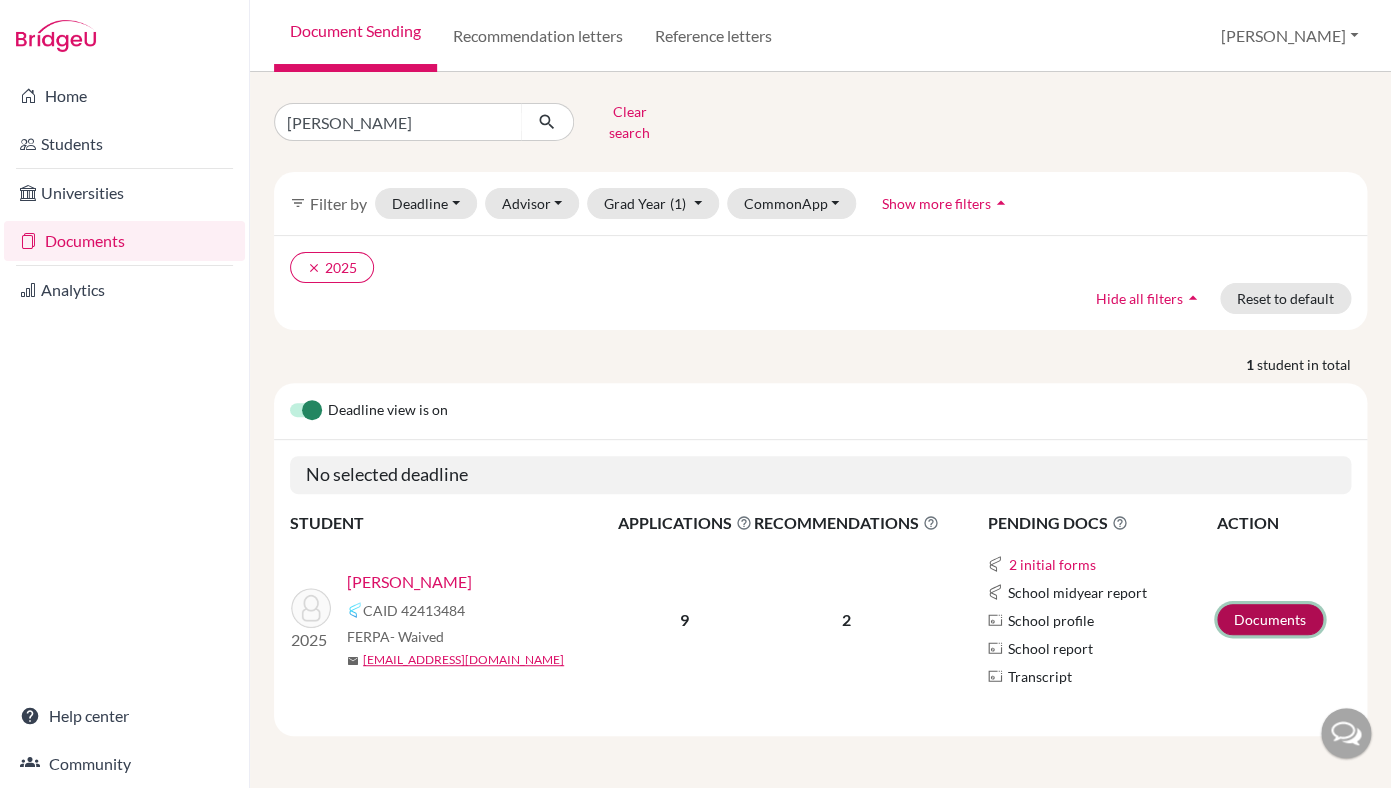 click on "Documents" at bounding box center (1270, 619) 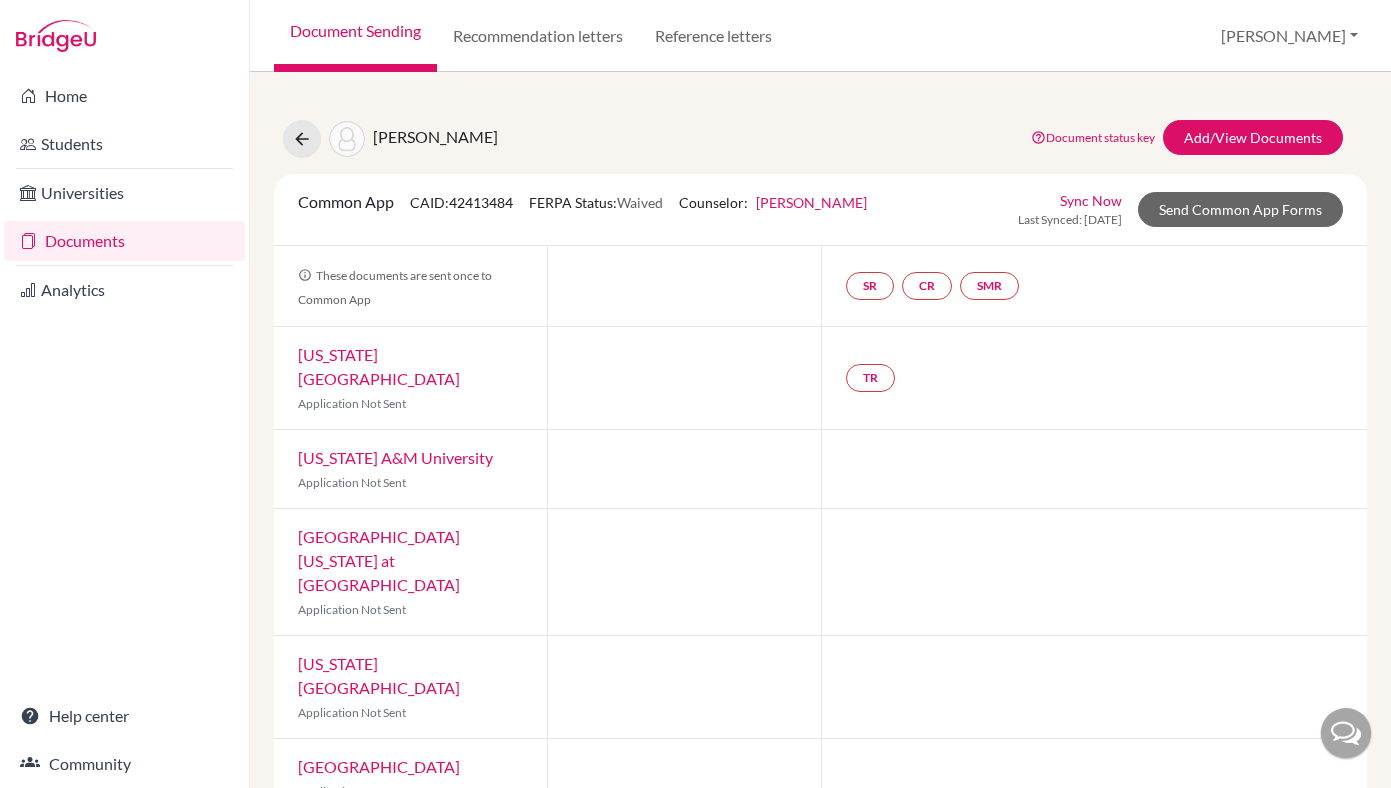scroll, scrollTop: 0, scrollLeft: 0, axis: both 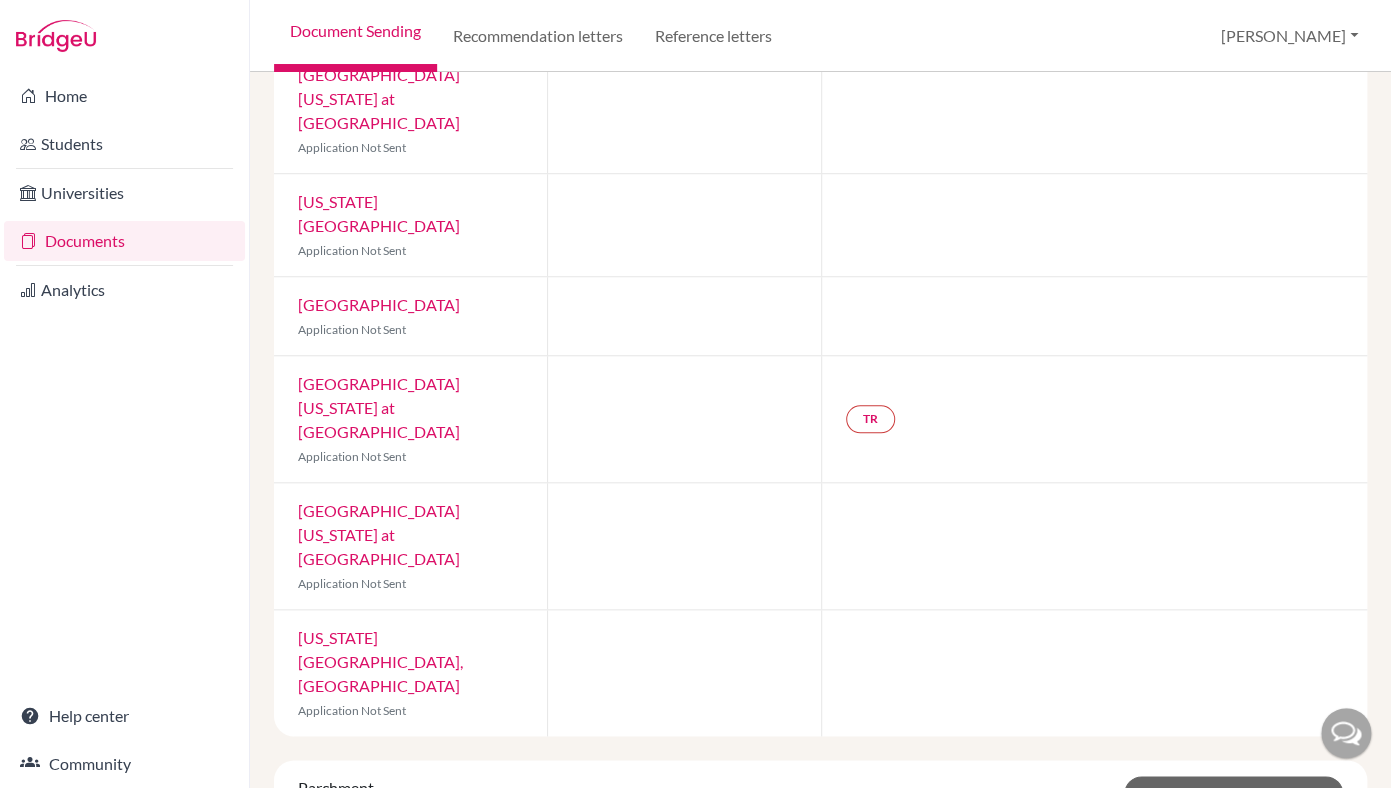 click on "[US_STATE][GEOGRAPHIC_DATA]" at bounding box center [379, 867] 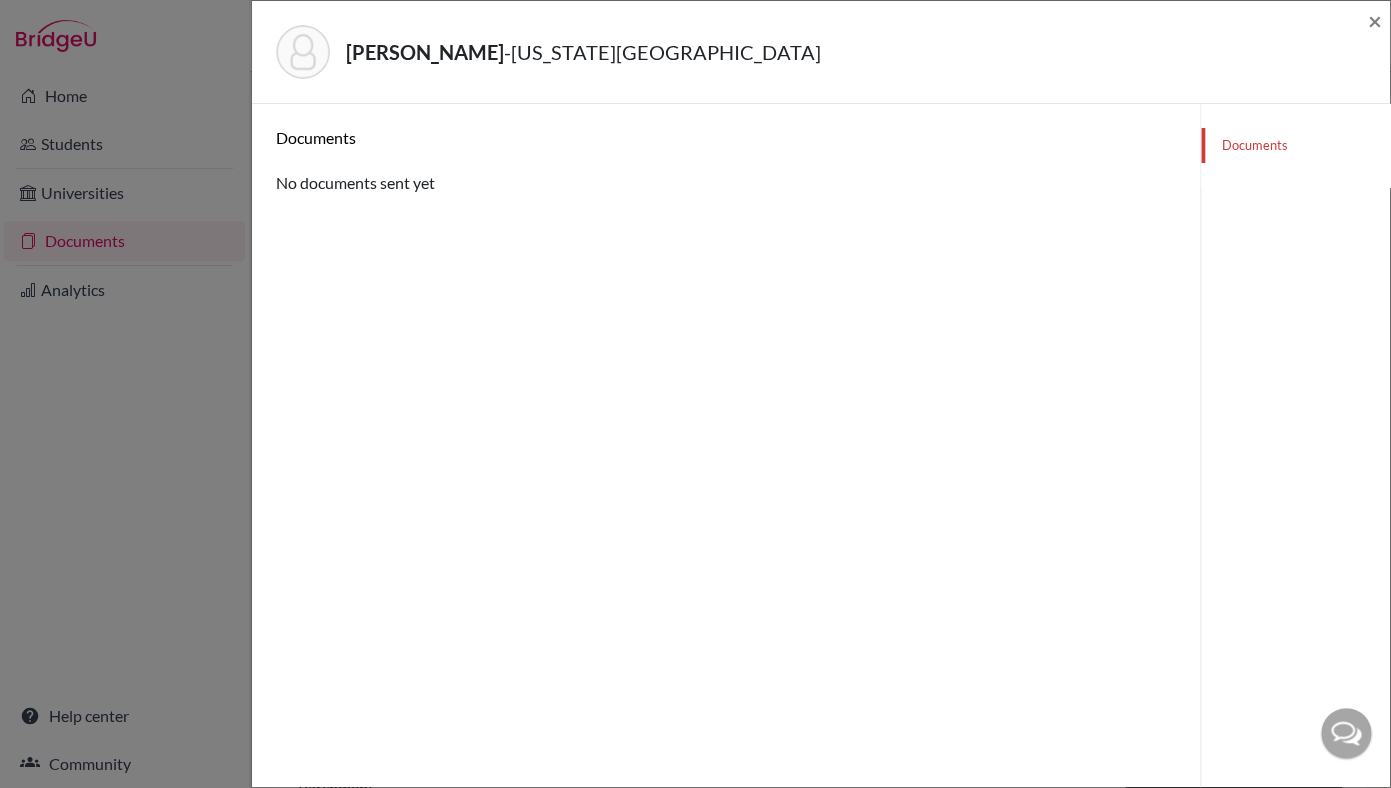 click on "Documents" 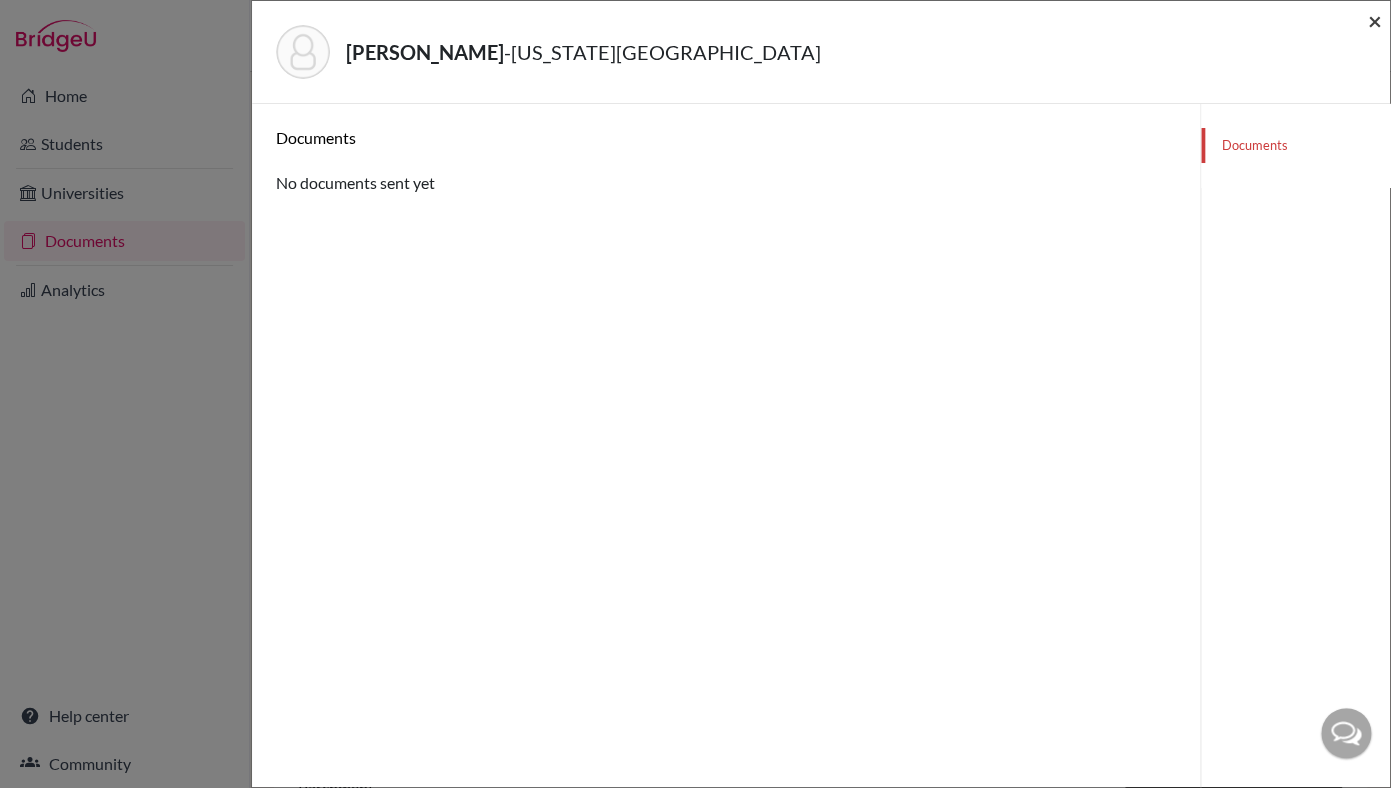 click on "×" at bounding box center [1375, 20] 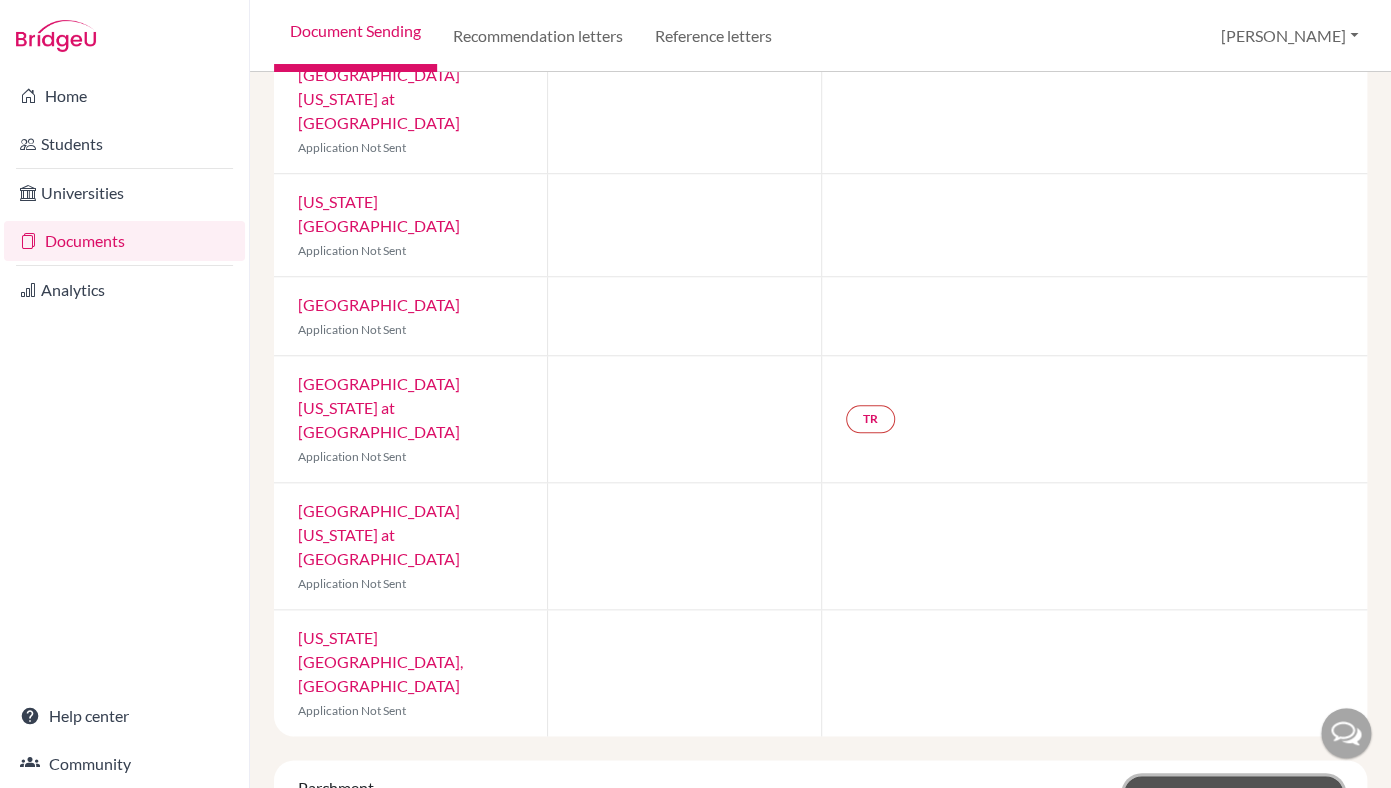 click on "Send Parchment Documents" 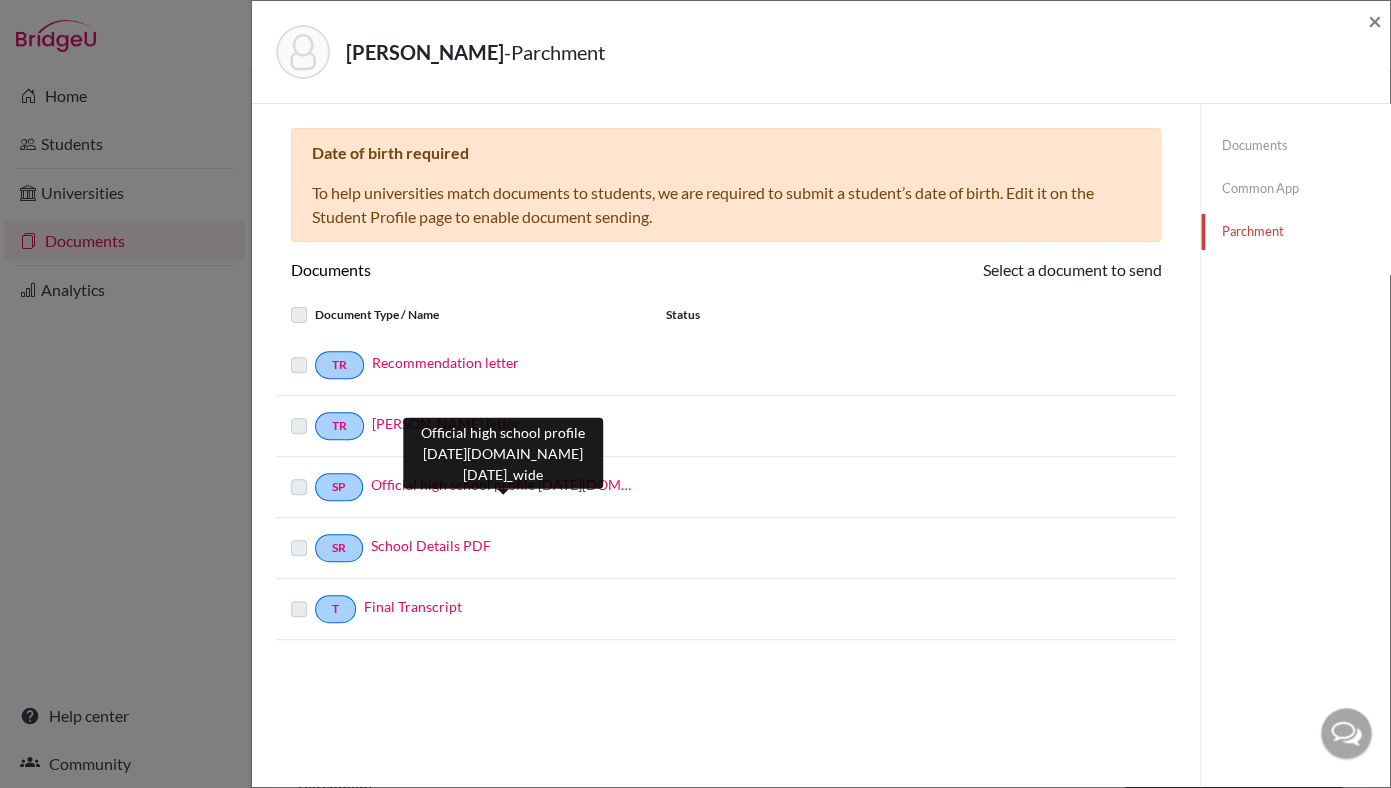 click on "Official high school profile 2024-2025.school_wide" at bounding box center (503, 484) 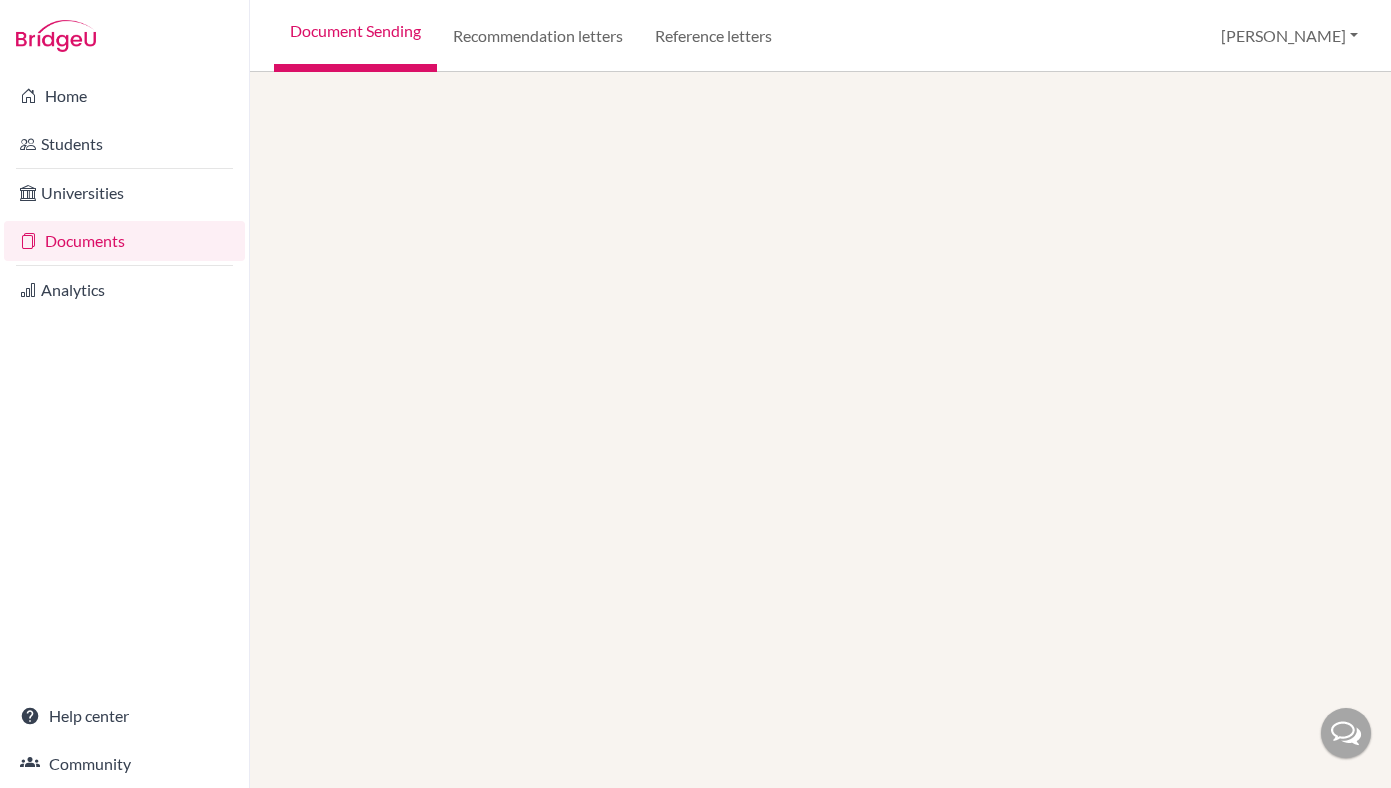scroll, scrollTop: 0, scrollLeft: 0, axis: both 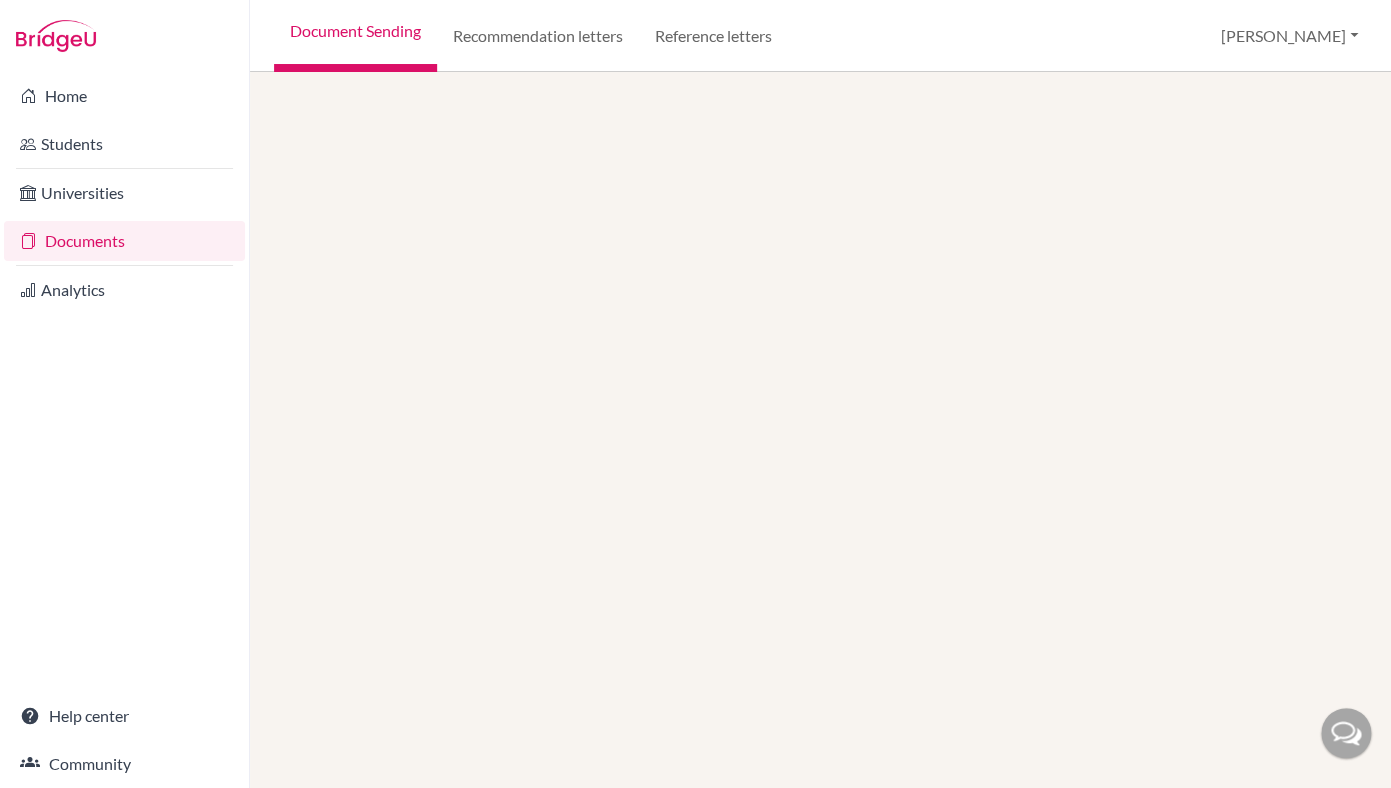 click on "Documents" at bounding box center [124, 241] 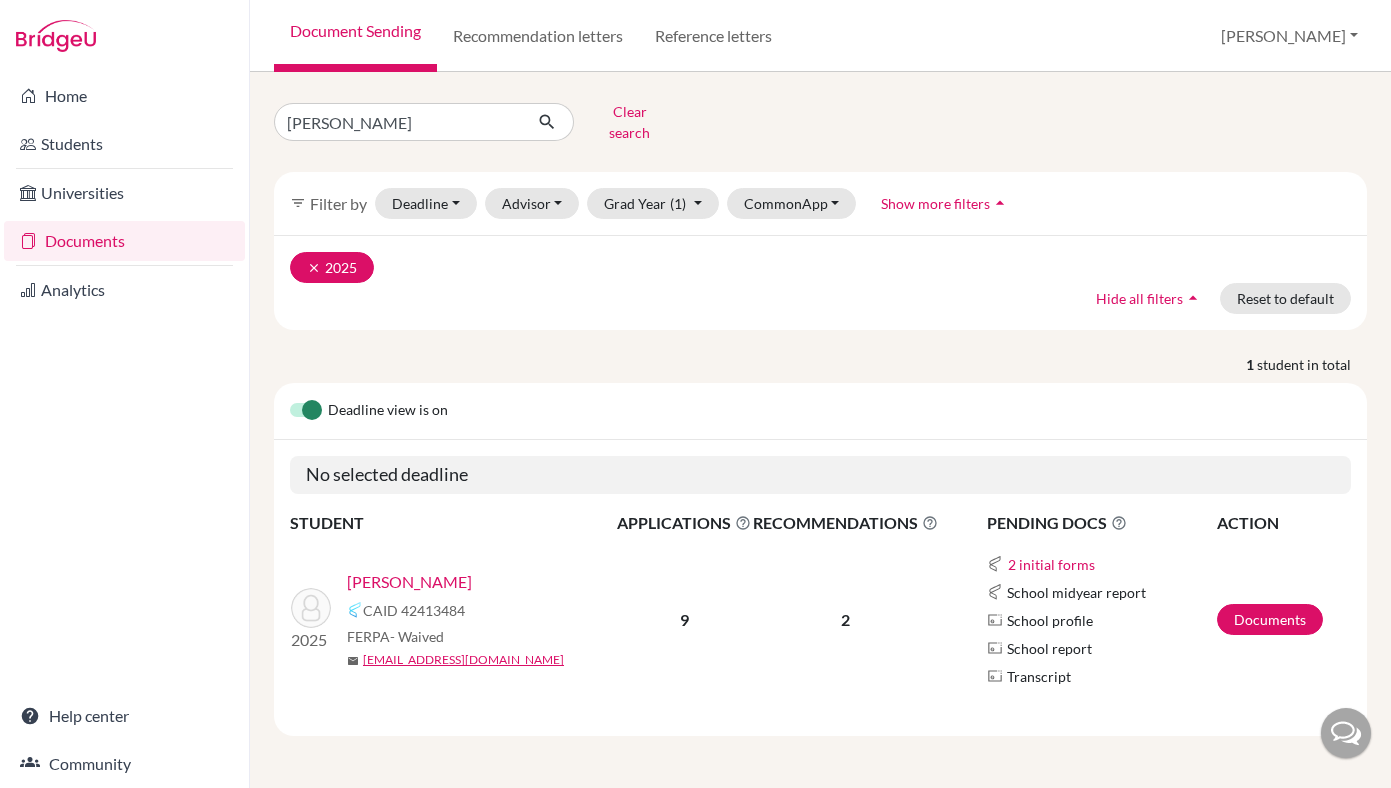 scroll, scrollTop: 0, scrollLeft: 0, axis: both 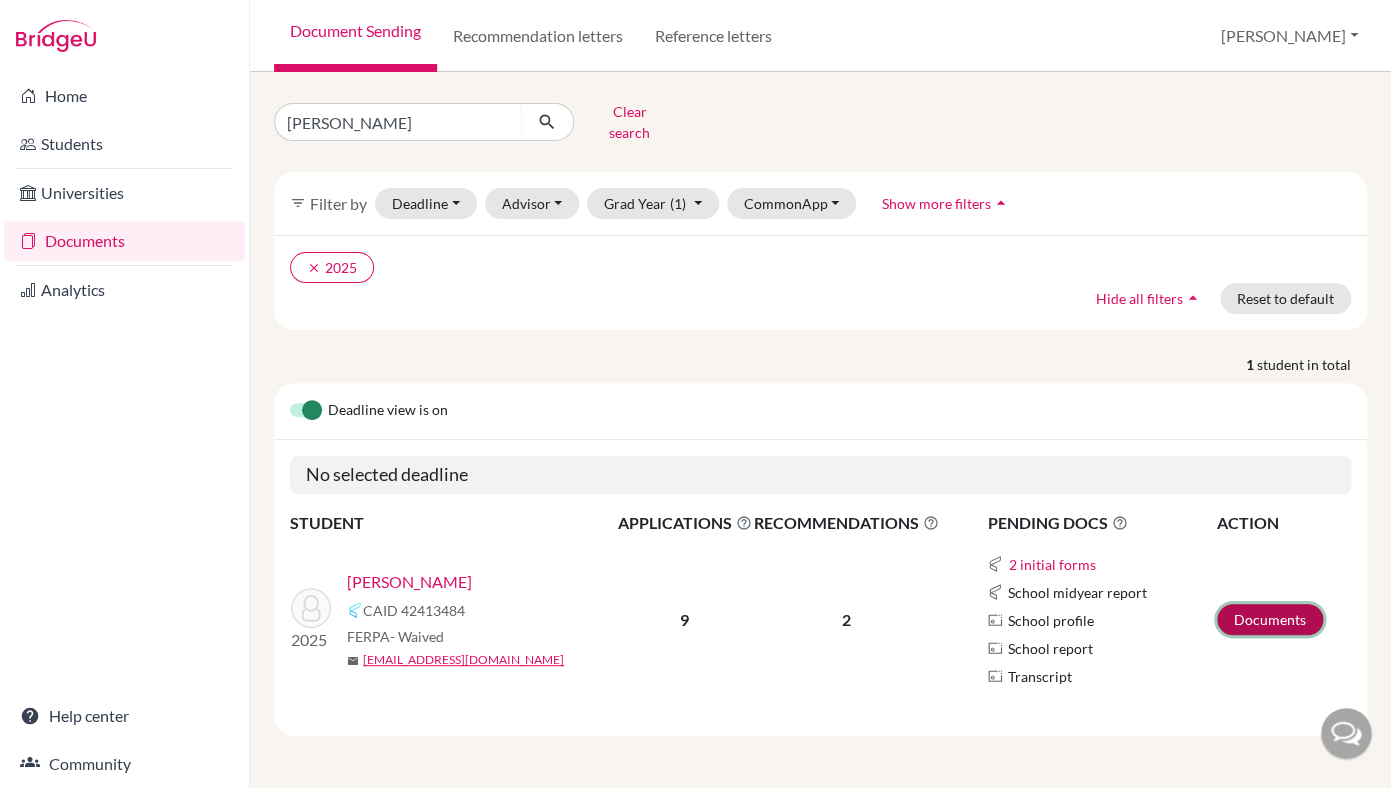 click on "Documents" at bounding box center [1270, 619] 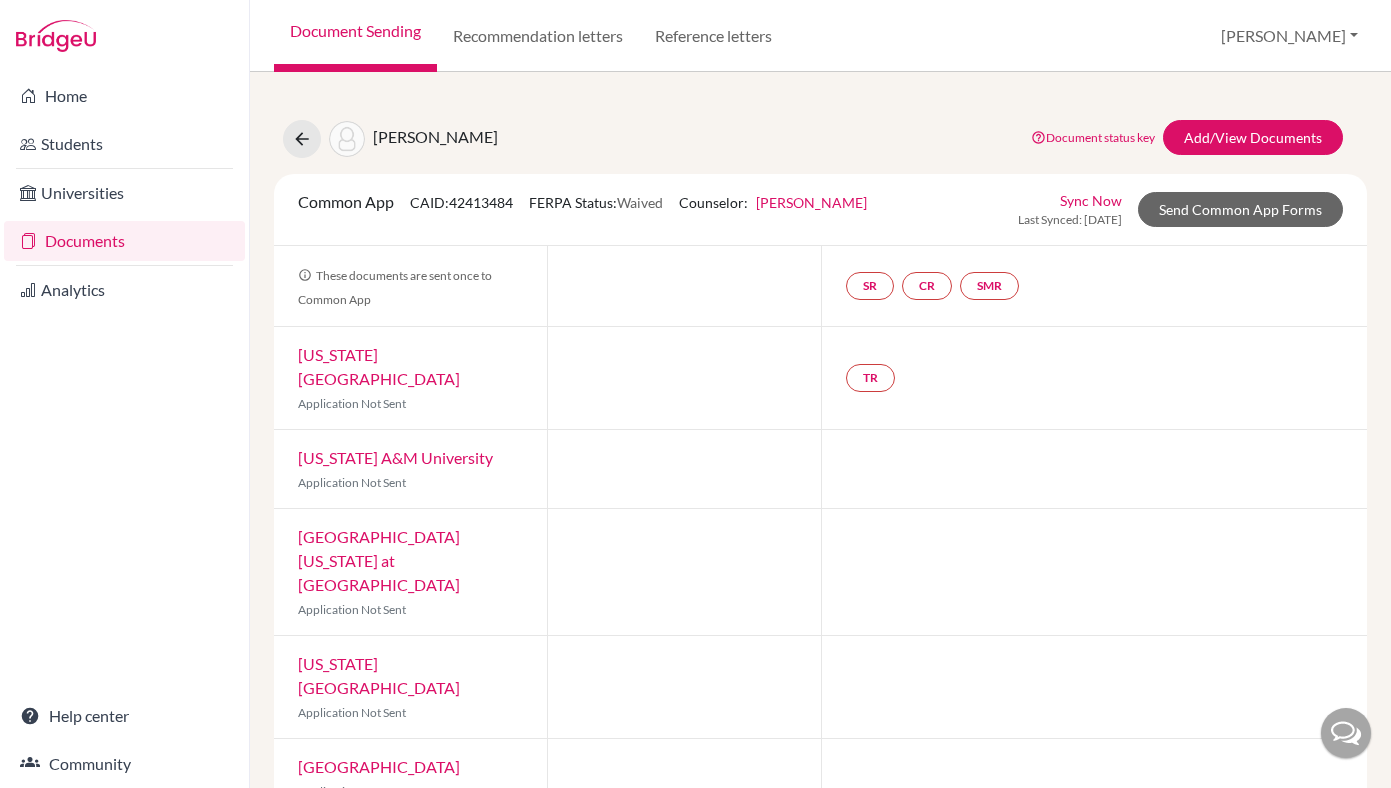 scroll, scrollTop: 0, scrollLeft: 0, axis: both 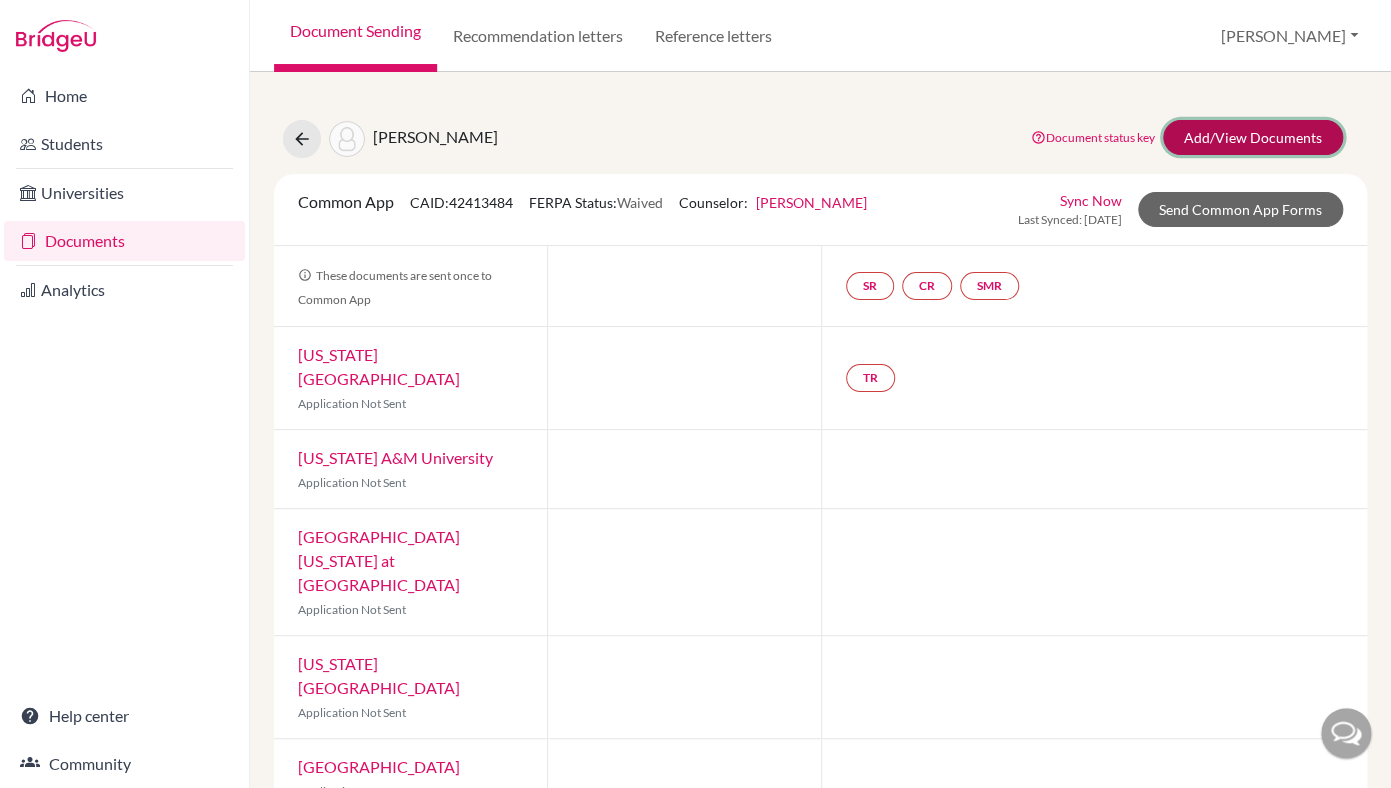click on "Add/View Documents" at bounding box center (1253, 137) 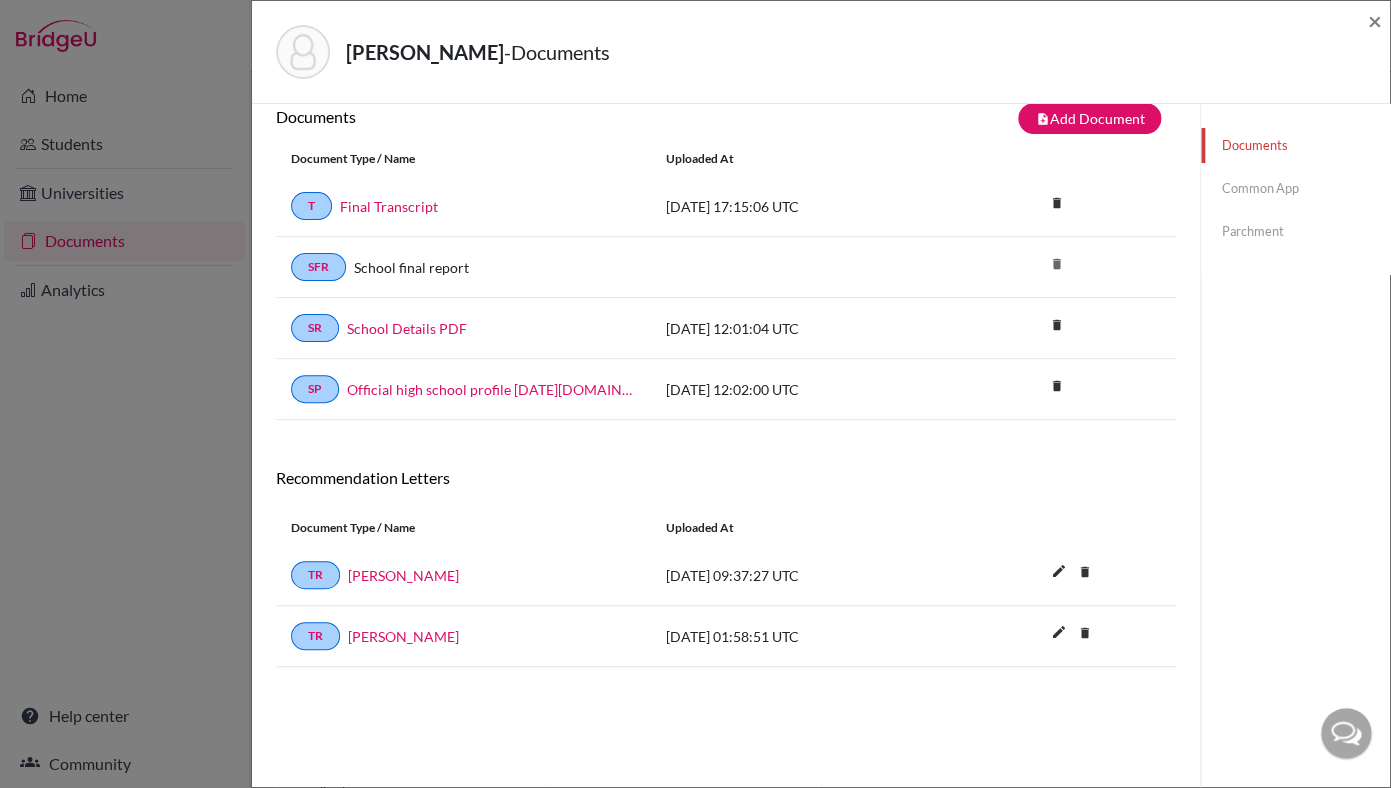 scroll, scrollTop: 0, scrollLeft: 0, axis: both 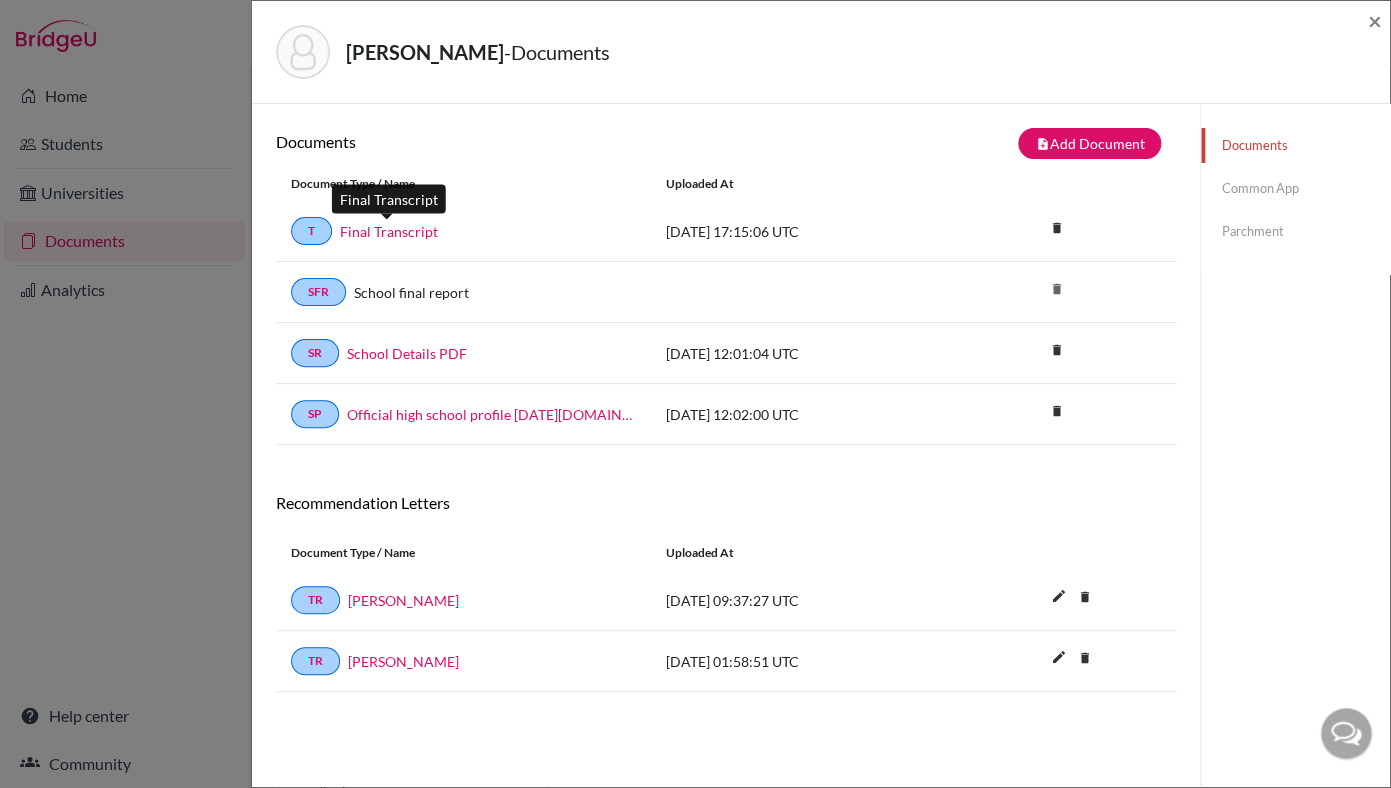 click on "Final Transcript" at bounding box center [389, 231] 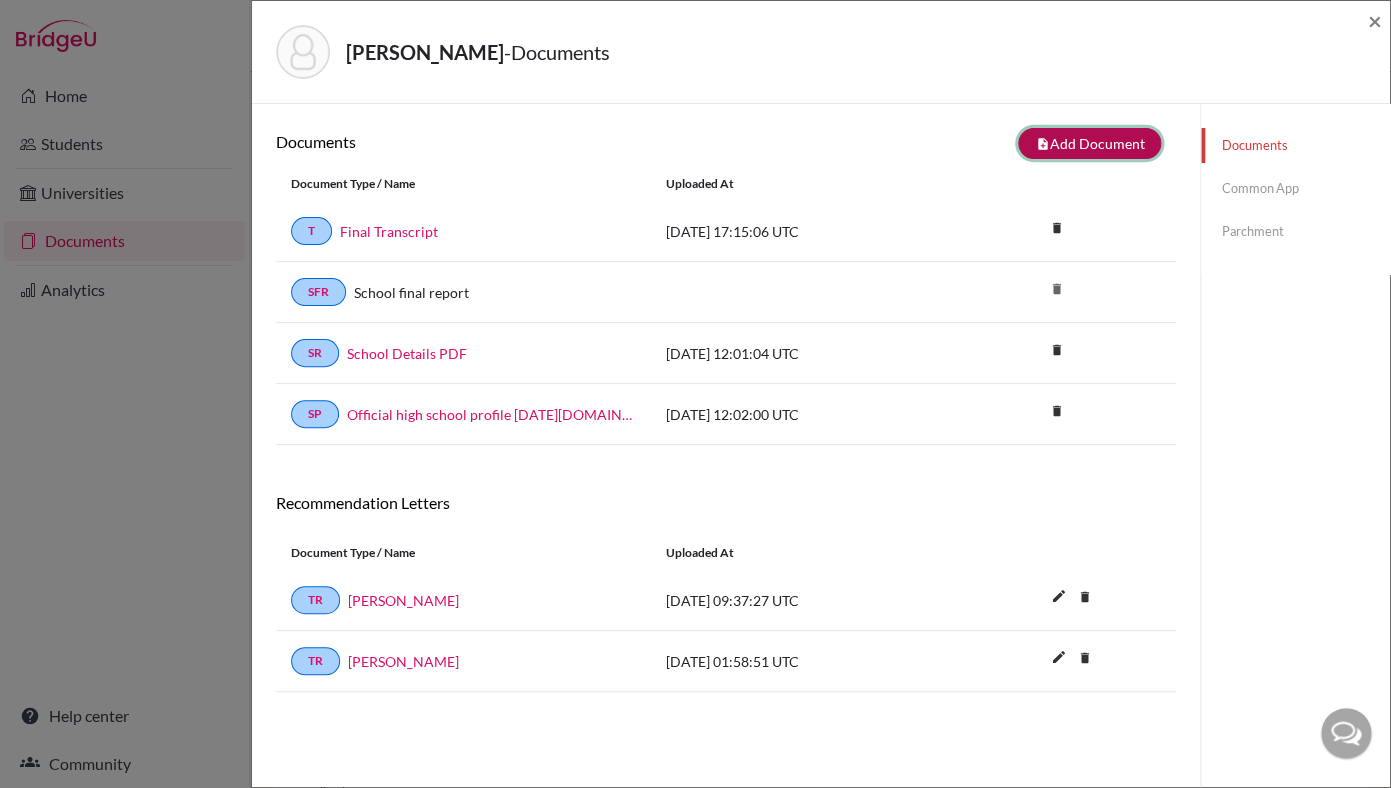 click on "note_add  Add Document" at bounding box center (1089, 143) 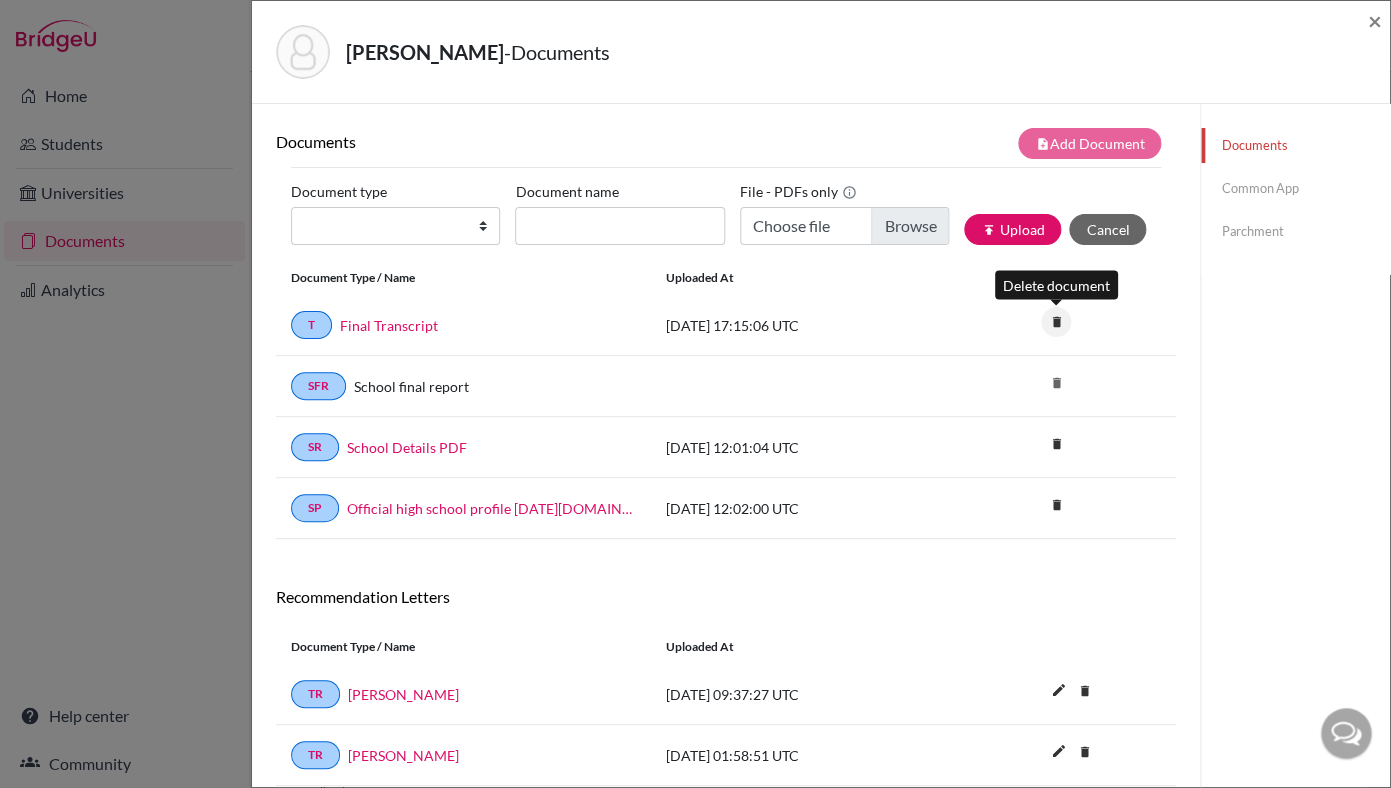 click on "delete" at bounding box center (1056, 322) 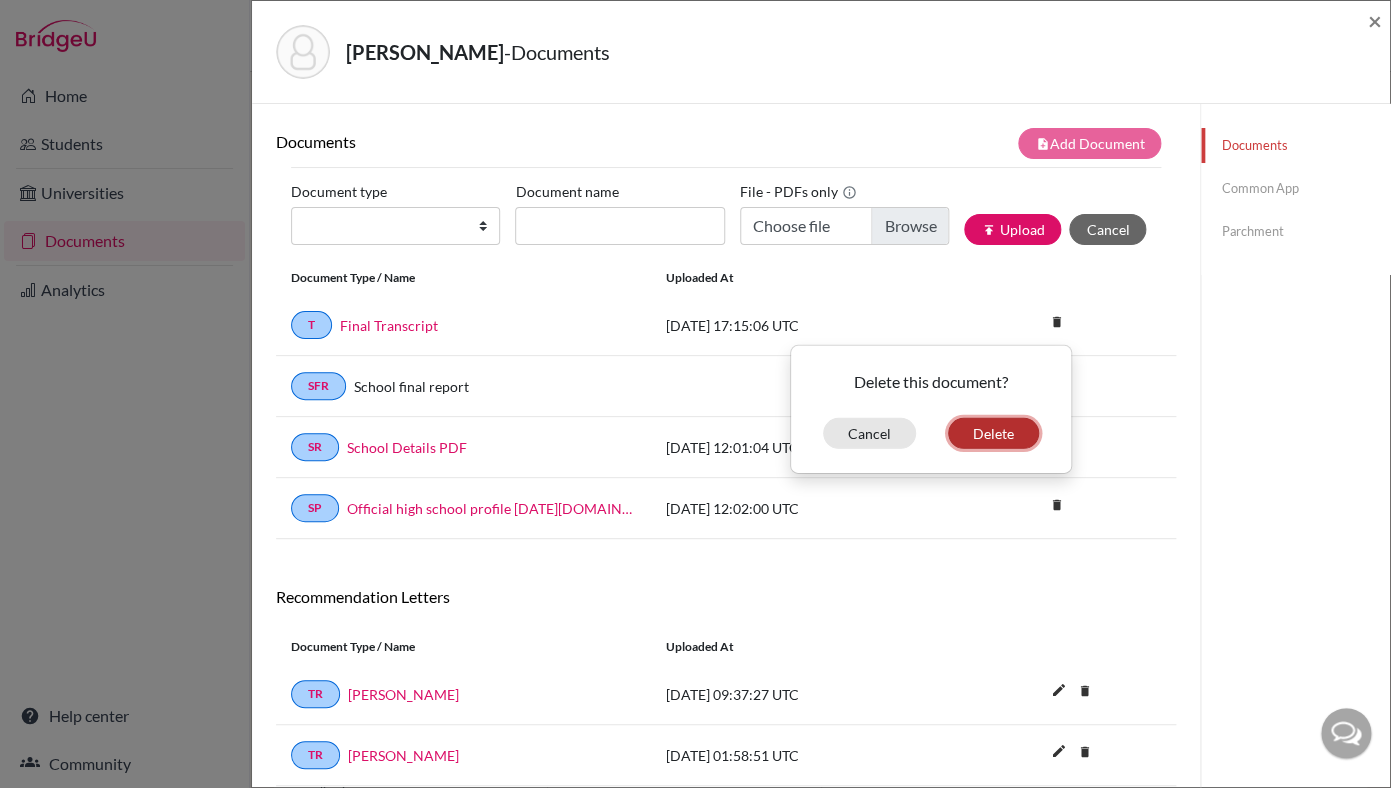 click on "Delete" at bounding box center (993, 433) 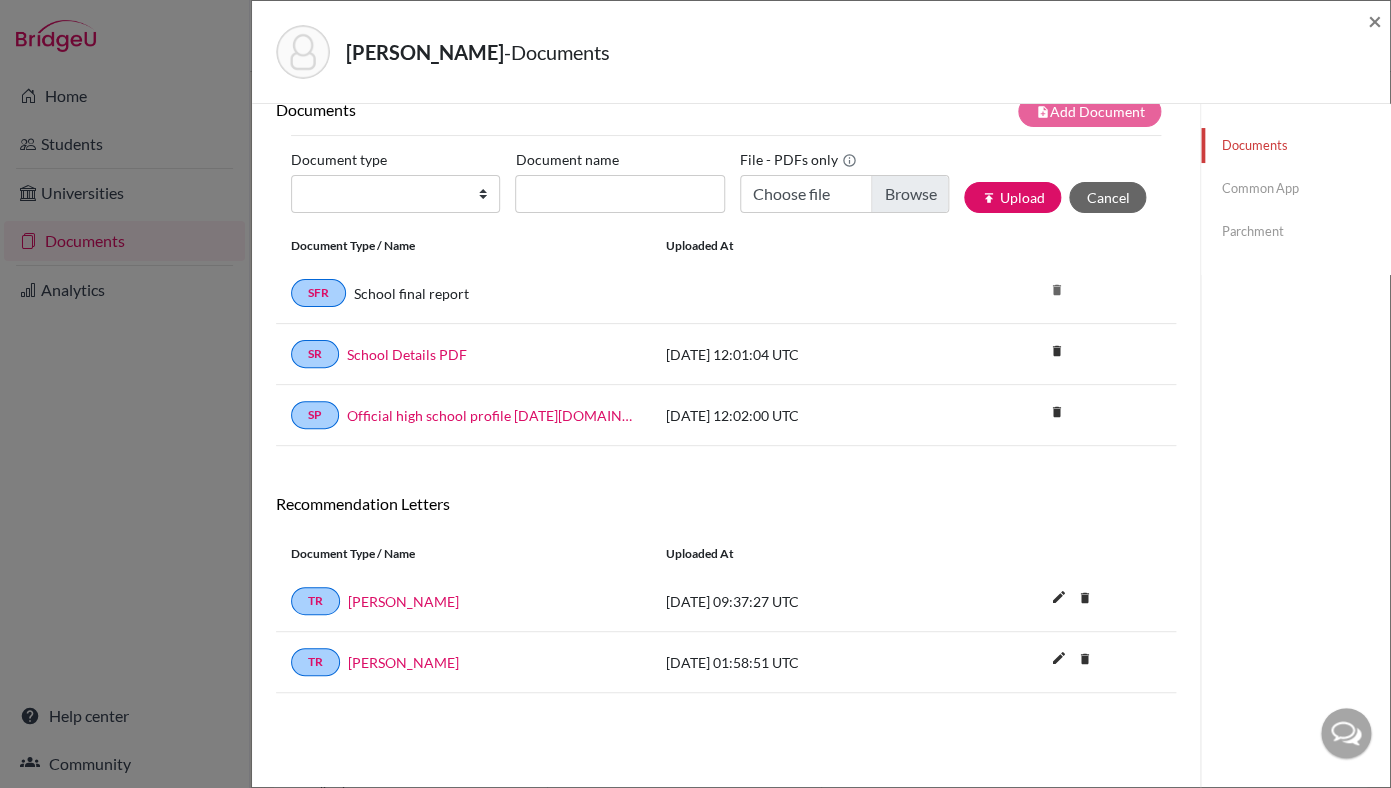 scroll, scrollTop: 0, scrollLeft: 0, axis: both 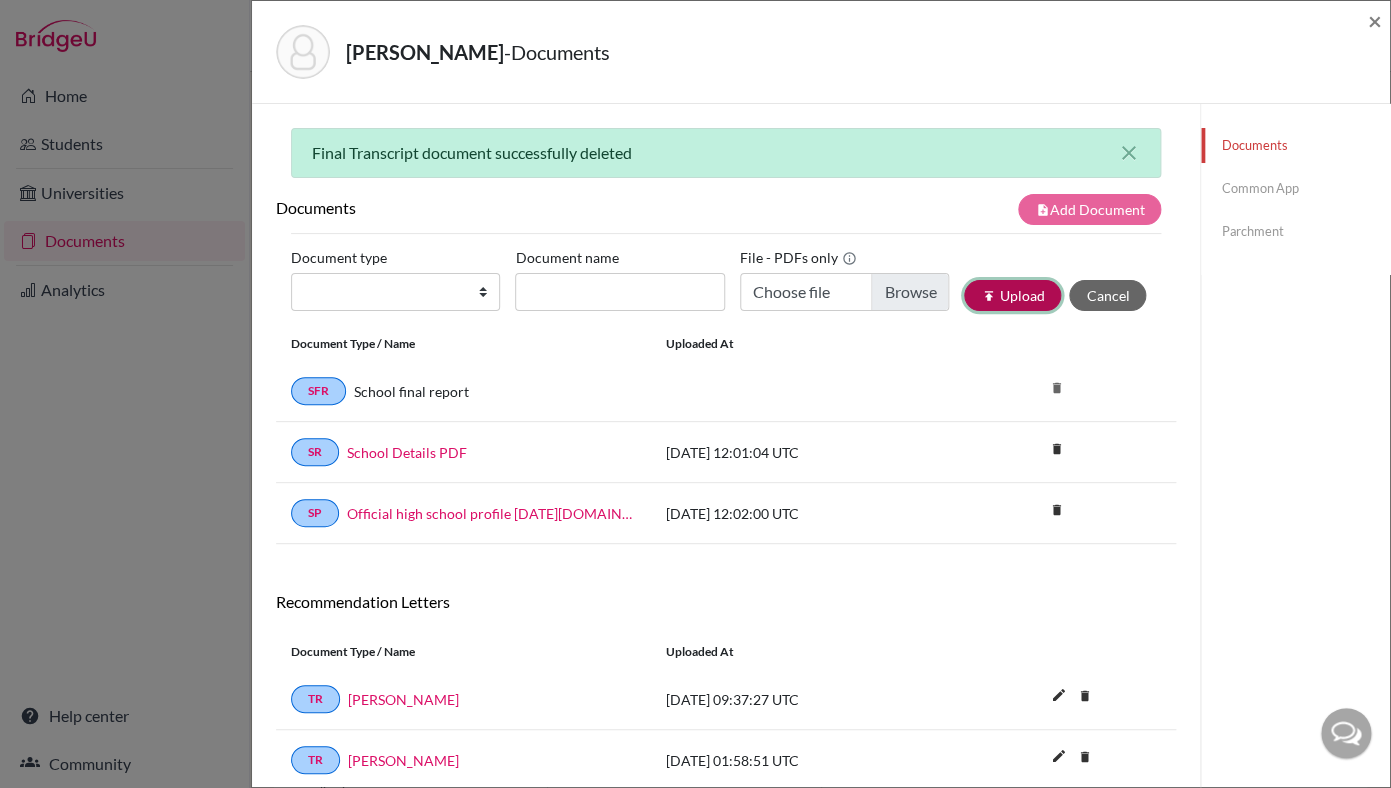 click on "publish  Upload" at bounding box center [1012, 295] 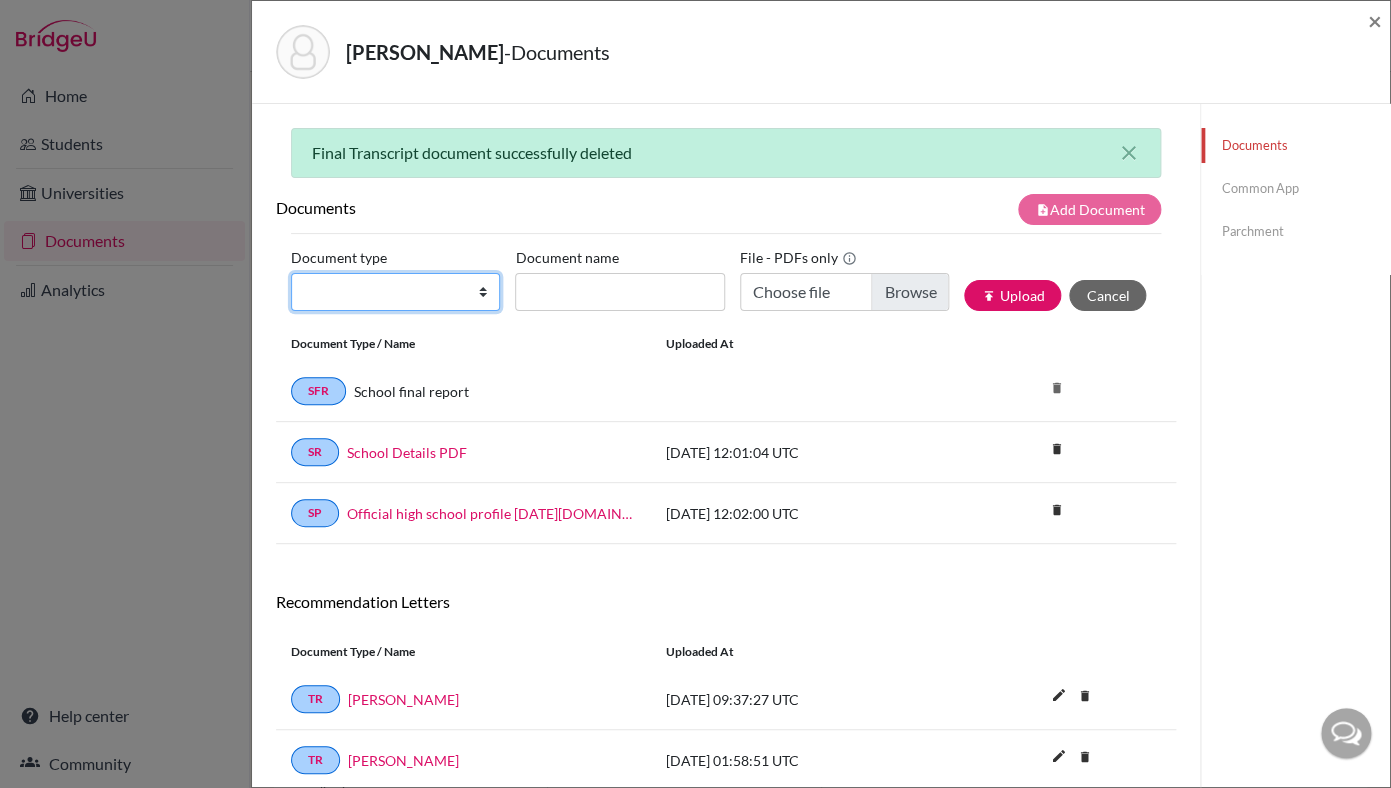 select on "2" 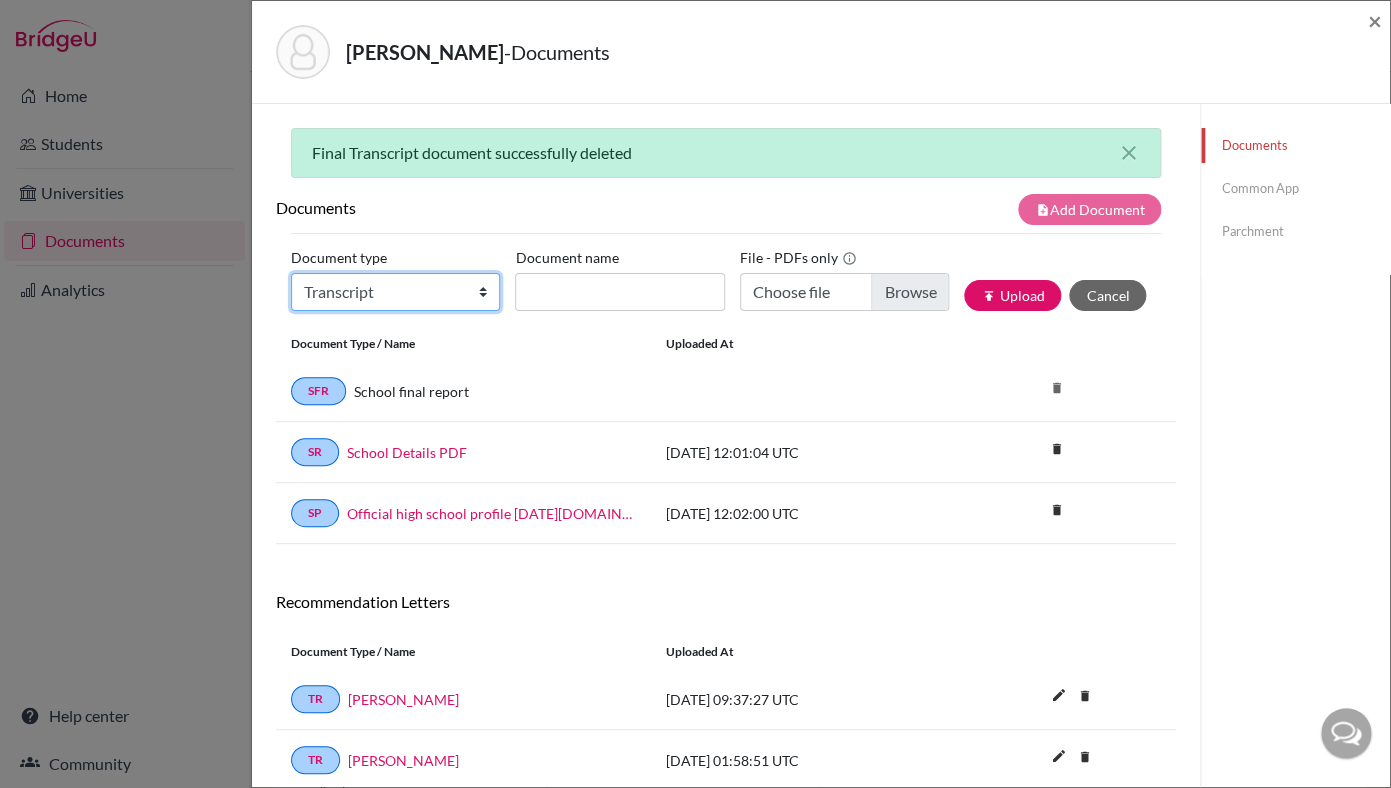click on "Transcript" 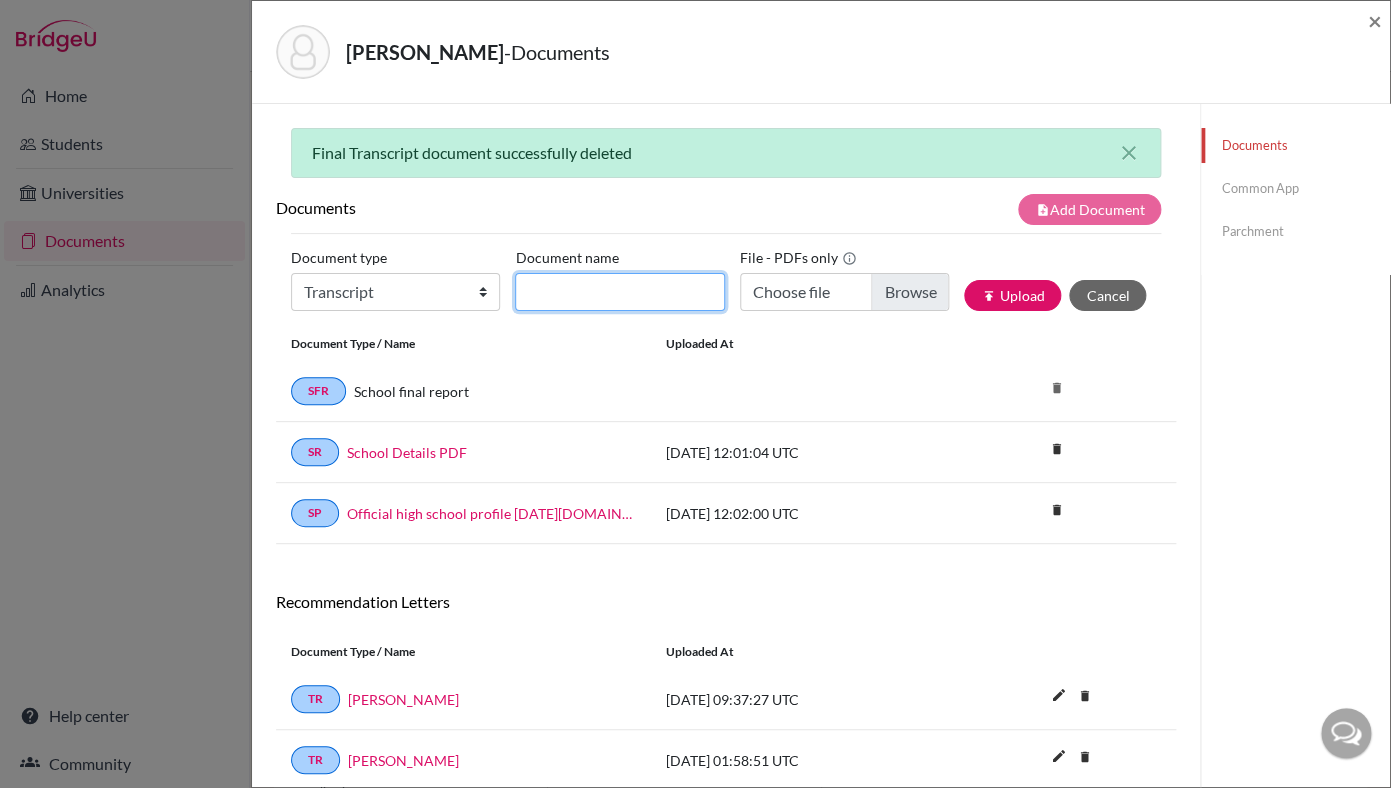 click on "Document name" 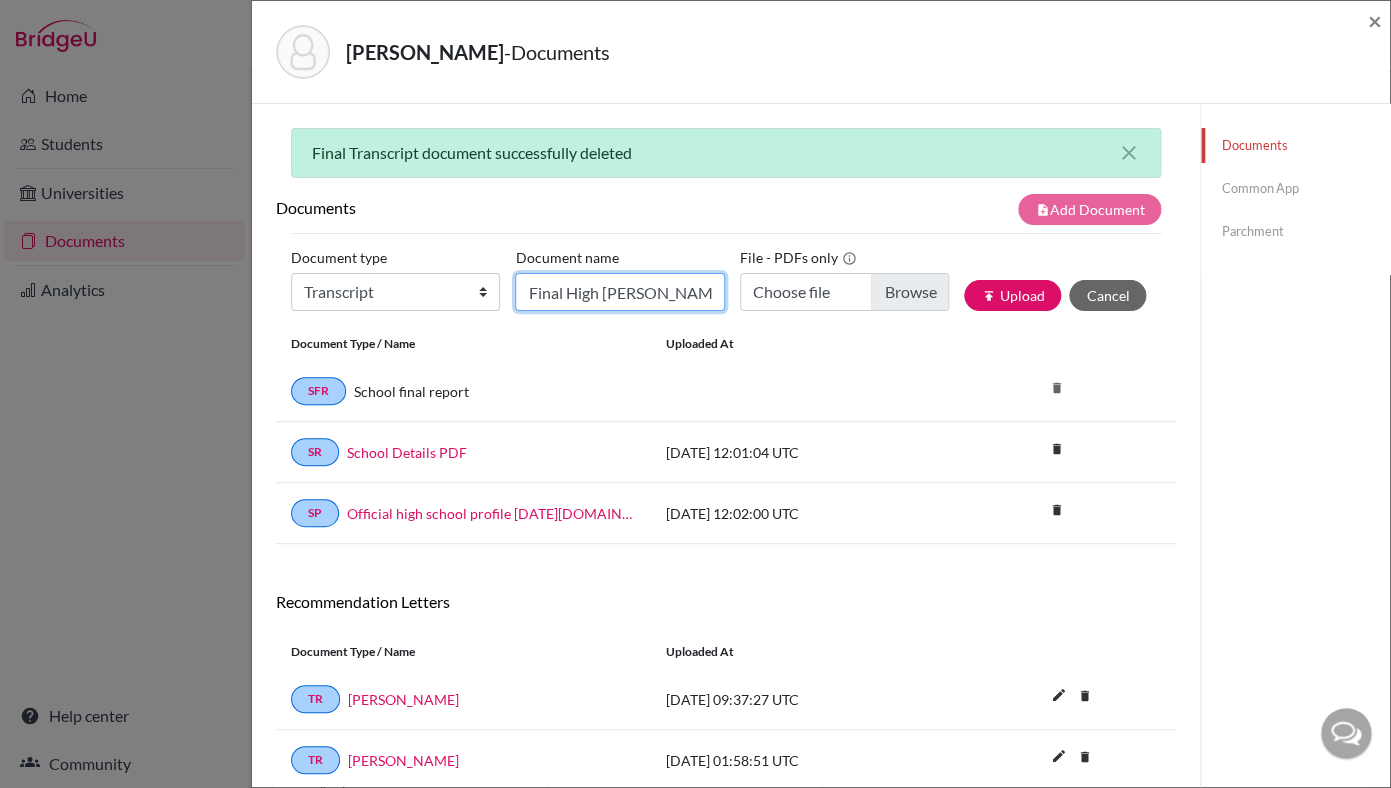 scroll, scrollTop: 0, scrollLeft: 6, axis: horizontal 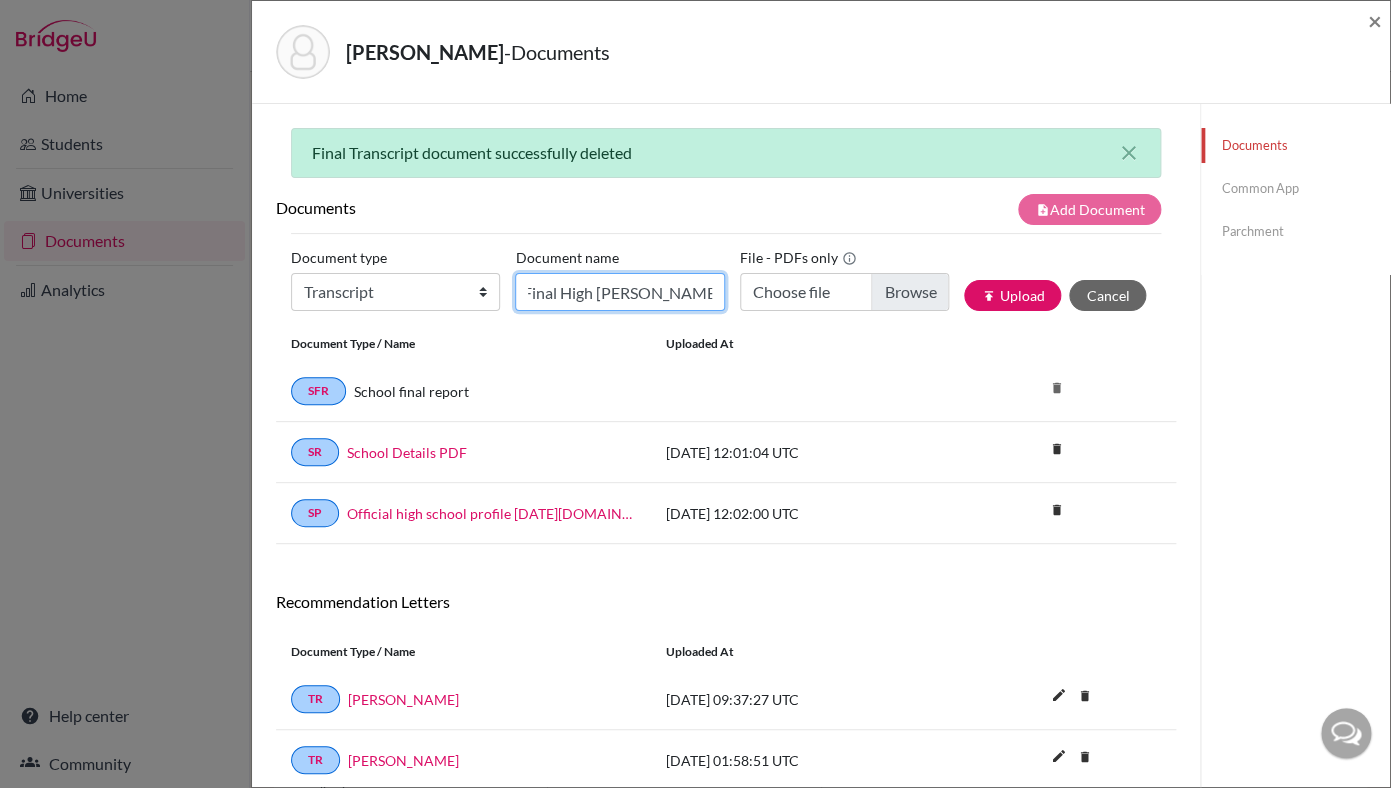 type on "Final High Scholl Transcript" 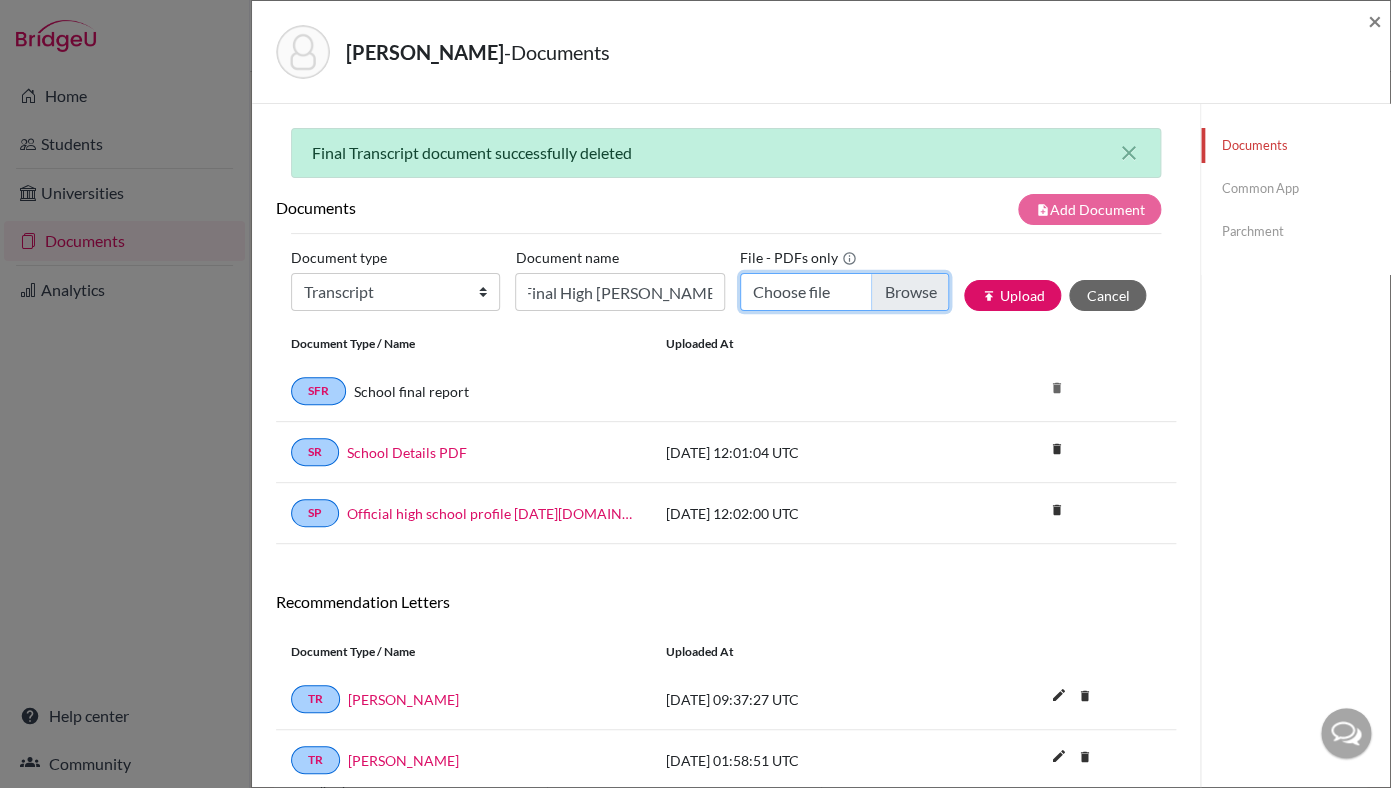 click on "Choose file" at bounding box center (844, 292) 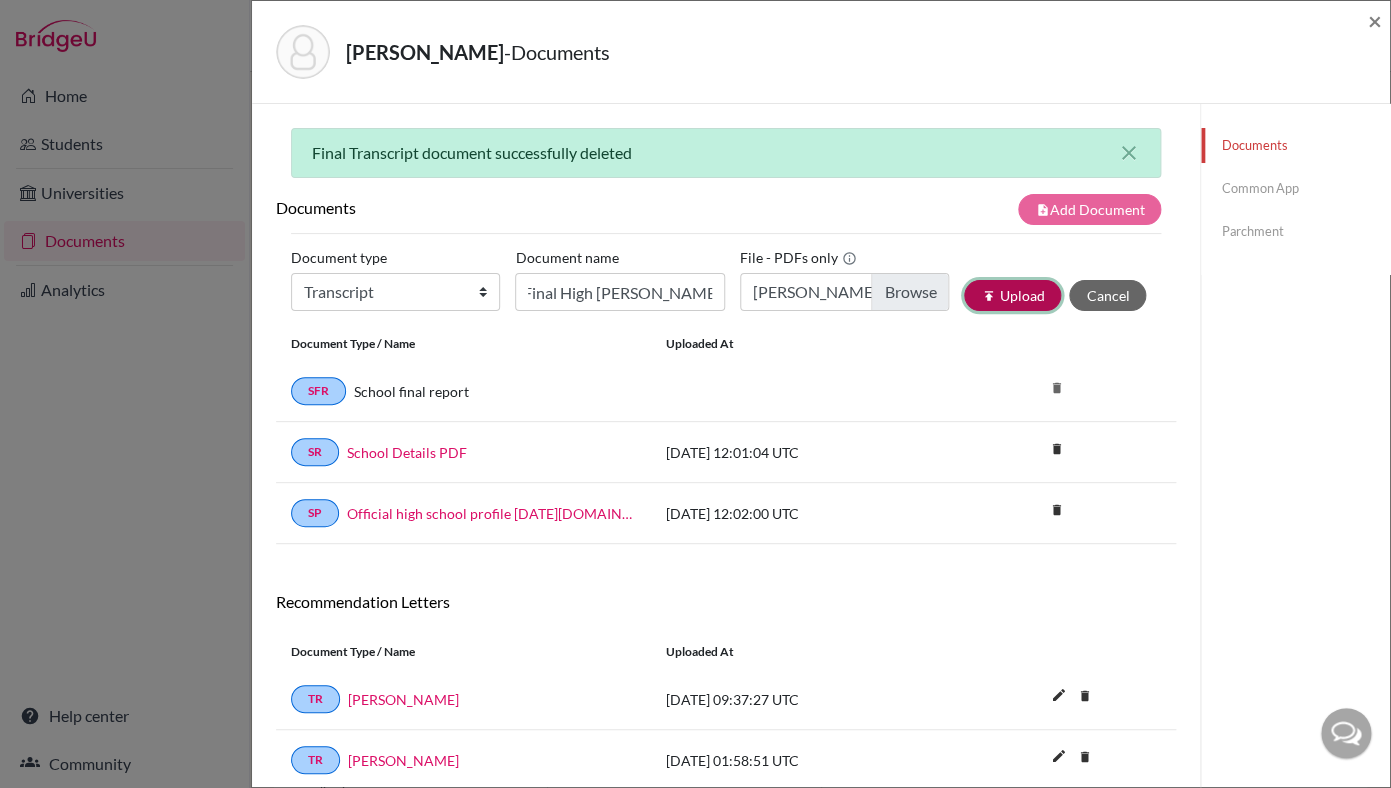 click on "publish  Upload" at bounding box center (1012, 295) 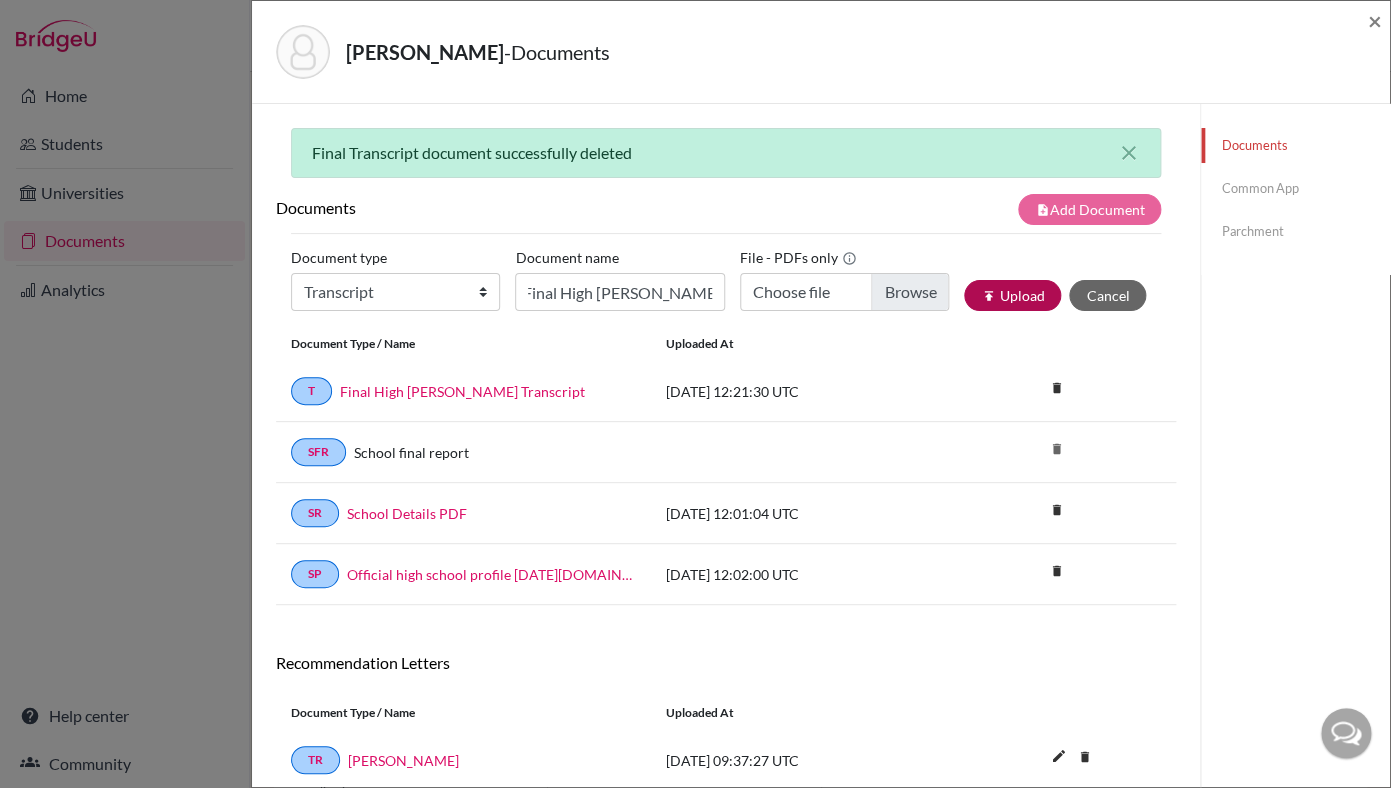 scroll, scrollTop: 0, scrollLeft: 0, axis: both 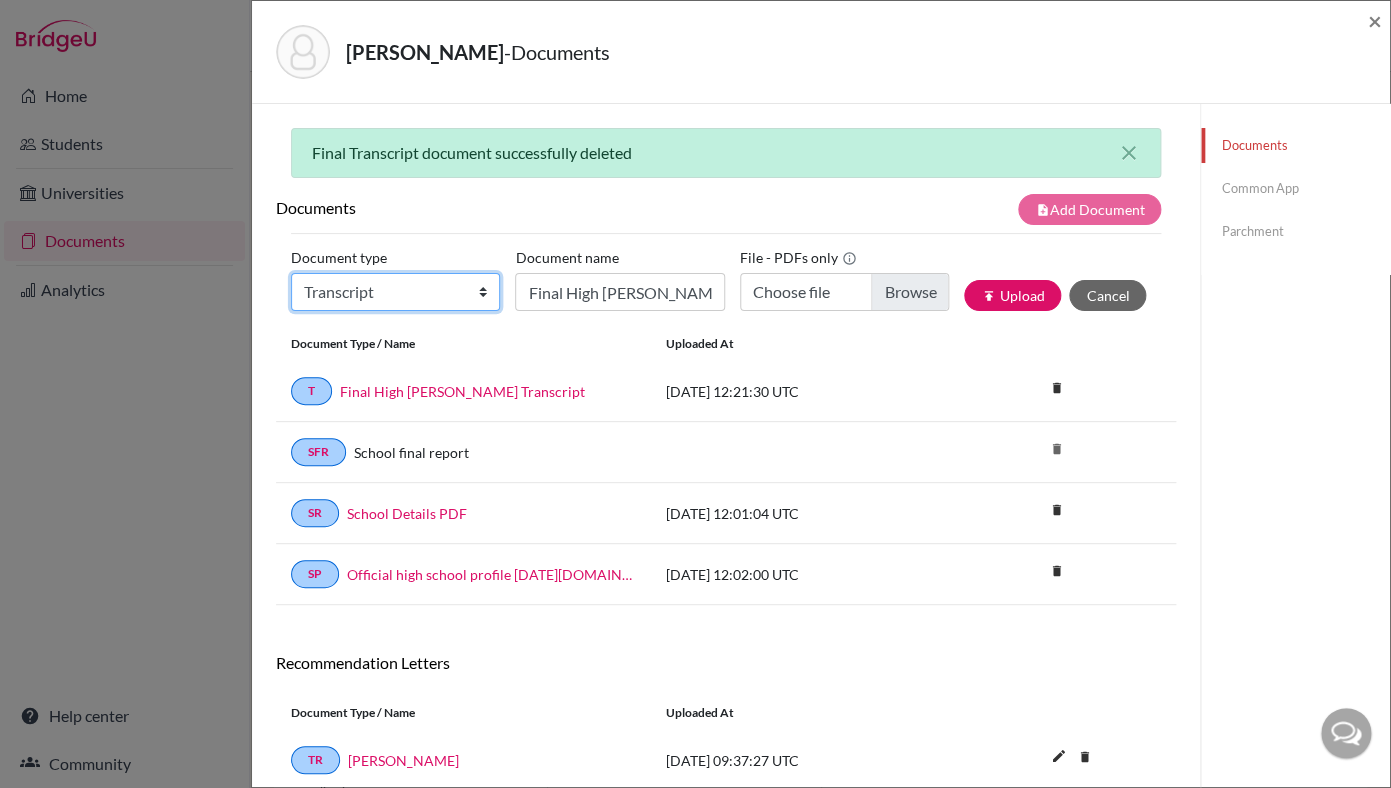 select on "46" 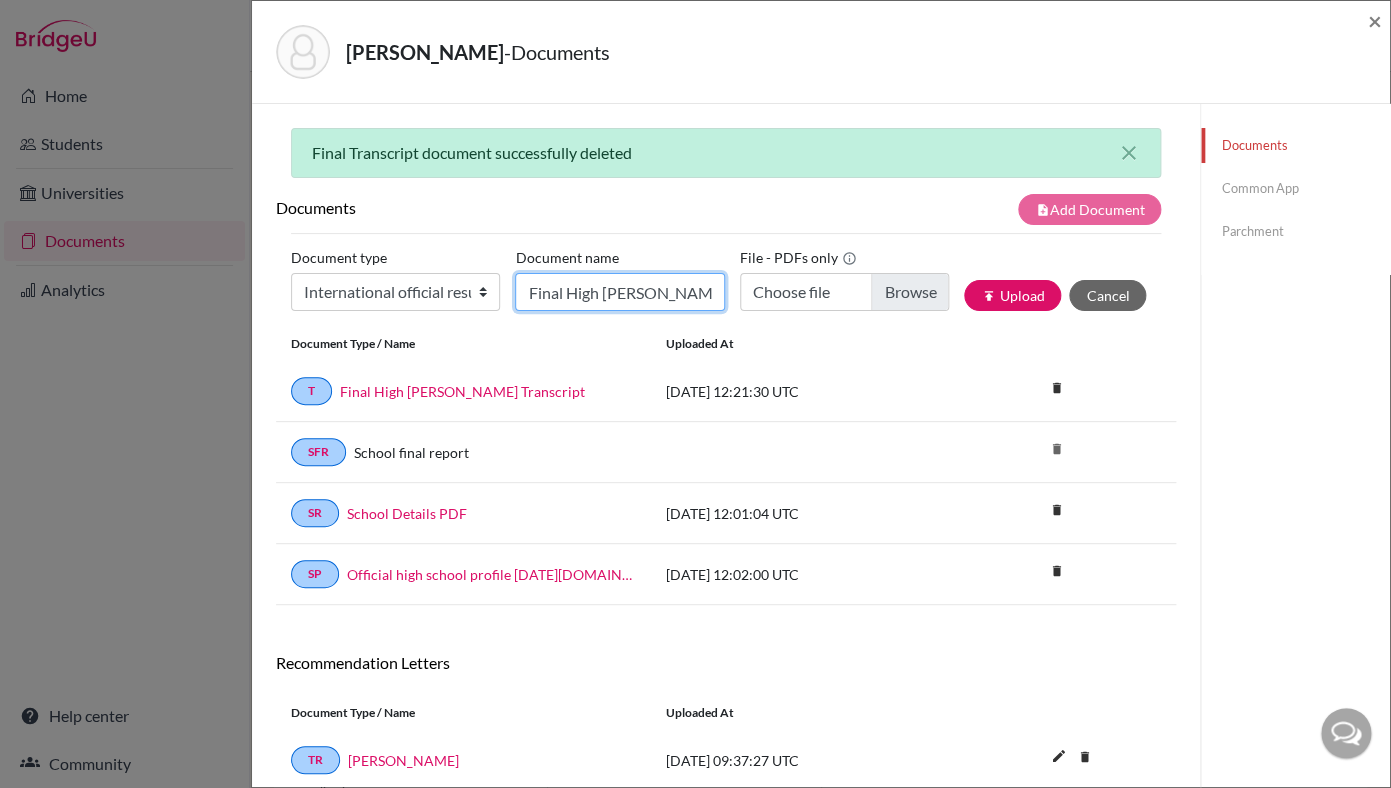 click on "Final High Scholl Transcript" 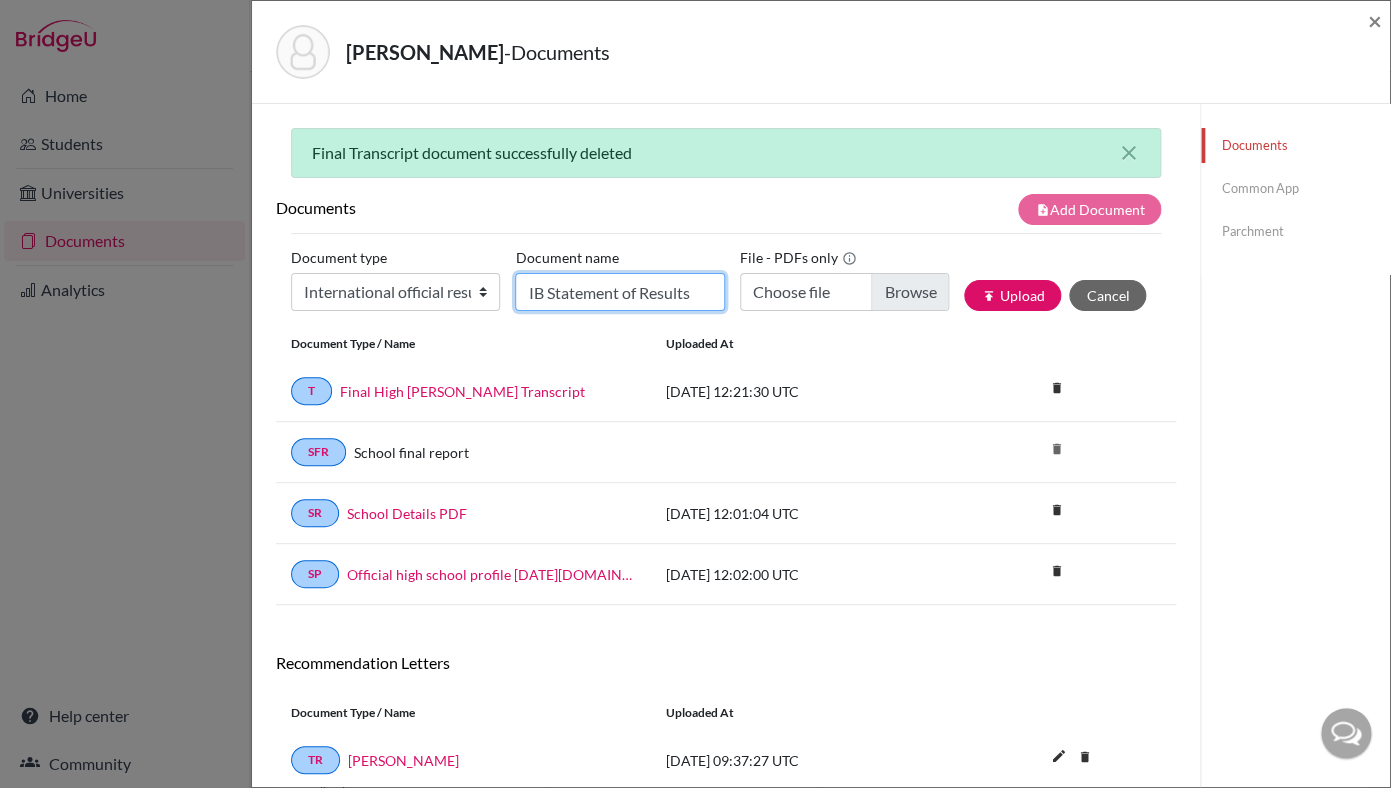 type on "IB Statement of Results" 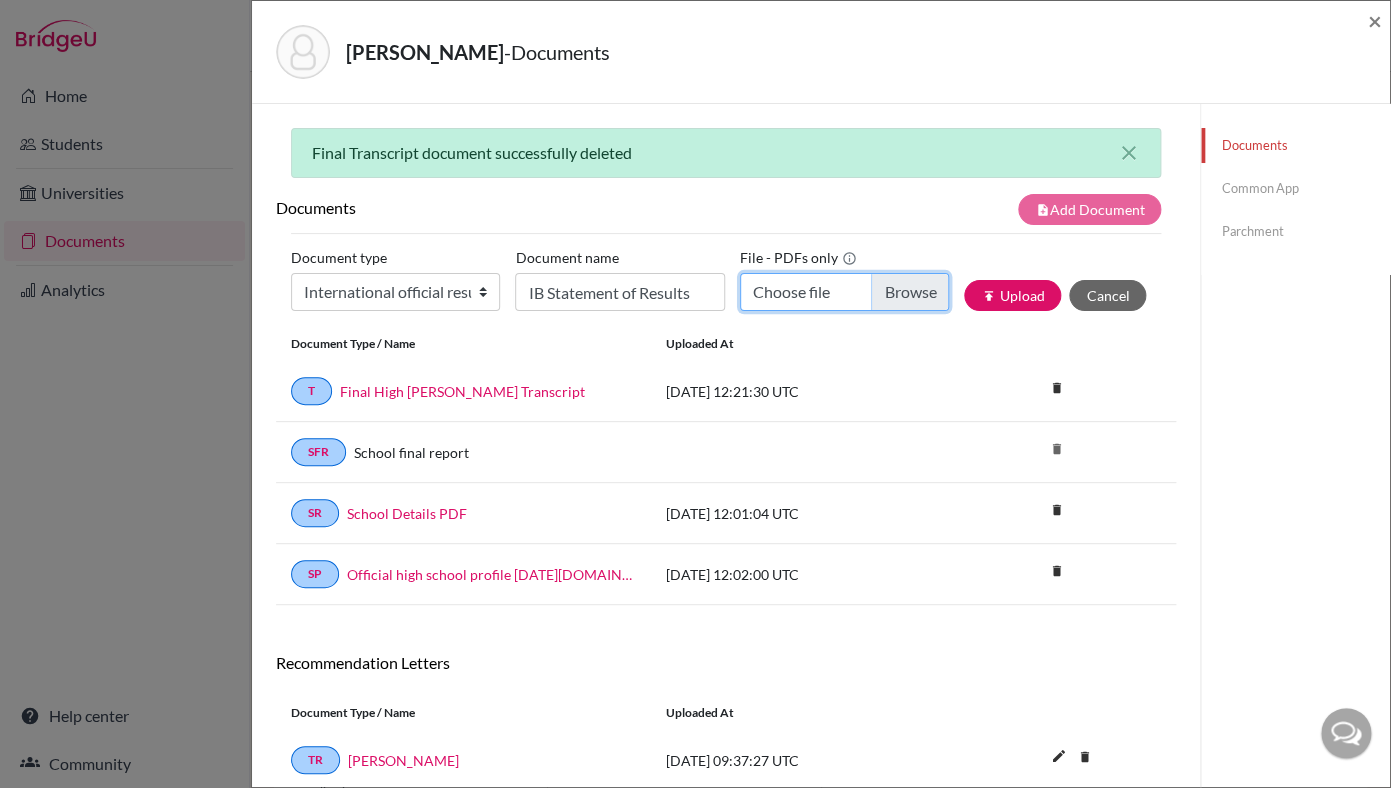 click on "Choose file" at bounding box center [844, 292] 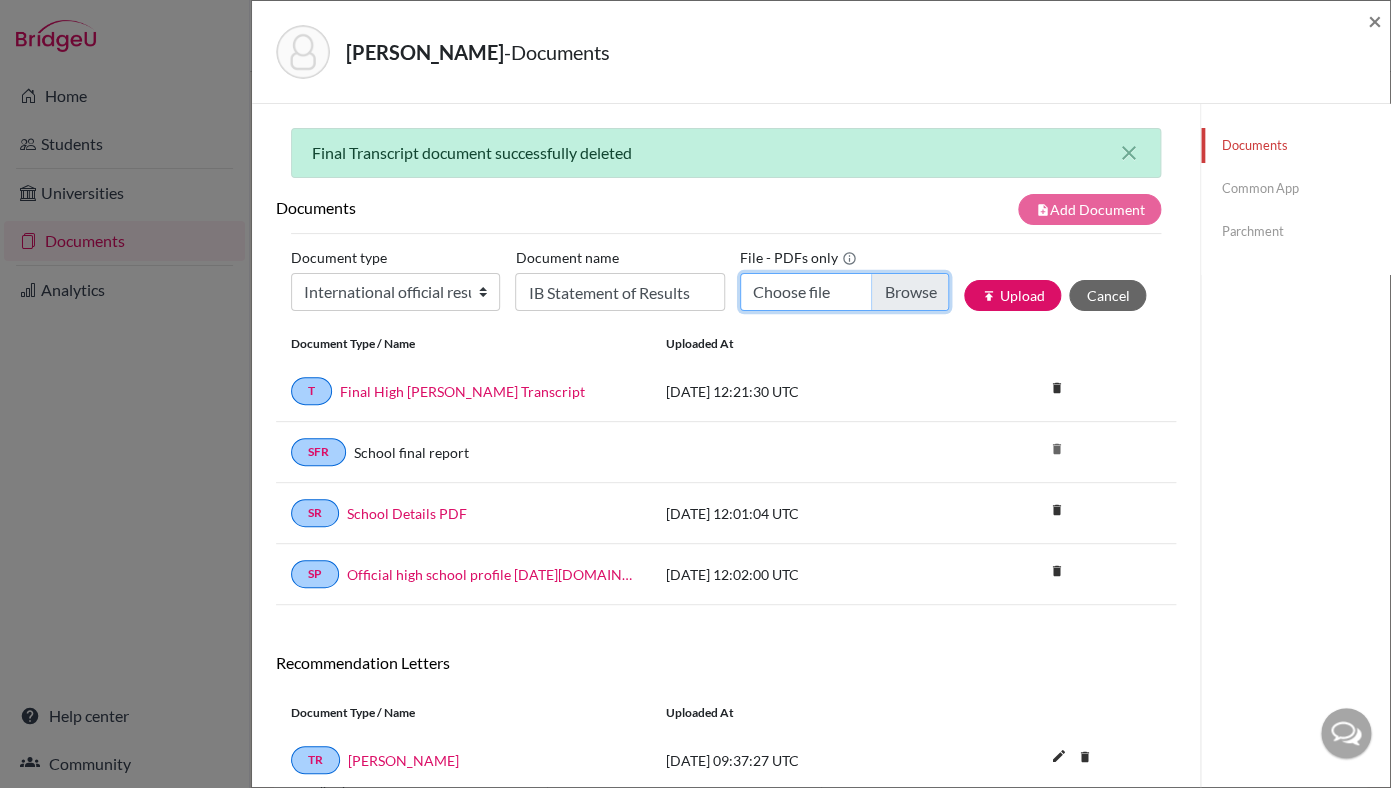 type on "C:\fakepath\Bernardo Paul Dawson IB Statement of Results - MSU Student ID 181619291.pdf" 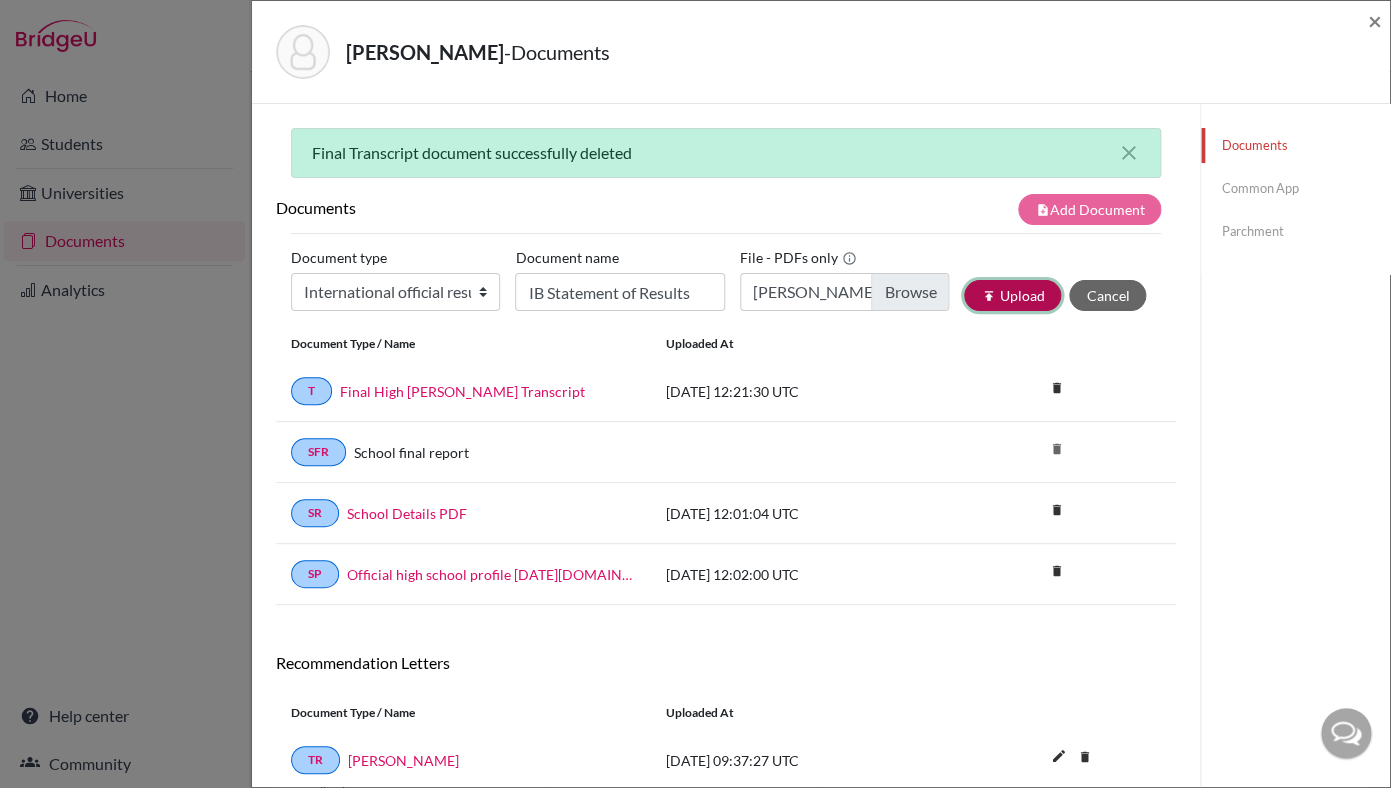 click on "publish  Upload" at bounding box center (1012, 295) 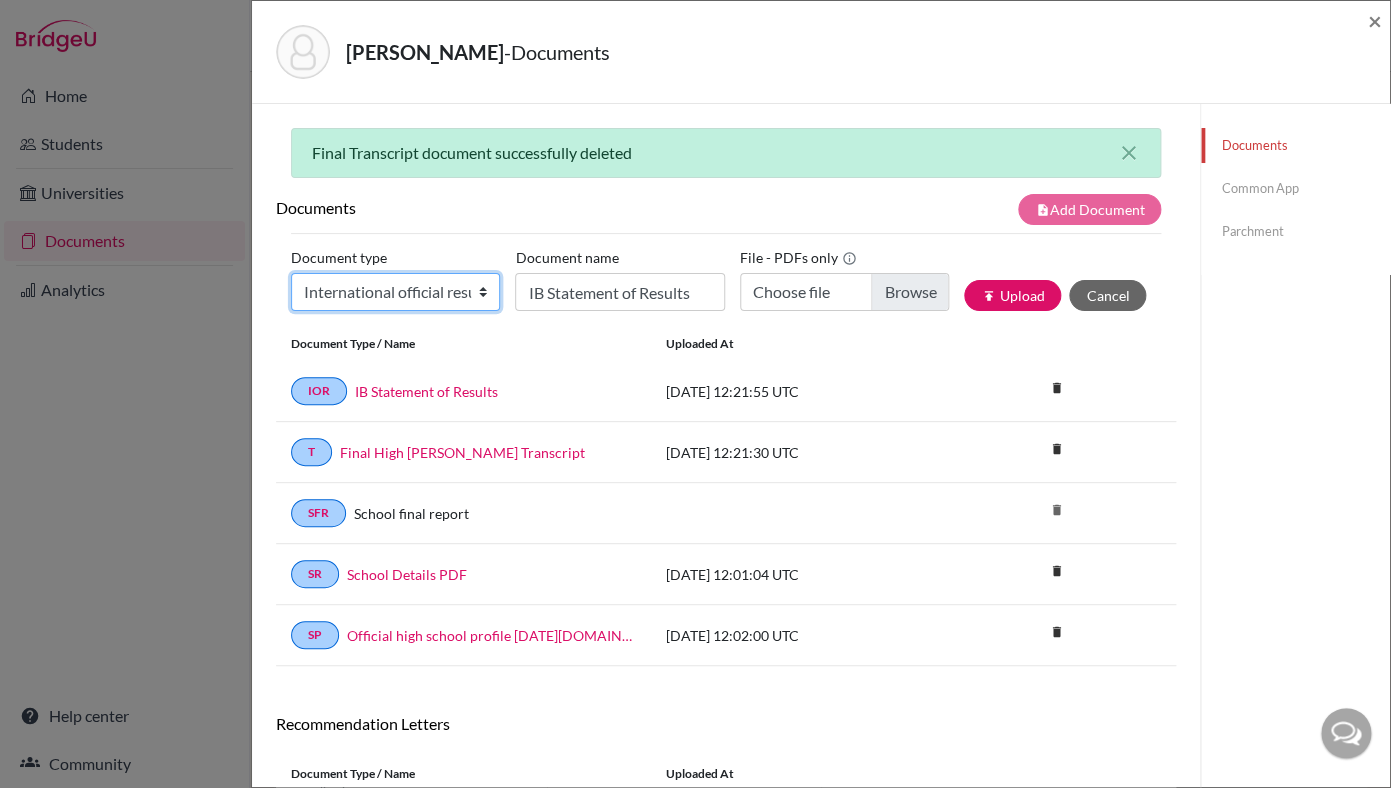 select on "39" 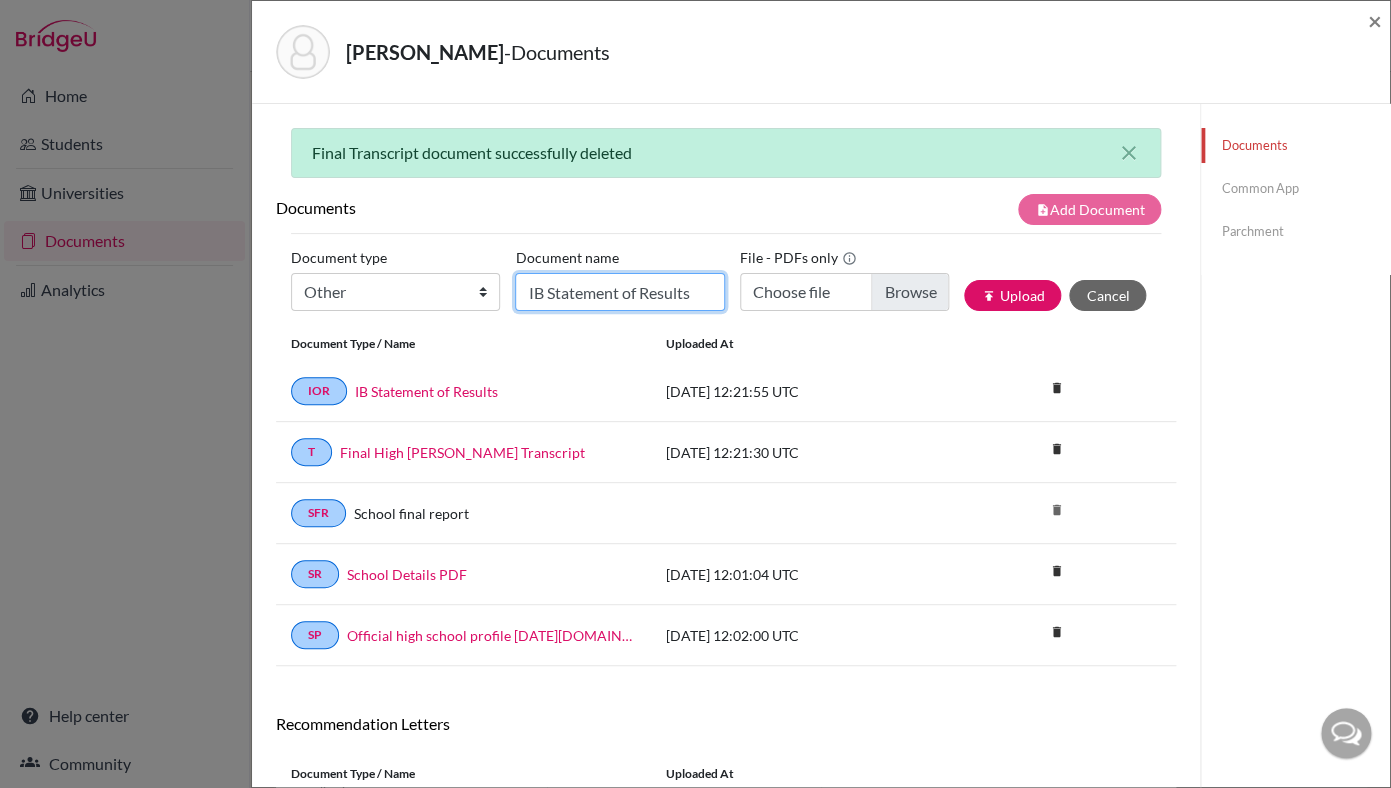 click on "IB Statement of Results" 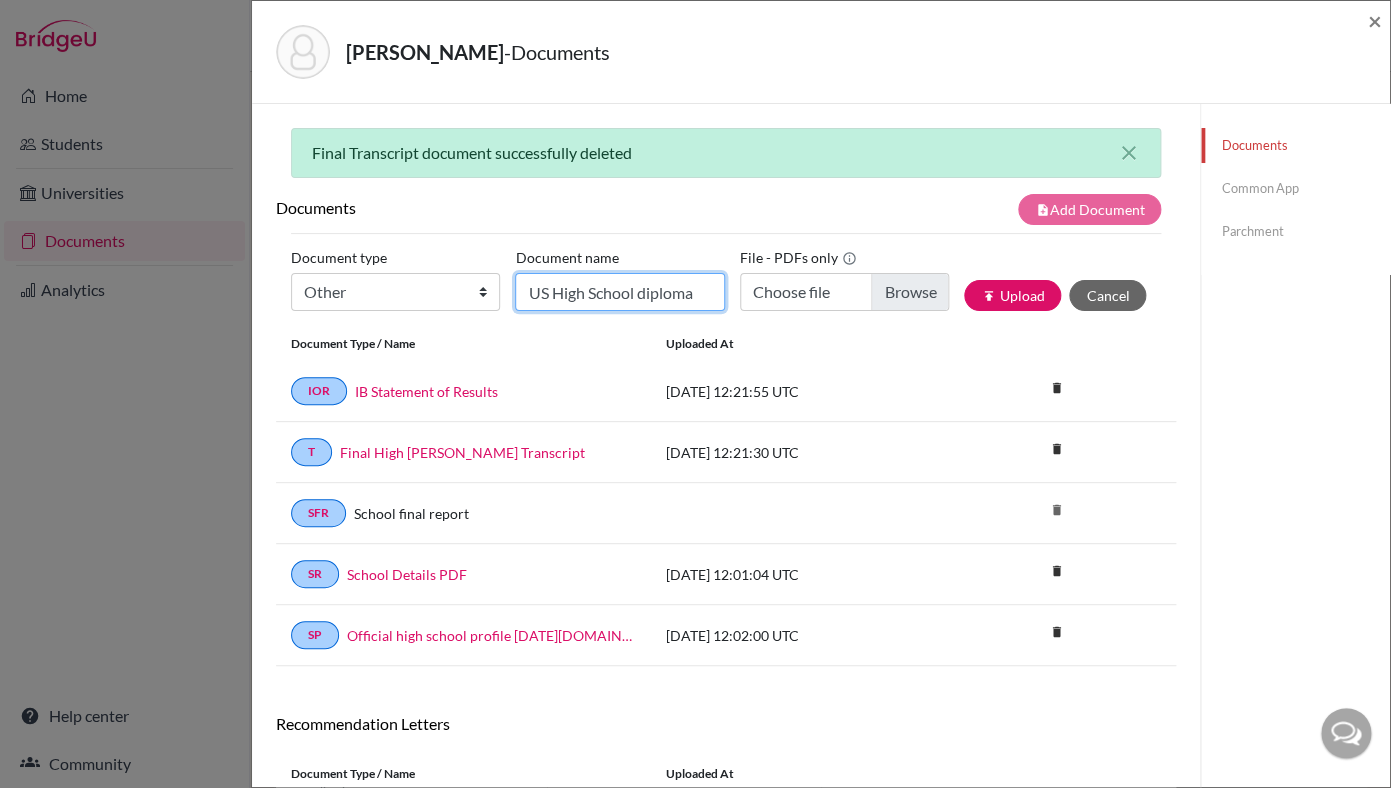 type on "US High School diploma" 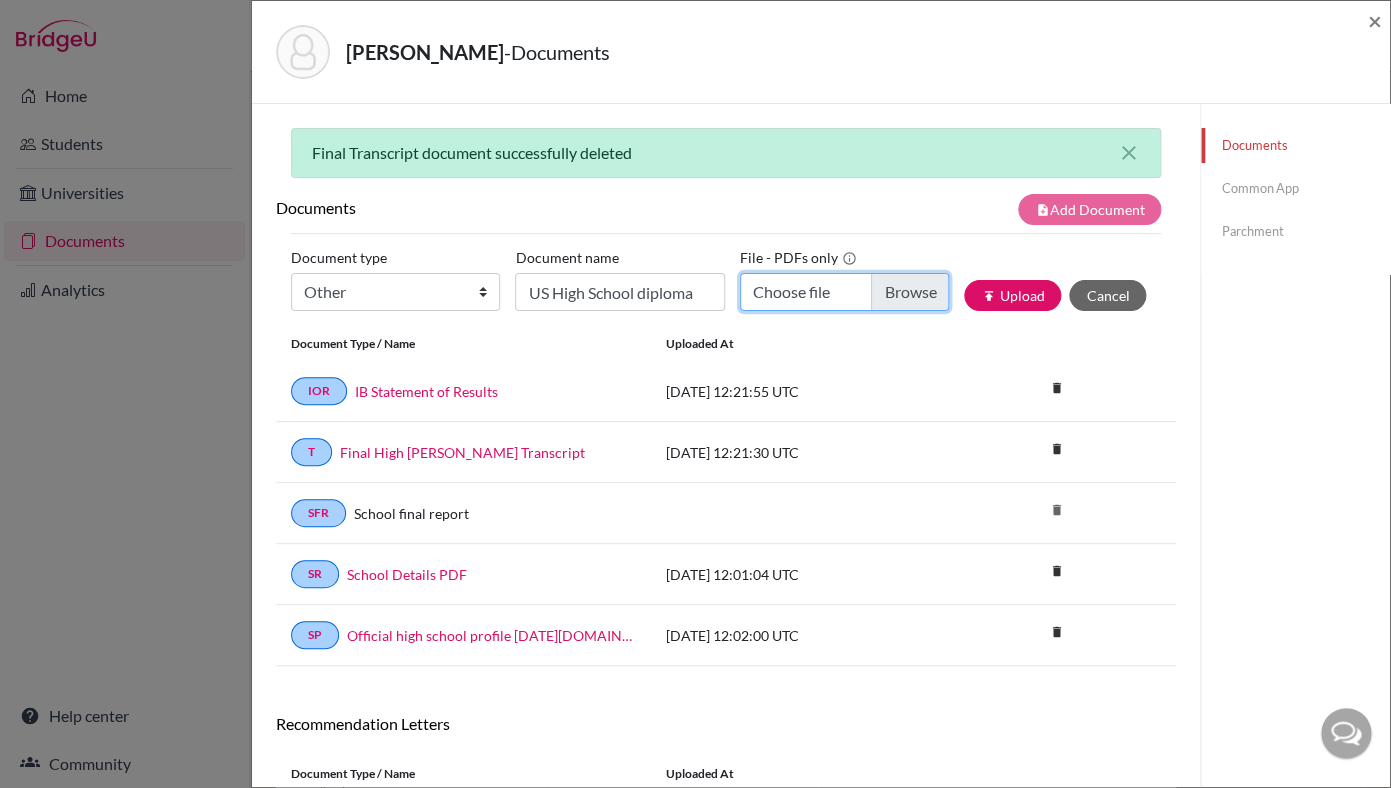 click on "Choose file" at bounding box center (844, 292) 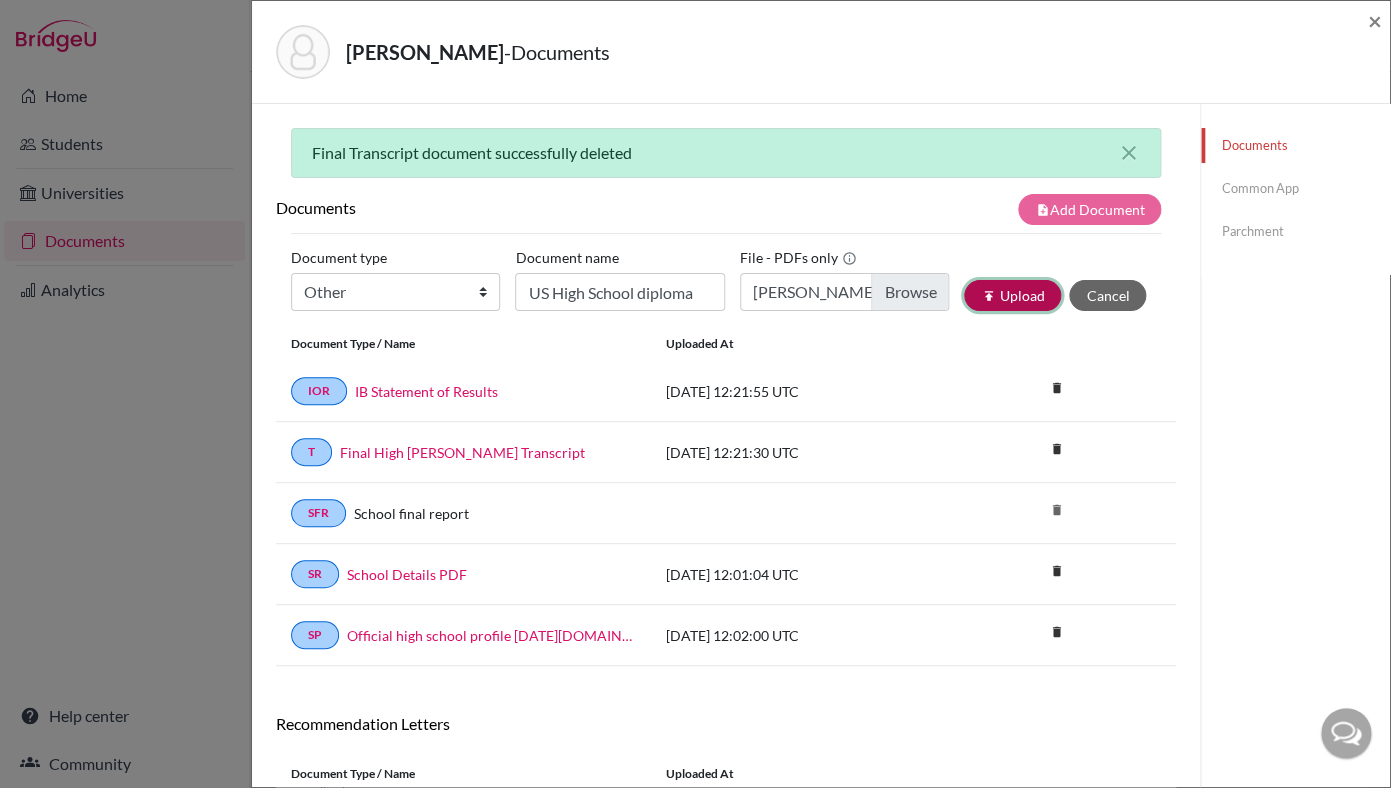 click on "publish  Upload" at bounding box center [1012, 295] 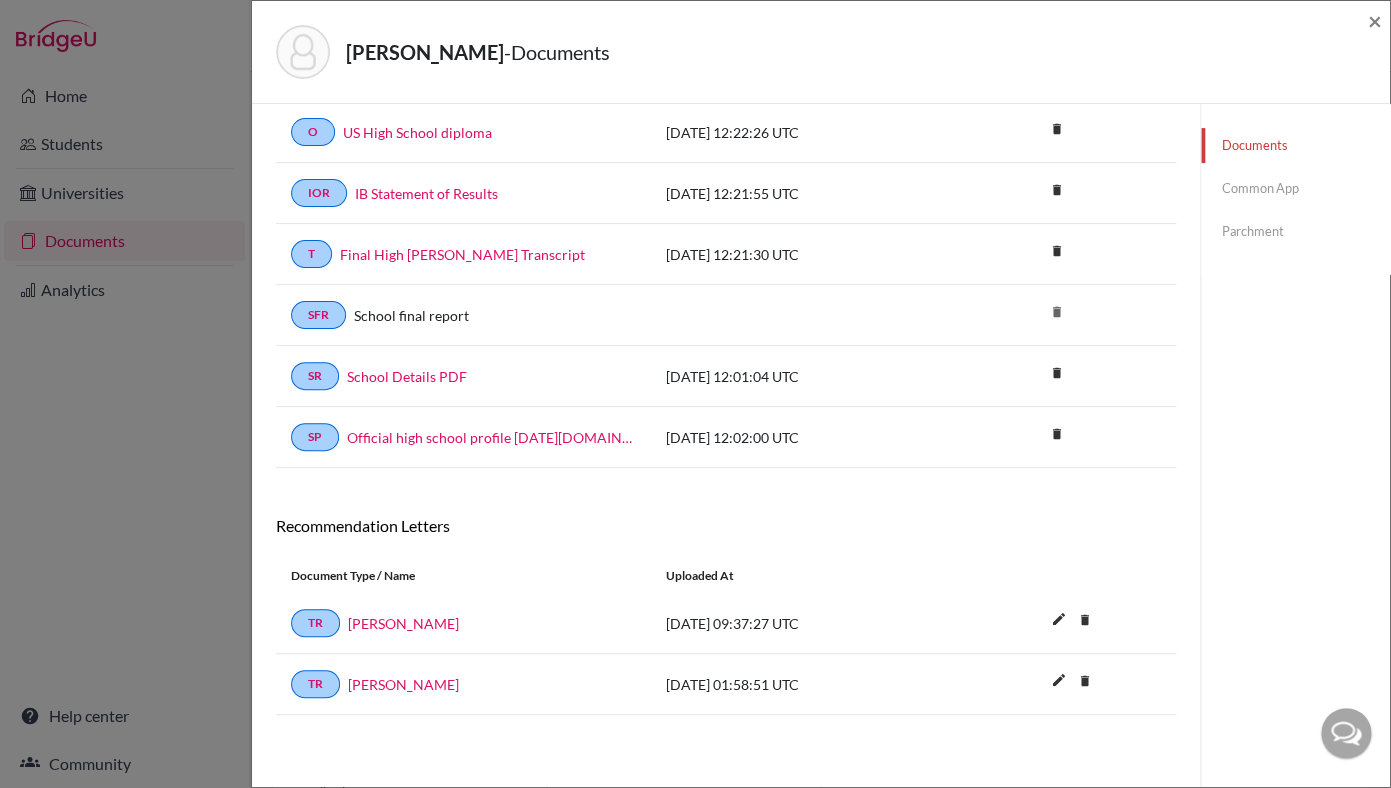 scroll, scrollTop: 0, scrollLeft: 0, axis: both 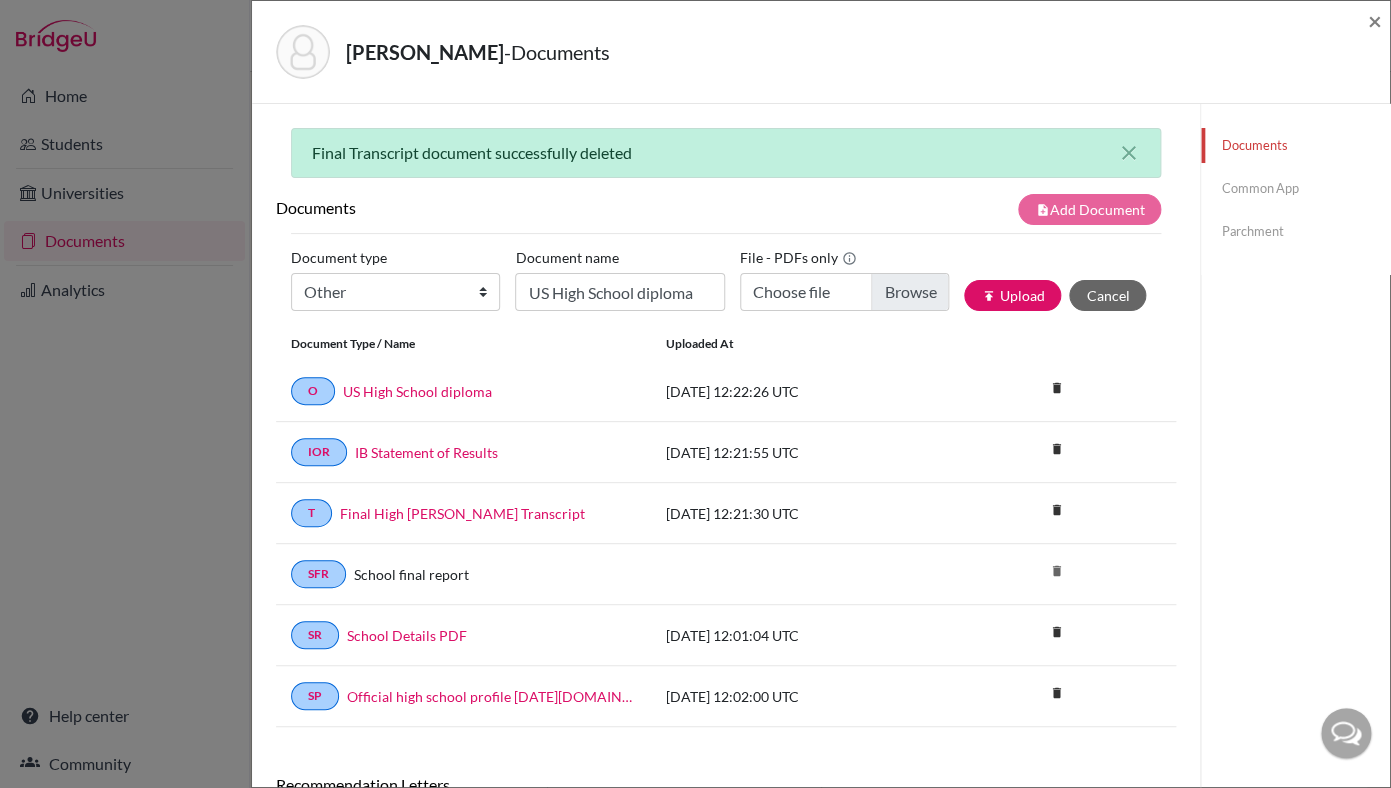 click on "Parchment" 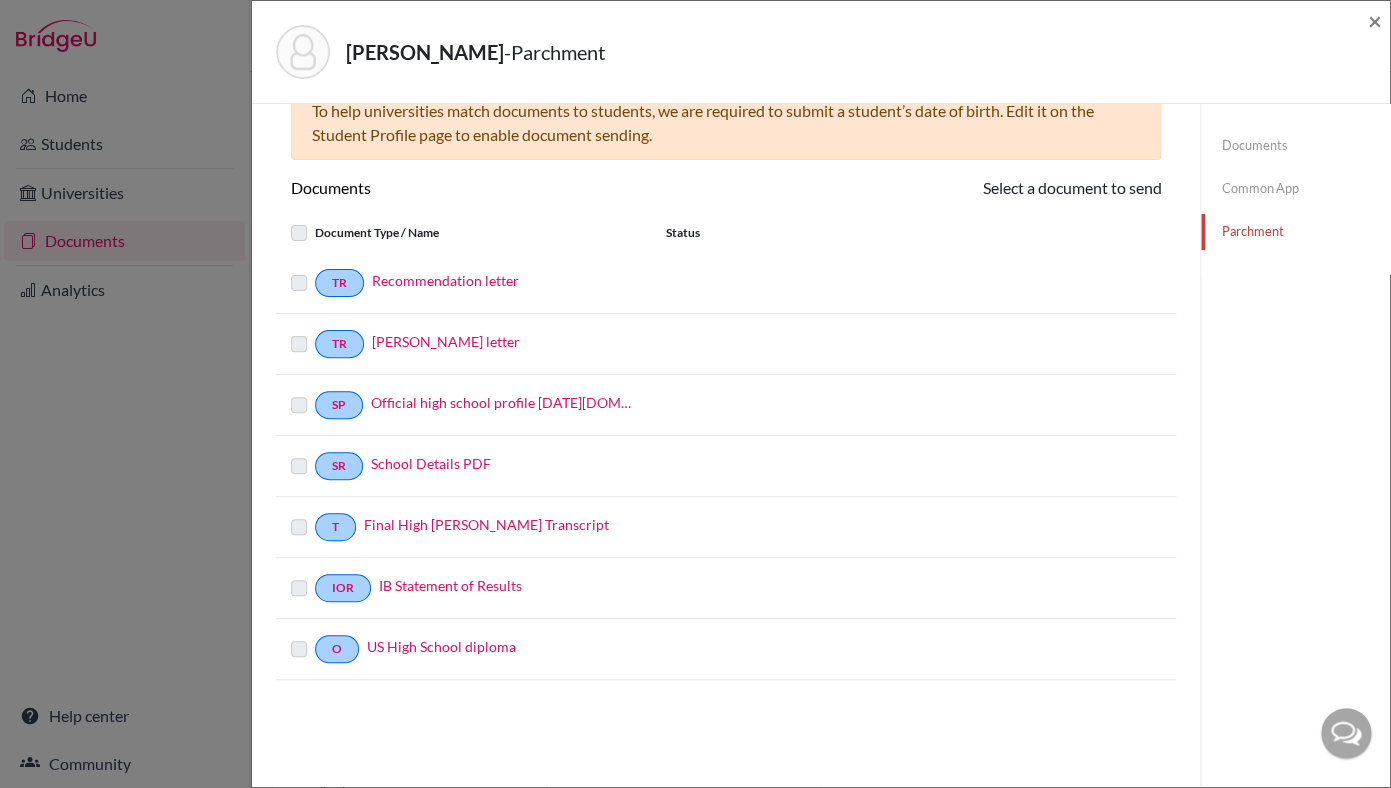 scroll, scrollTop: 0, scrollLeft: 0, axis: both 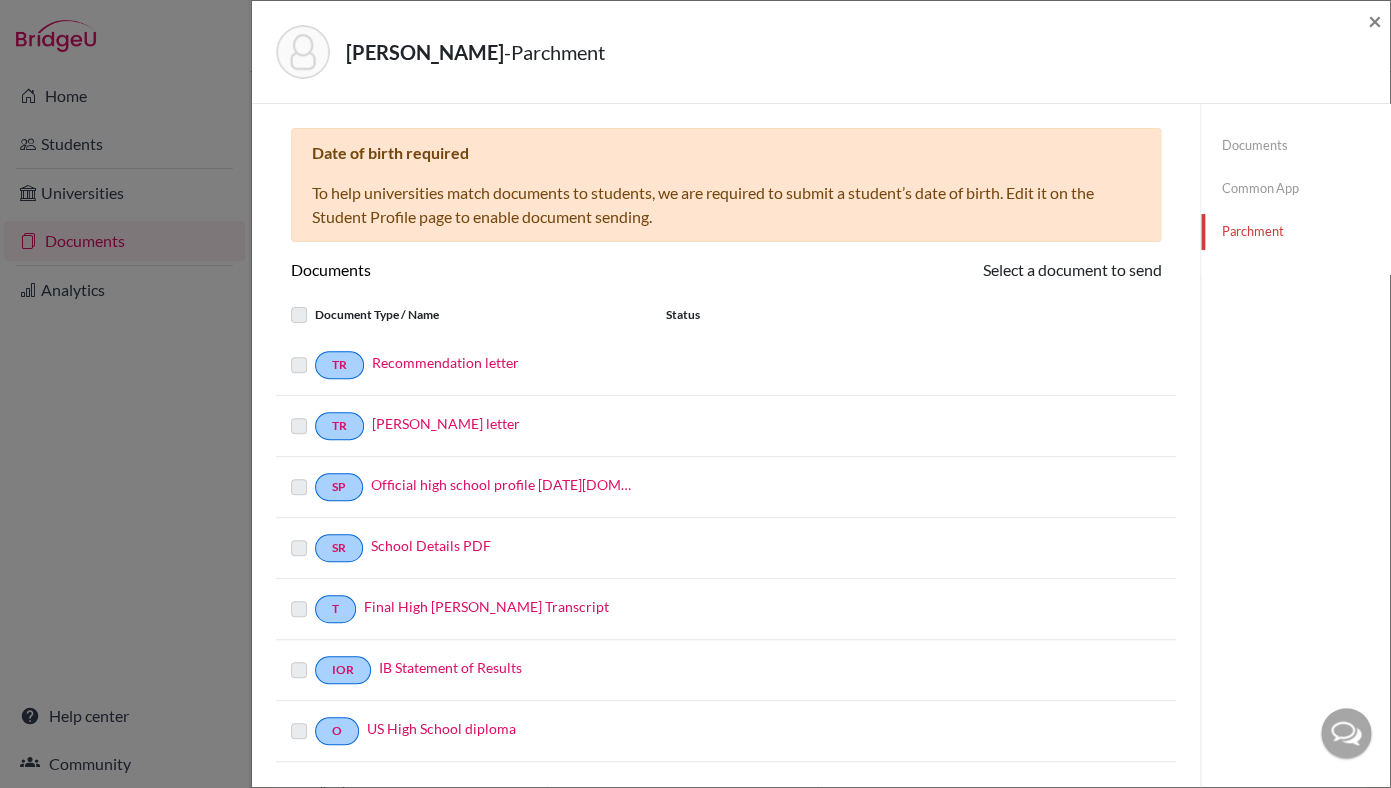 click on "Documents" 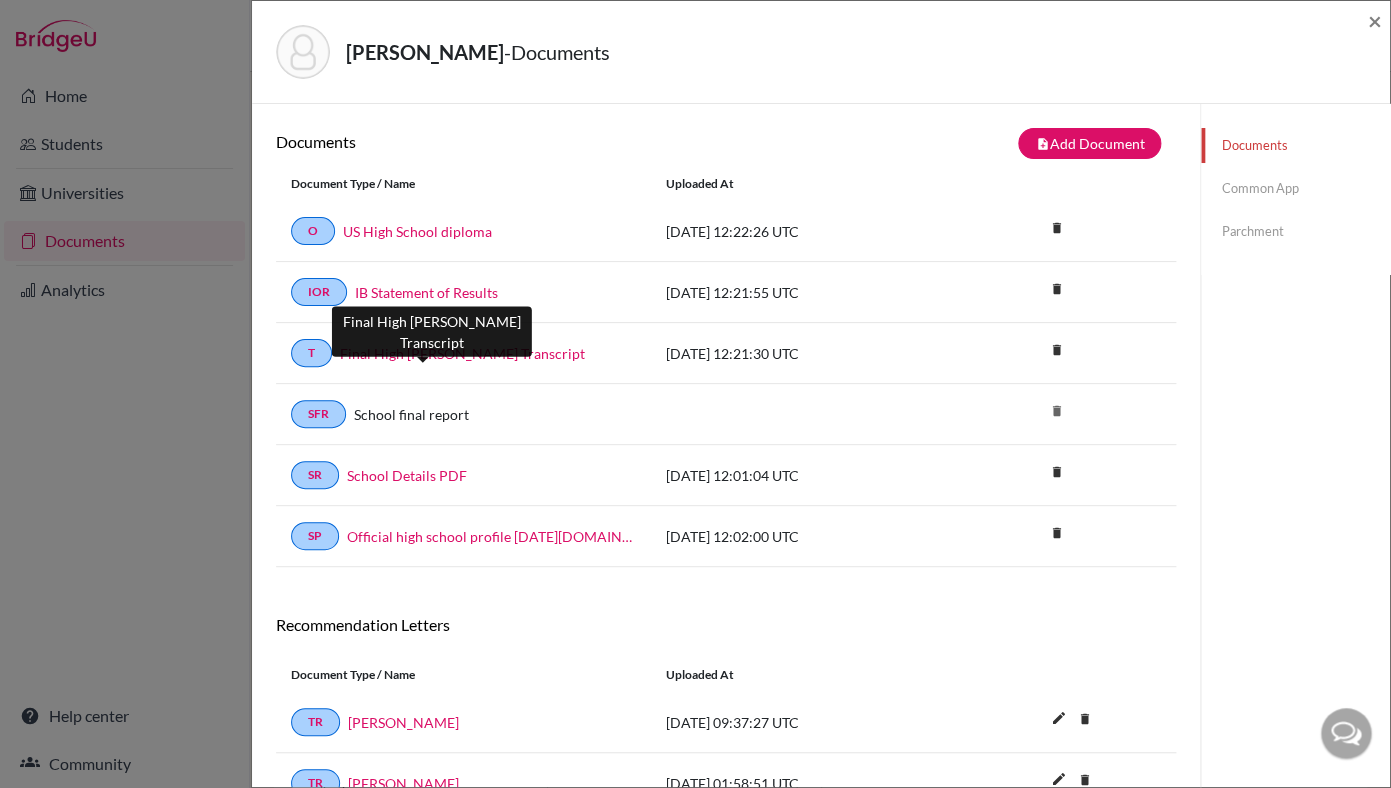 click on "Final High Scholl Transcript" at bounding box center (462, 353) 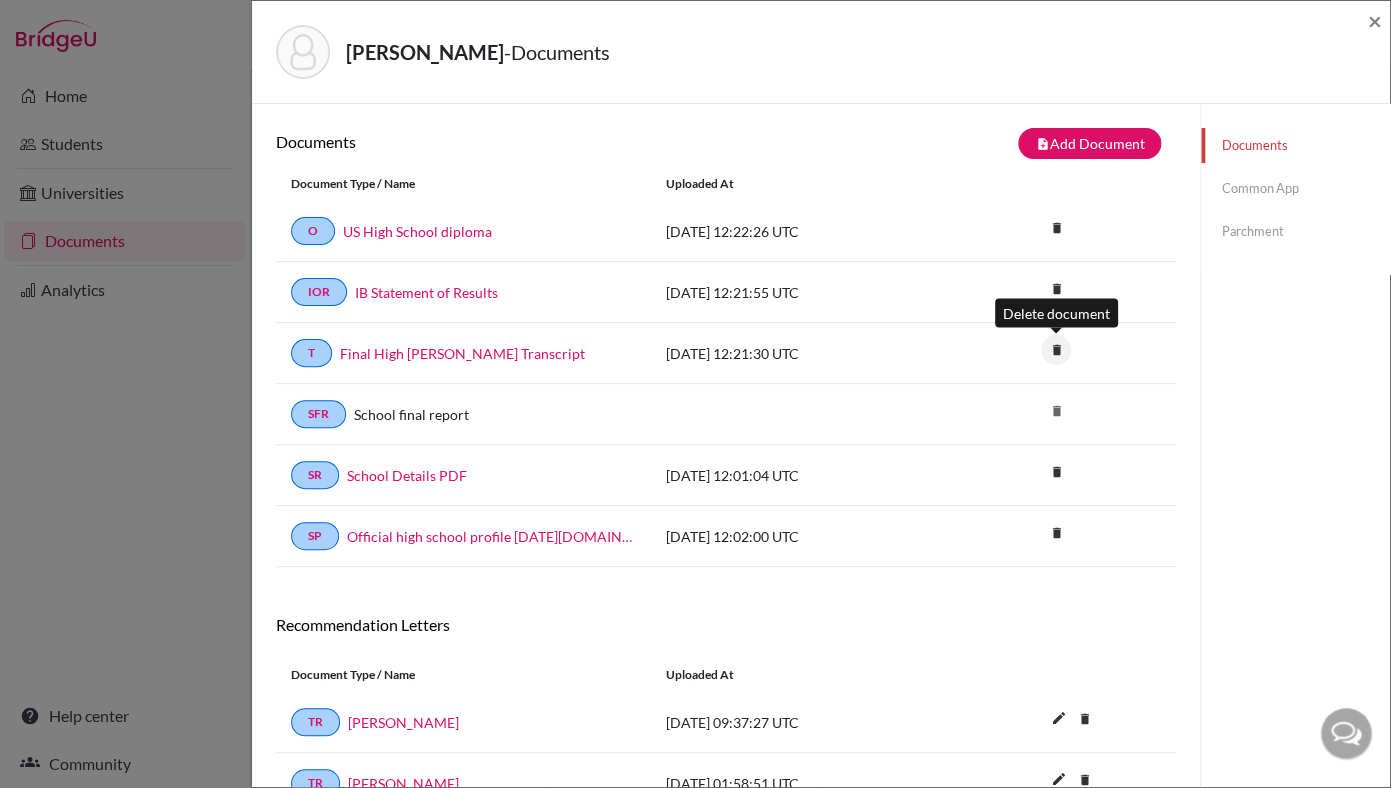 click on "delete" at bounding box center [1056, 350] 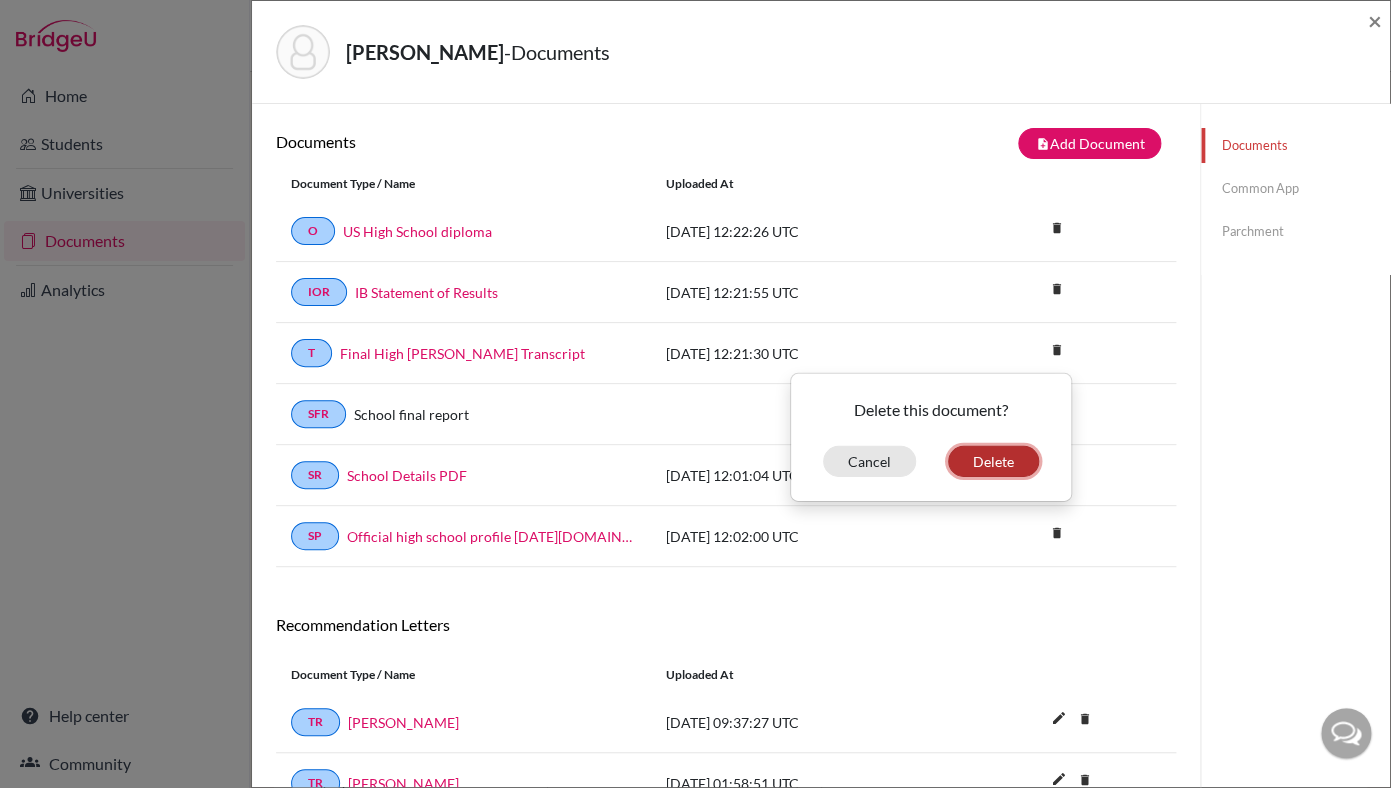 click on "Delete" at bounding box center (993, 461) 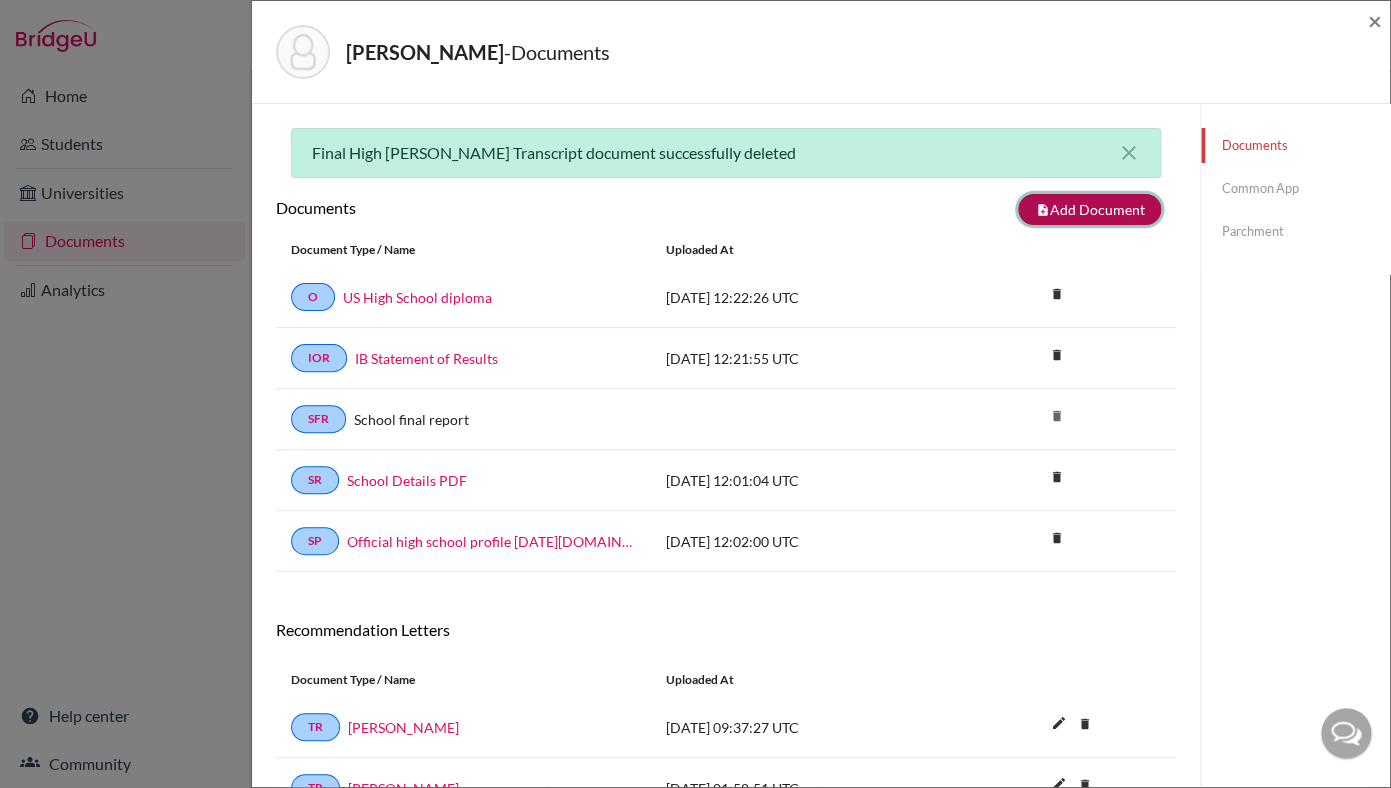 click on "note_add  Add Document" at bounding box center [1089, 209] 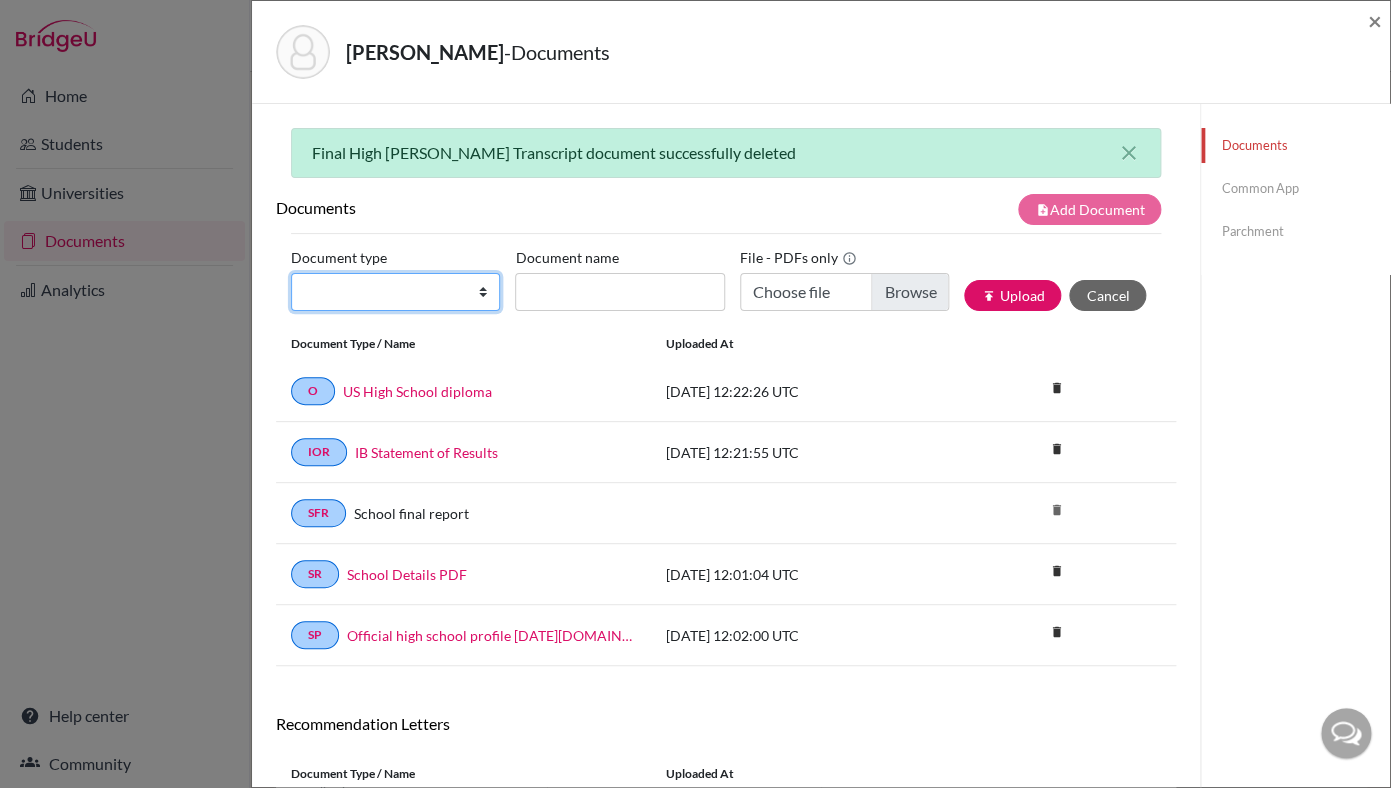 select on "2" 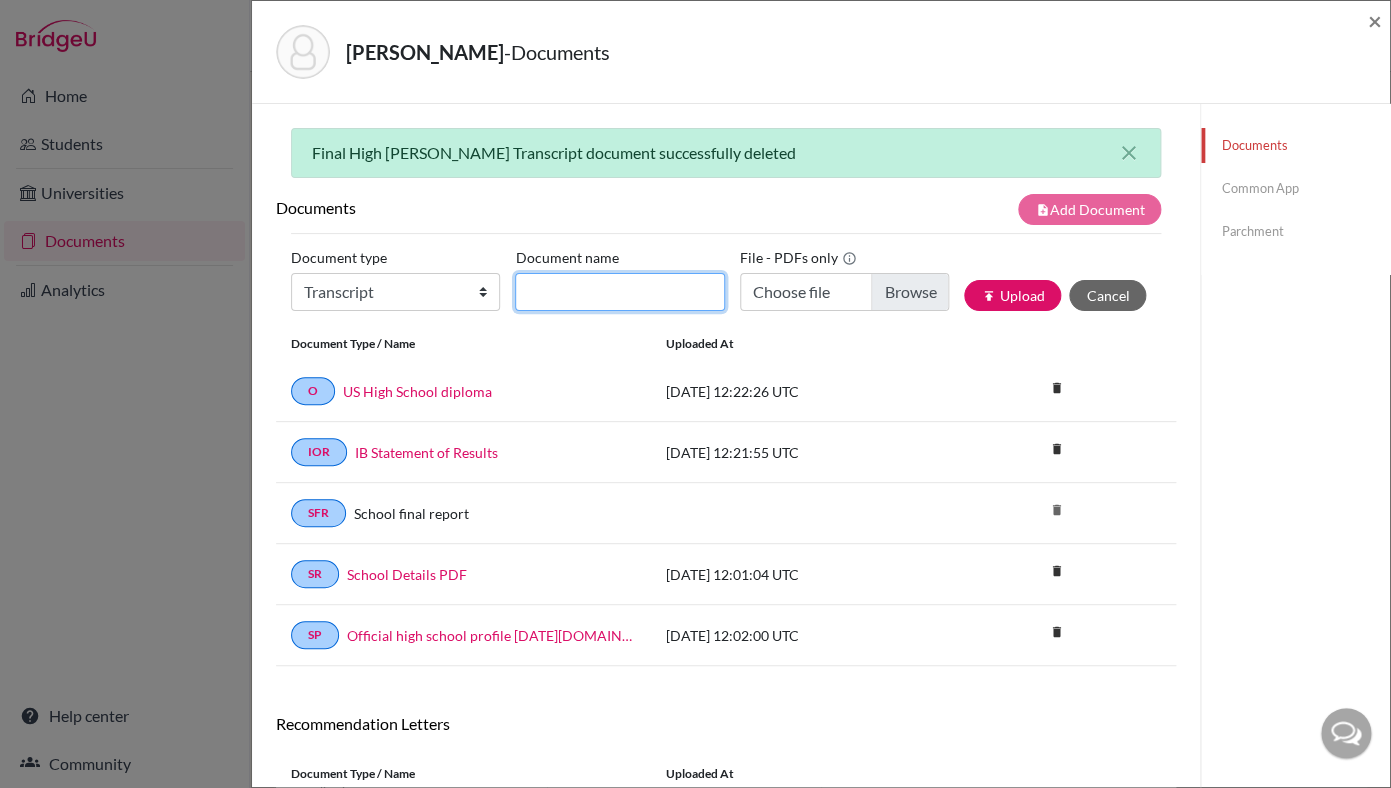 click on "Document name" 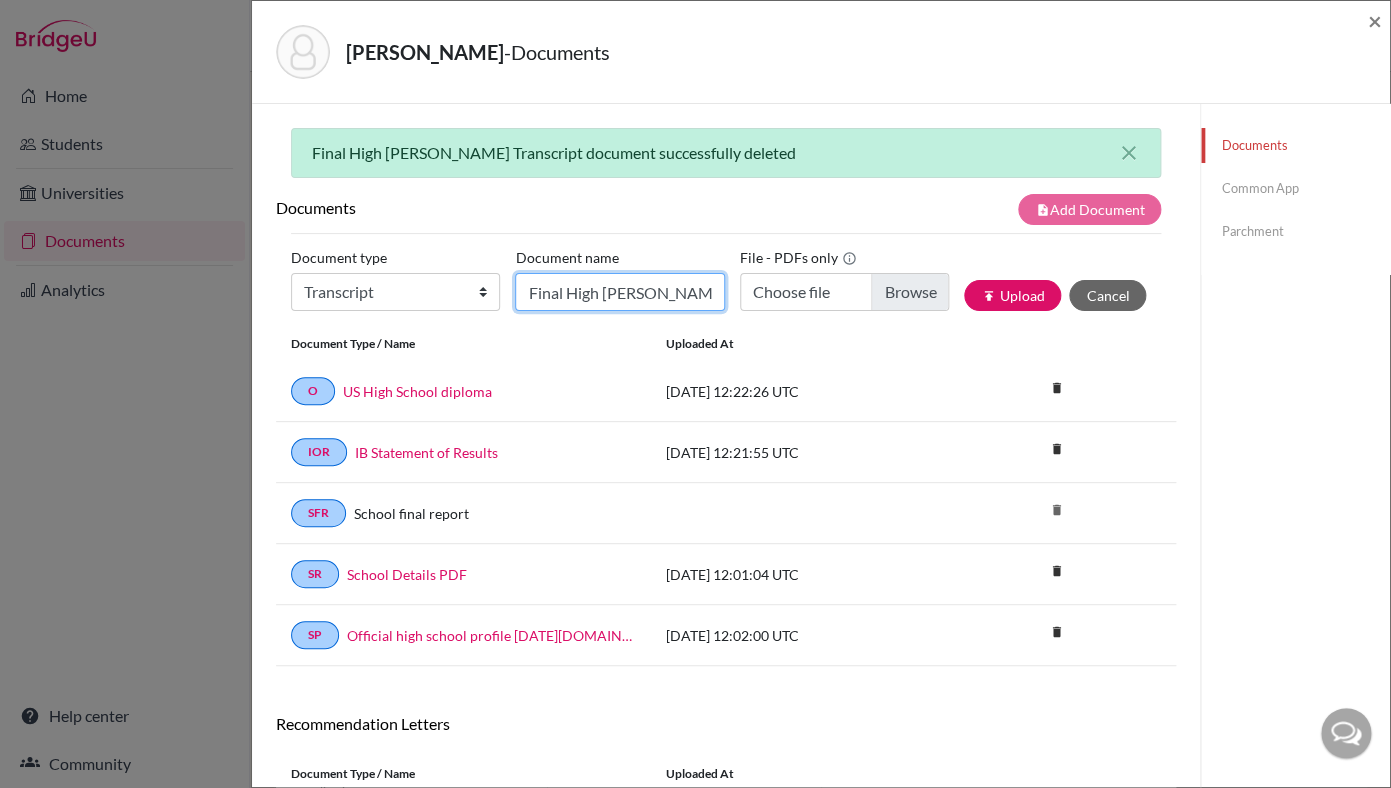 scroll, scrollTop: 0, scrollLeft: 6, axis: horizontal 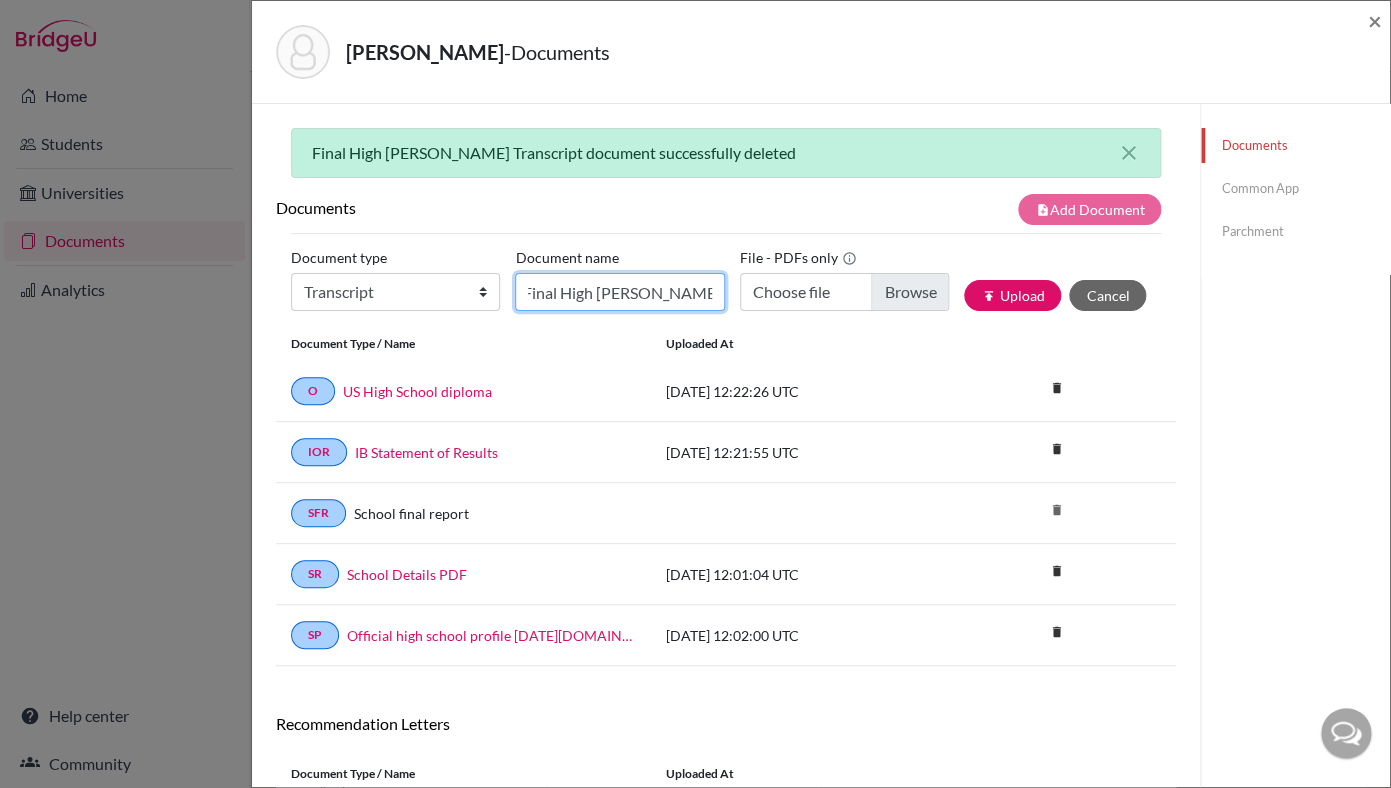 click on "Final High Scholl Transcript" 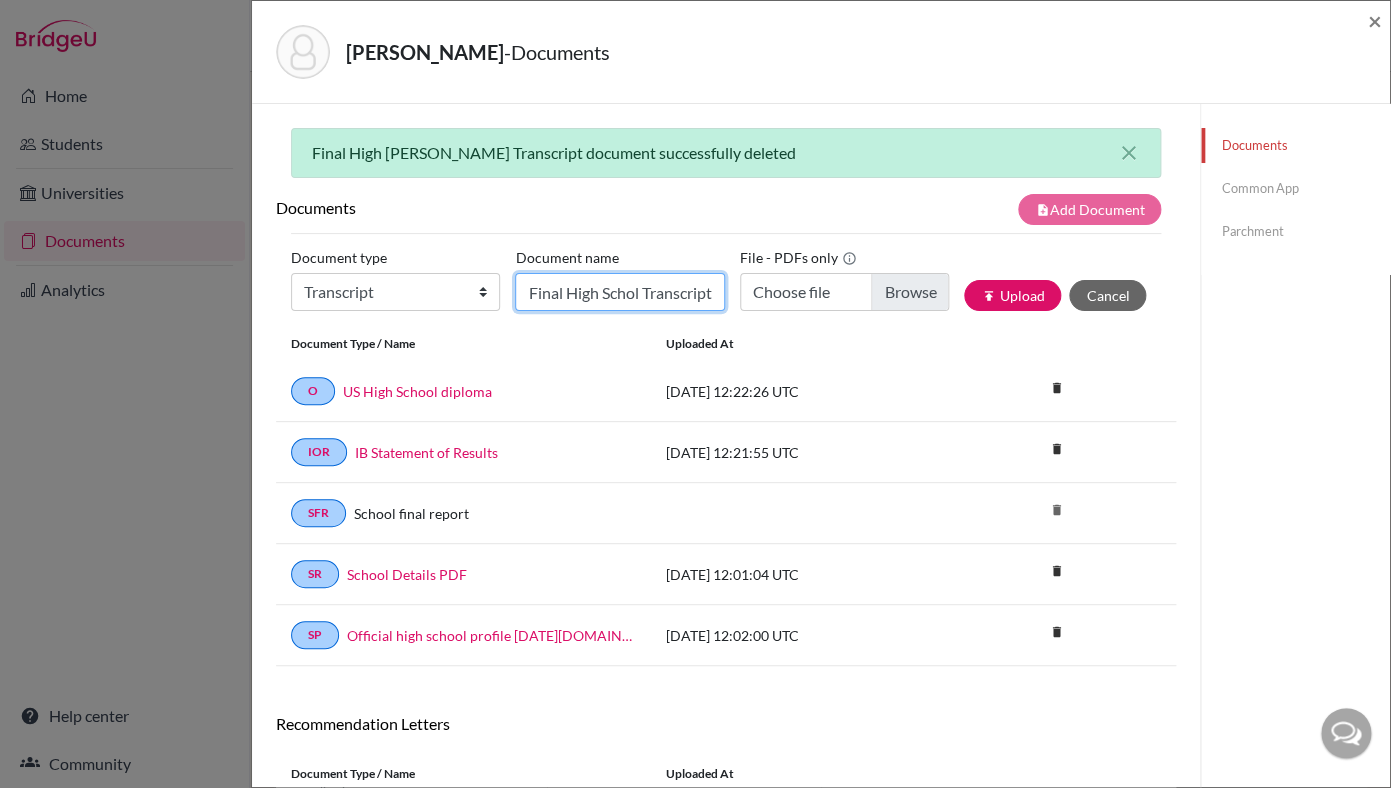scroll, scrollTop: 0, scrollLeft: 2, axis: horizontal 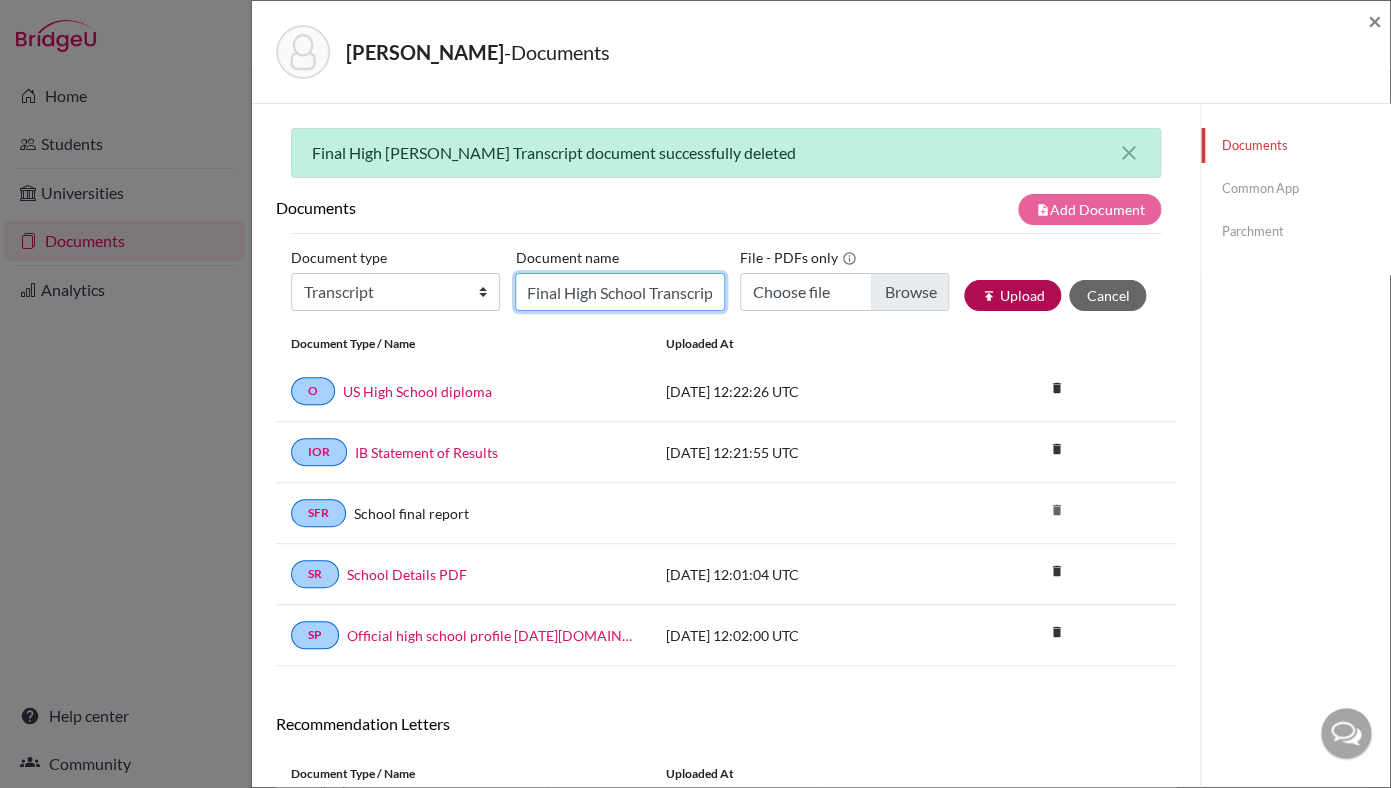 type on "Final High School Transcript" 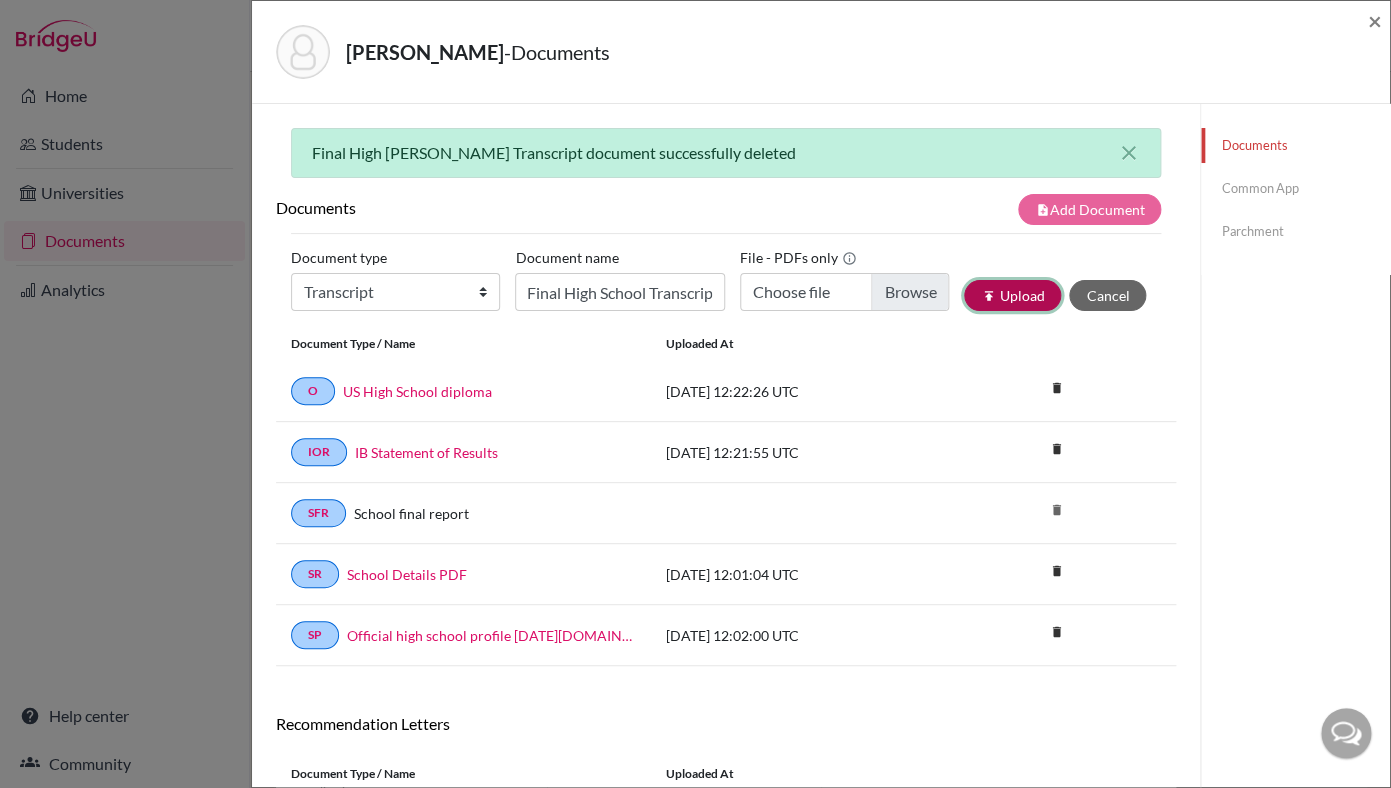 click on "publish  Upload" at bounding box center [1012, 295] 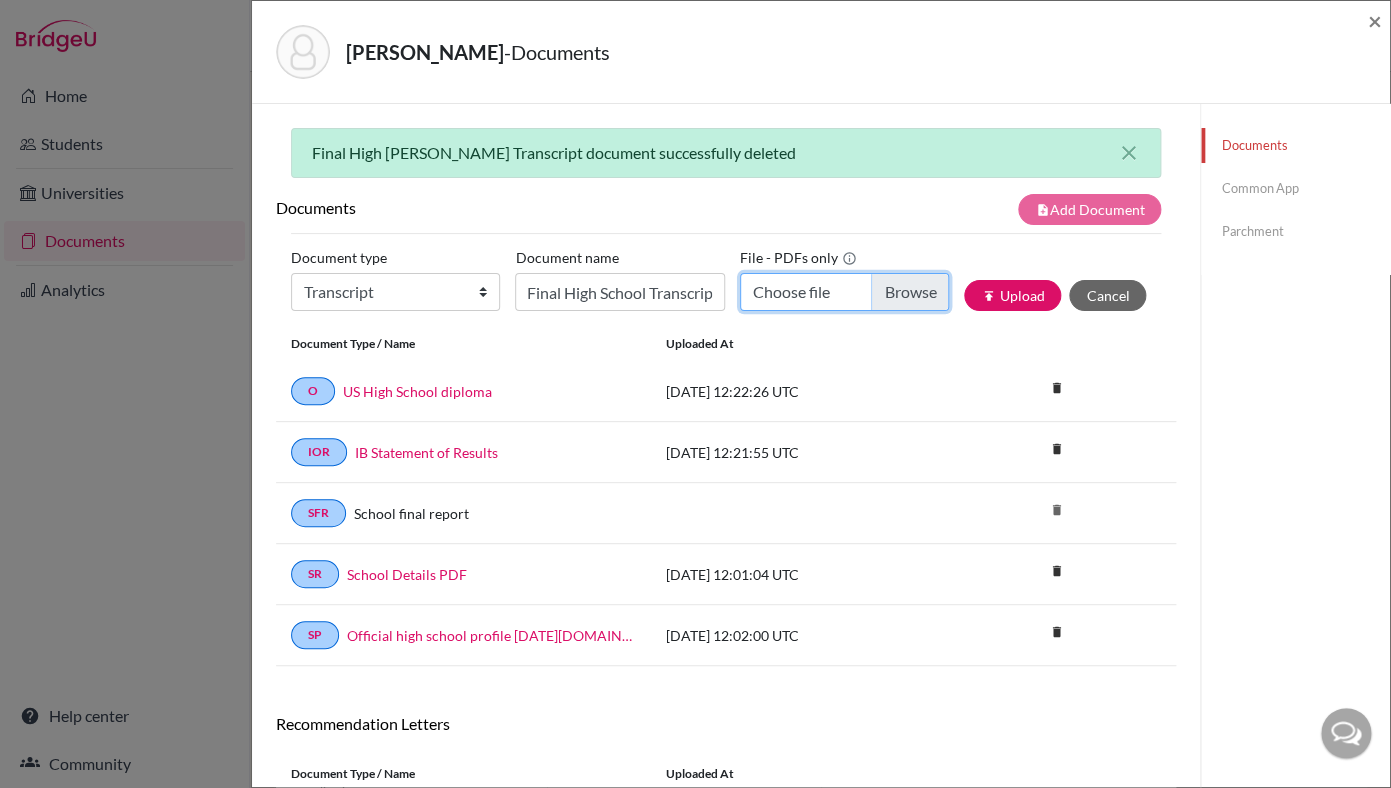 click on "Choose file" at bounding box center [844, 292] 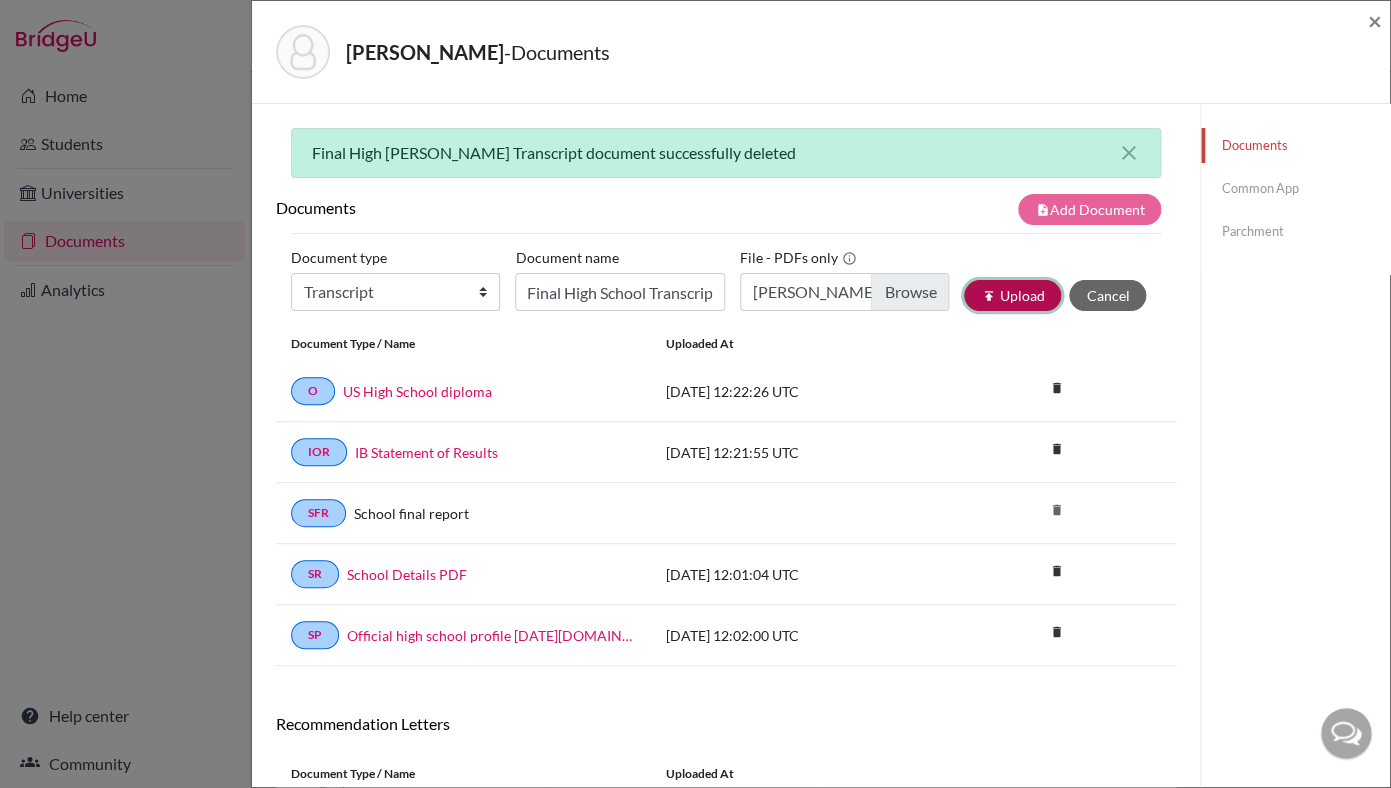 click on "publish  Upload" at bounding box center (1012, 295) 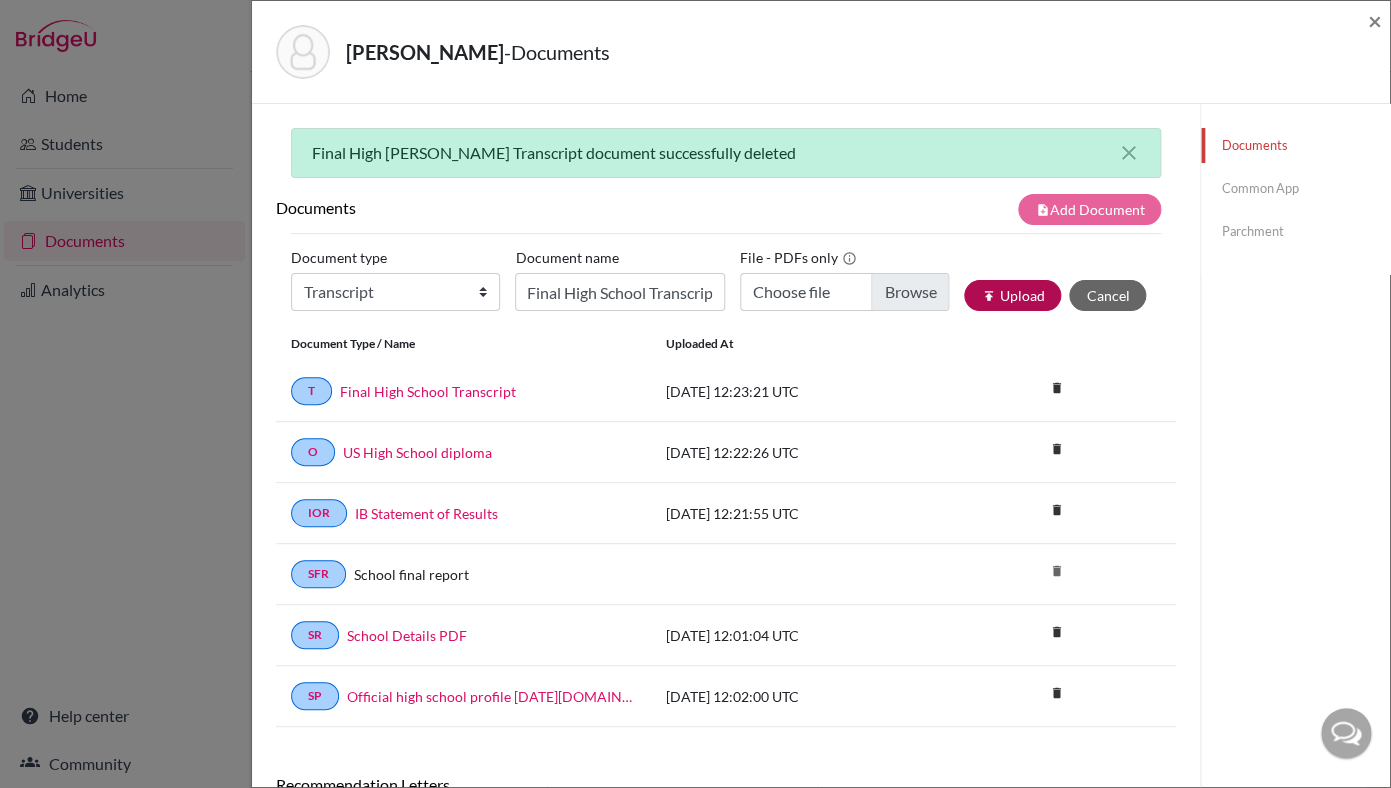 scroll, scrollTop: 0, scrollLeft: 0, axis: both 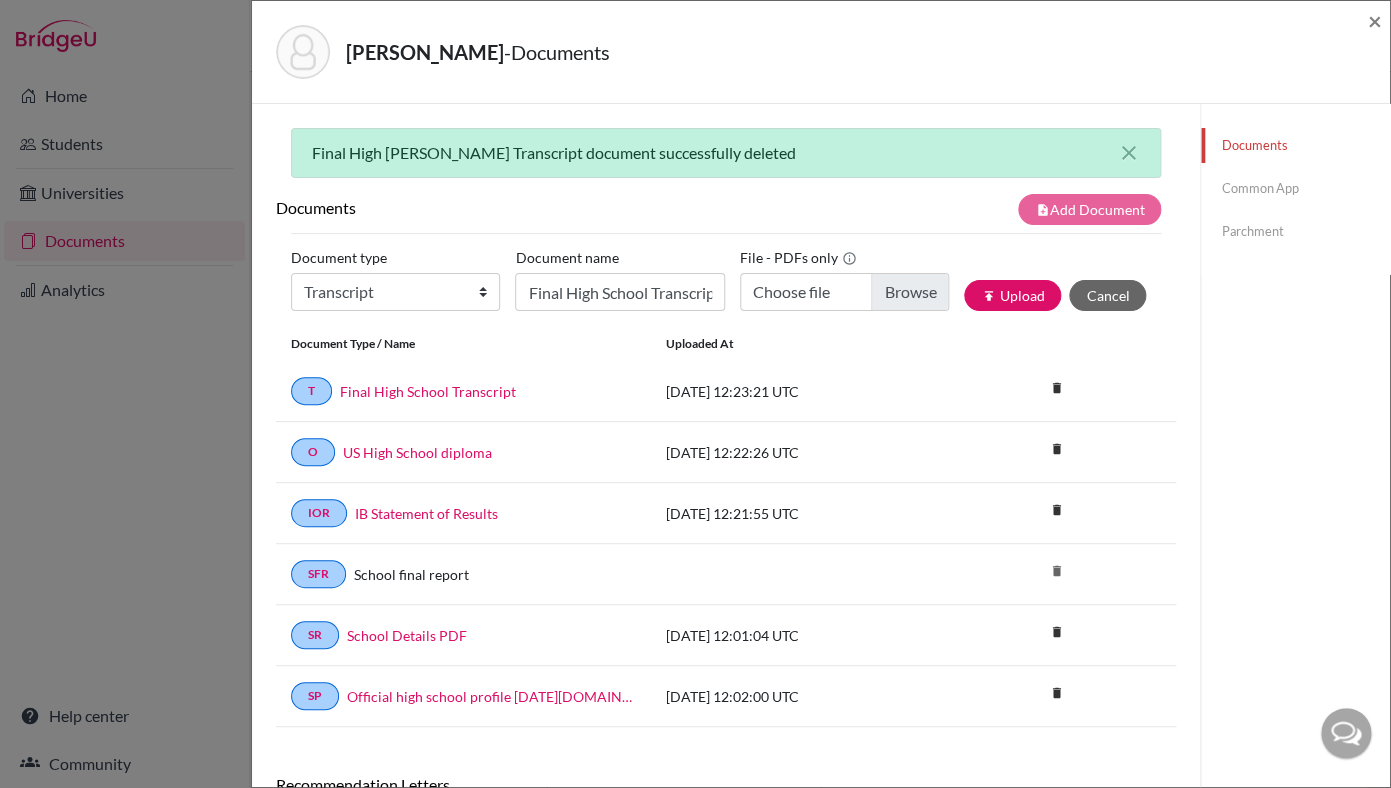 click on "Common App" 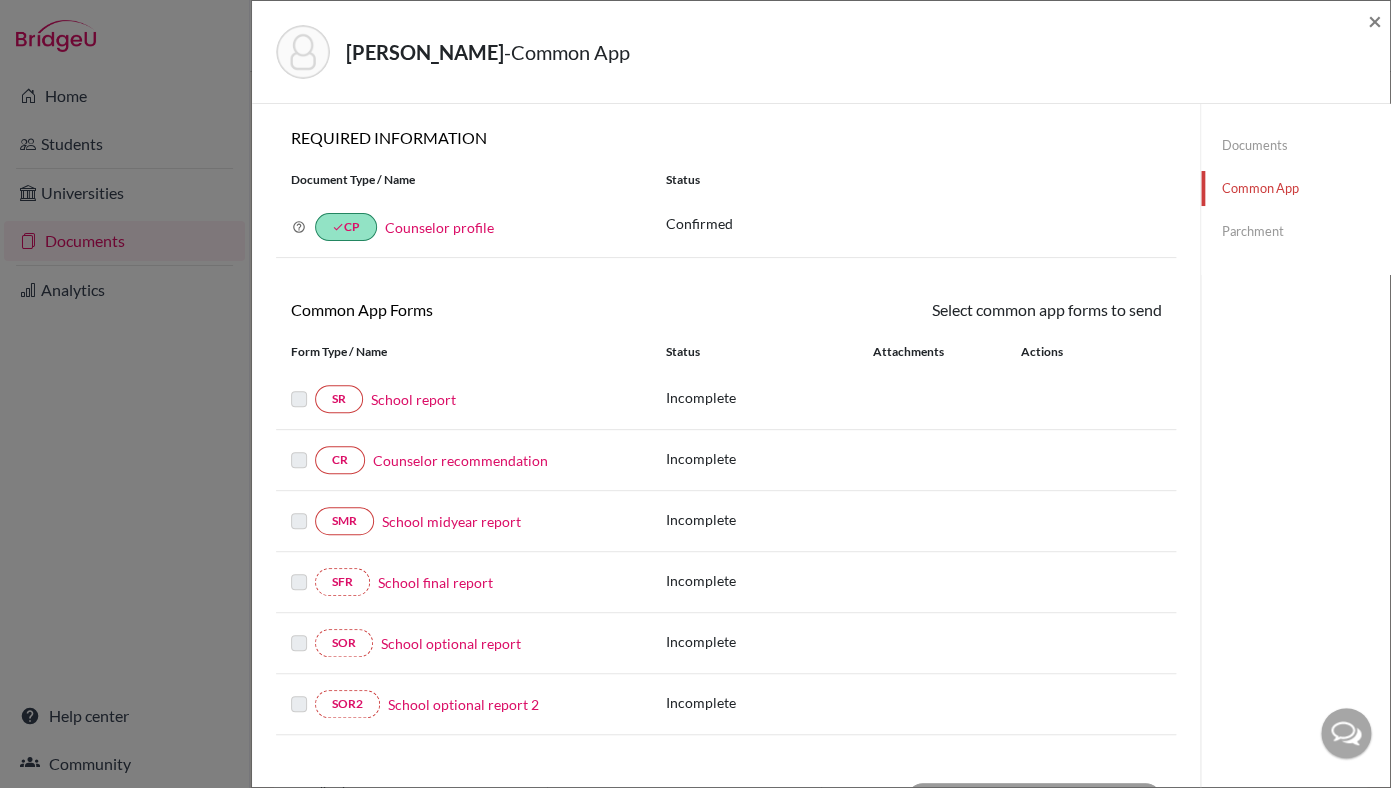 click on "Parchment" 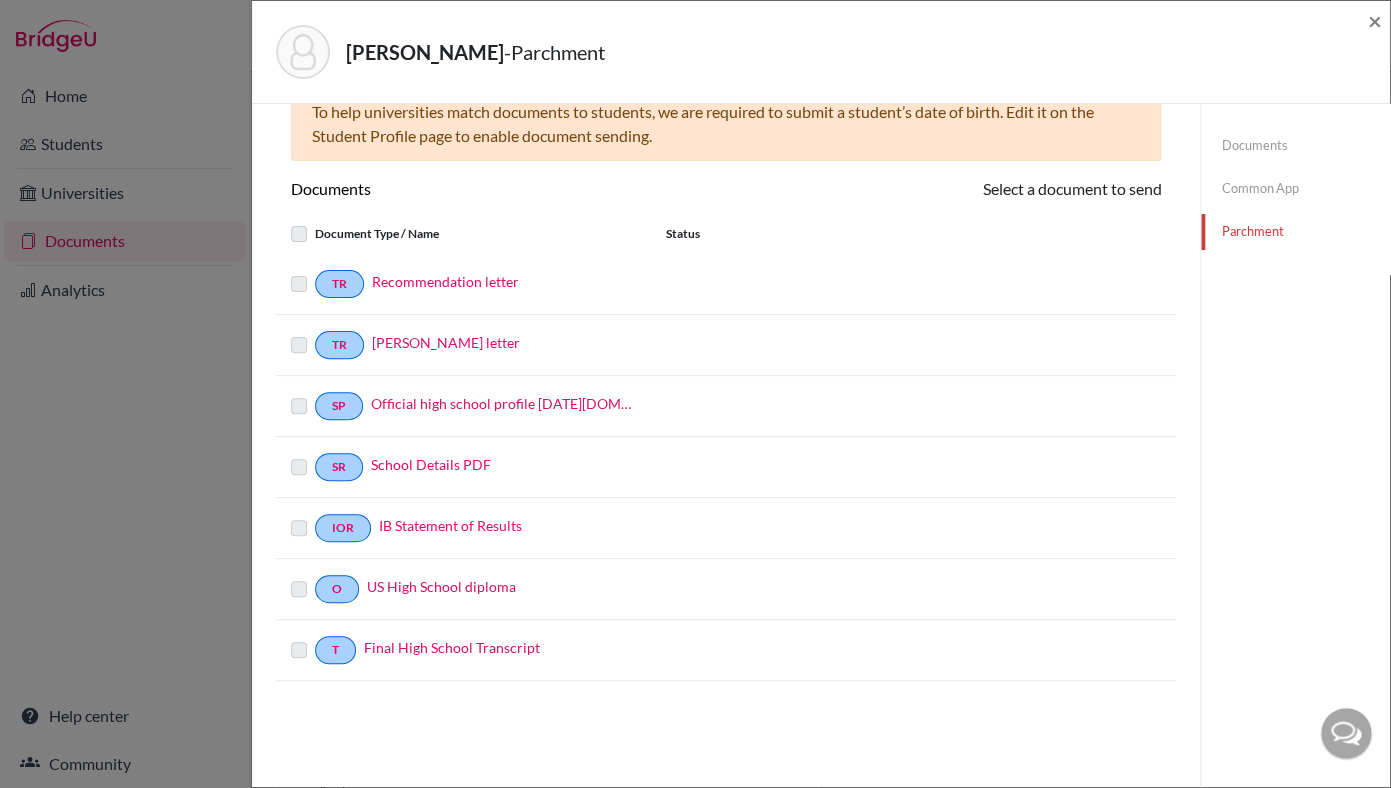 scroll, scrollTop: 101, scrollLeft: 0, axis: vertical 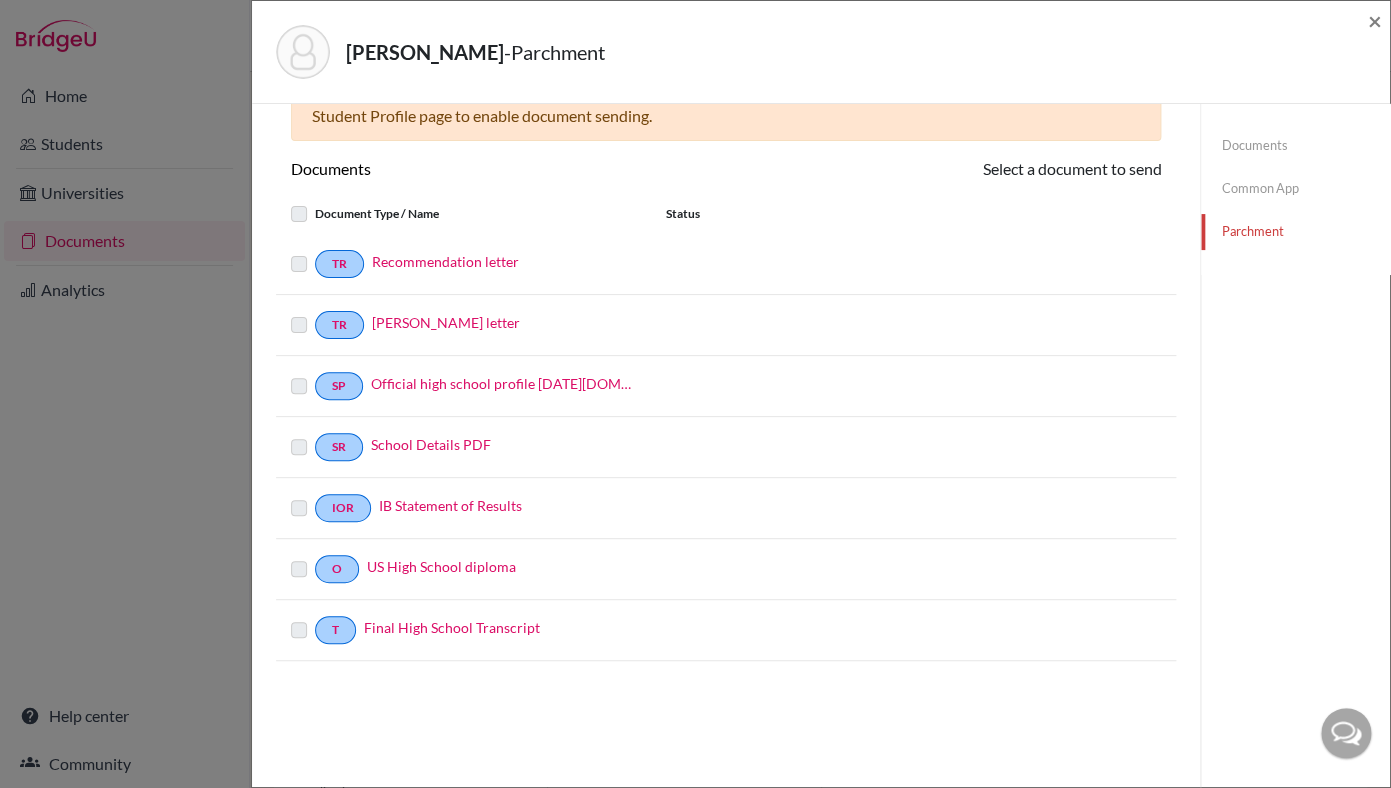 click at bounding box center (315, 618) 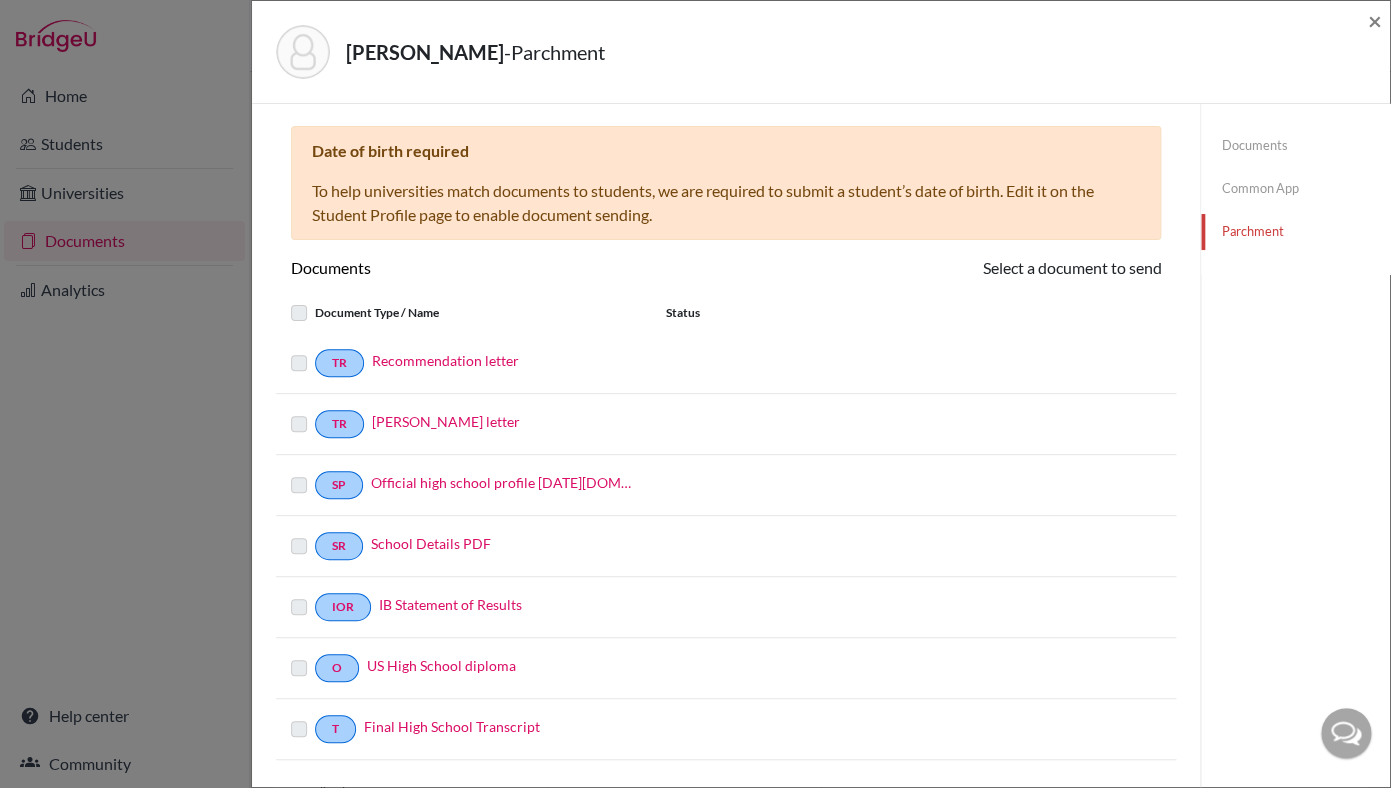scroll, scrollTop: 0, scrollLeft: 0, axis: both 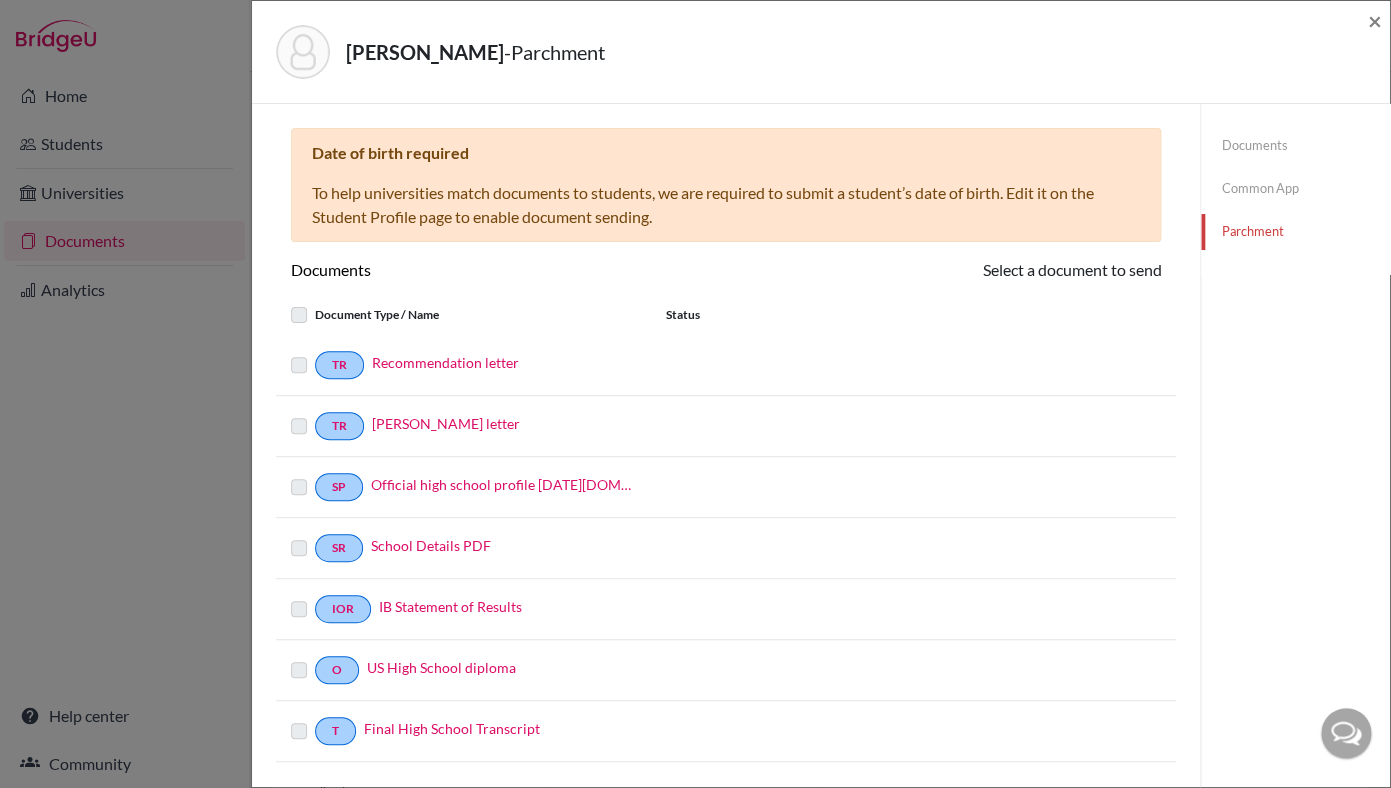click on "Dawson, Bernardo  -  Parchment × Date of birth required To help universities match documents to students, we are required to submit a student’s date of birth. Edit it on the Student Profile page to enable document sending. Documents Select a document to send Document Type / Name Status TR Recommendation letter TR Bernardo's letter SP Official high school profile 2024-2025.school_wide SR School Details PDF IOR IB Statement of Results O US High School diploma T Final High School Transcript Documents Common App Parchment" 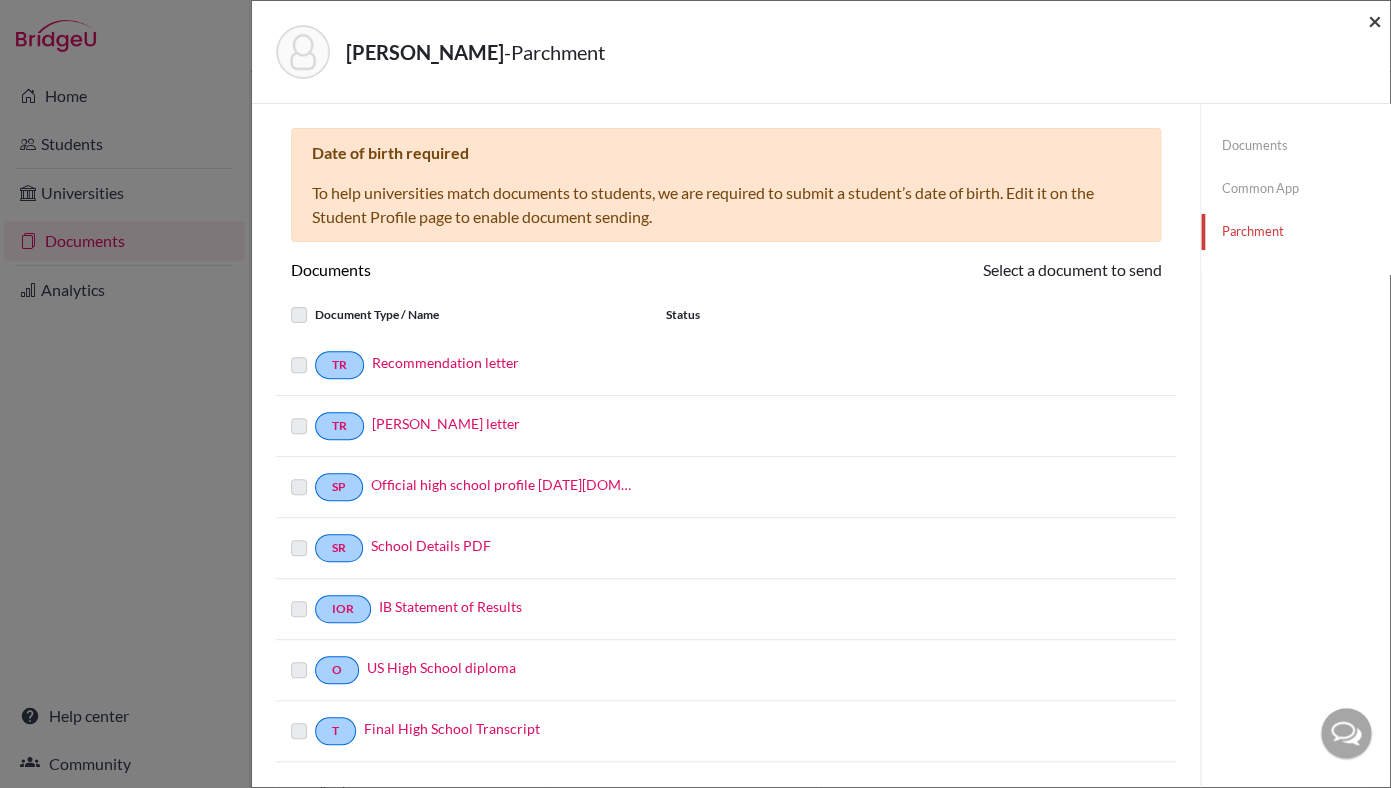click on "×" at bounding box center (1375, 20) 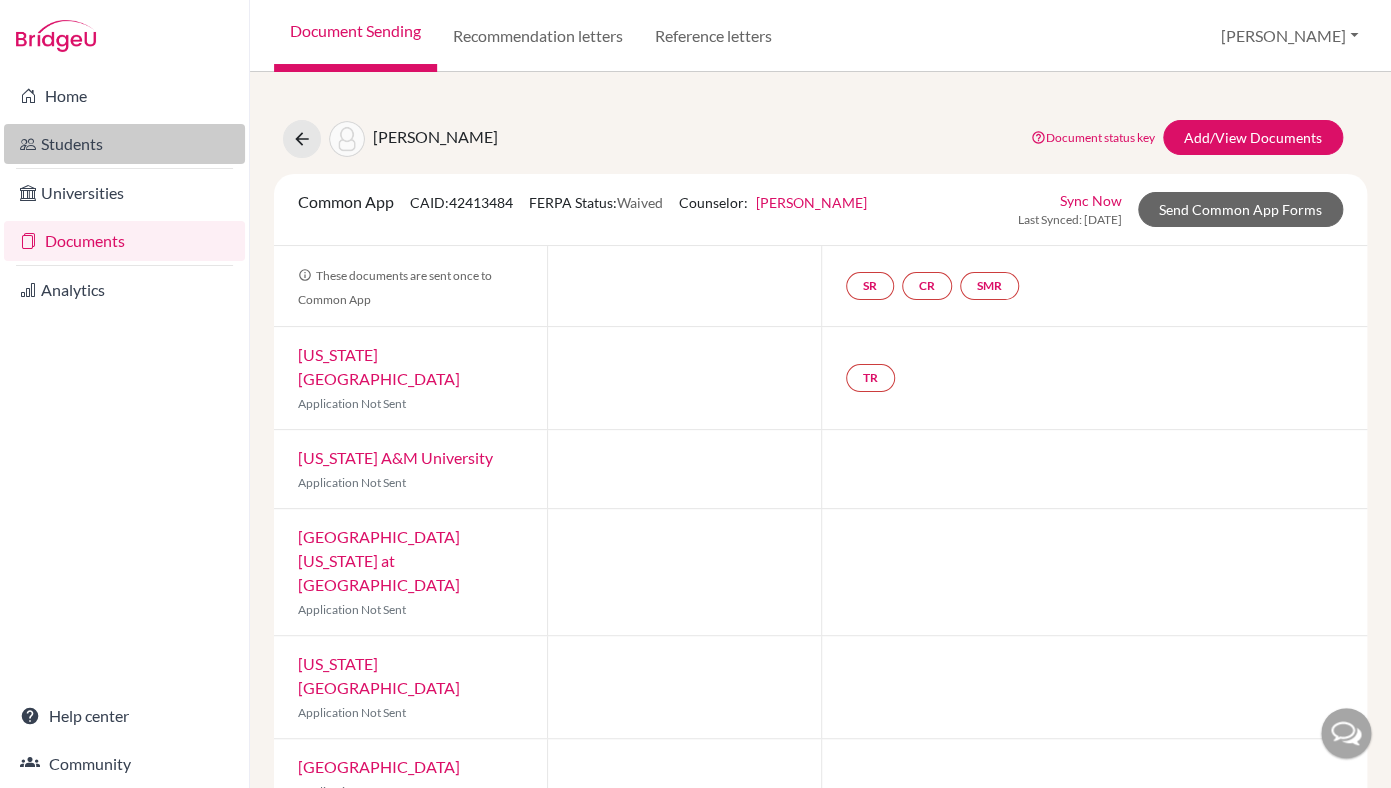 click on "Students" at bounding box center [124, 144] 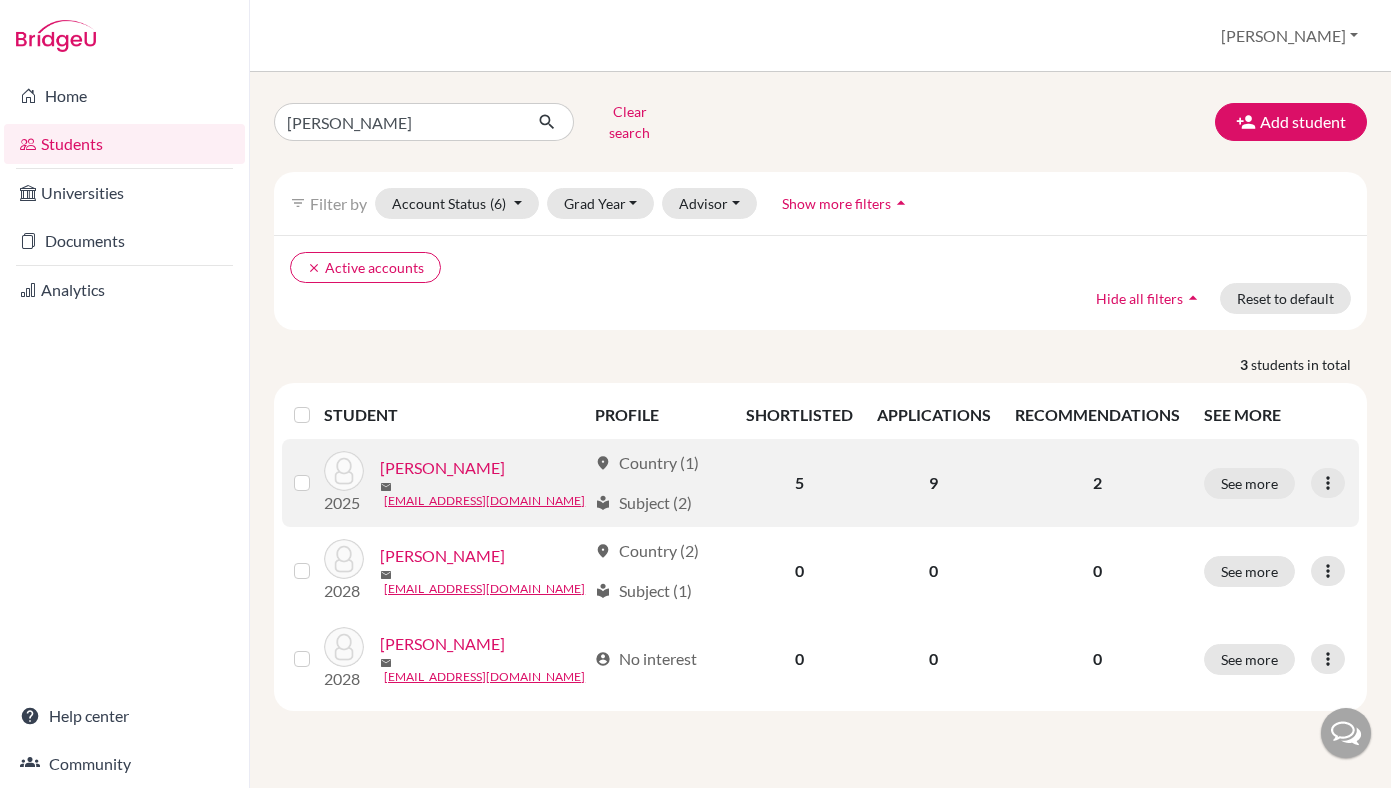 scroll, scrollTop: 0, scrollLeft: 0, axis: both 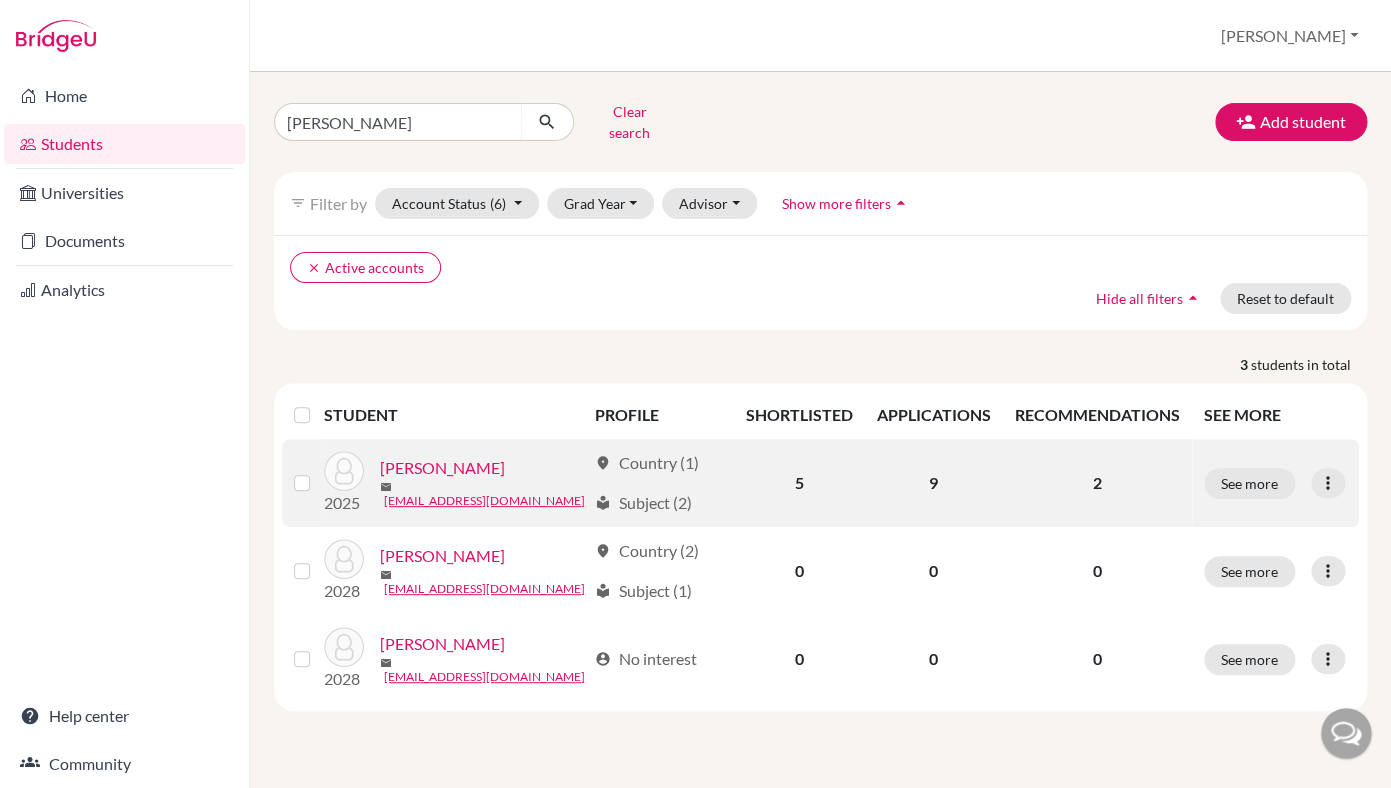 click on "[PERSON_NAME]" at bounding box center (442, 468) 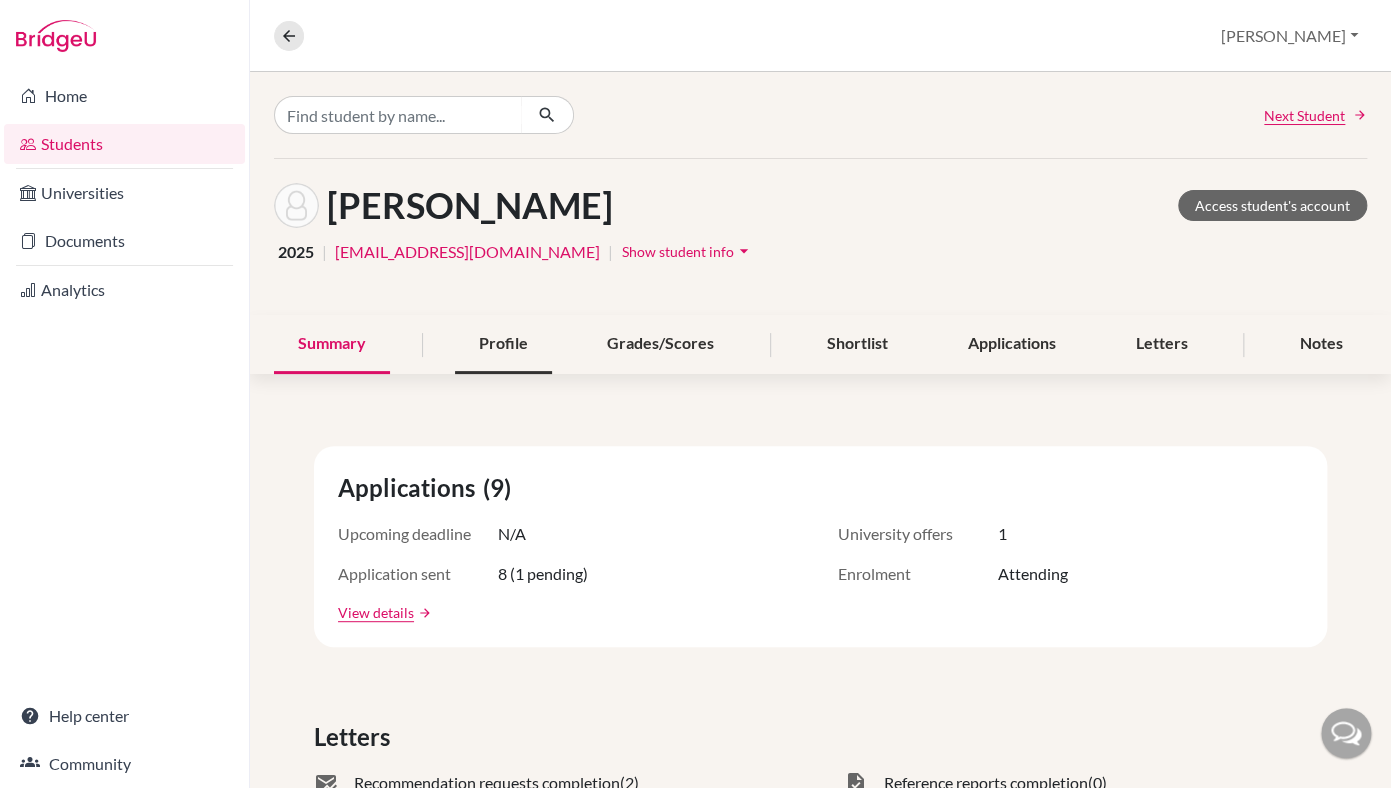 click on "Profile" at bounding box center [503, 344] 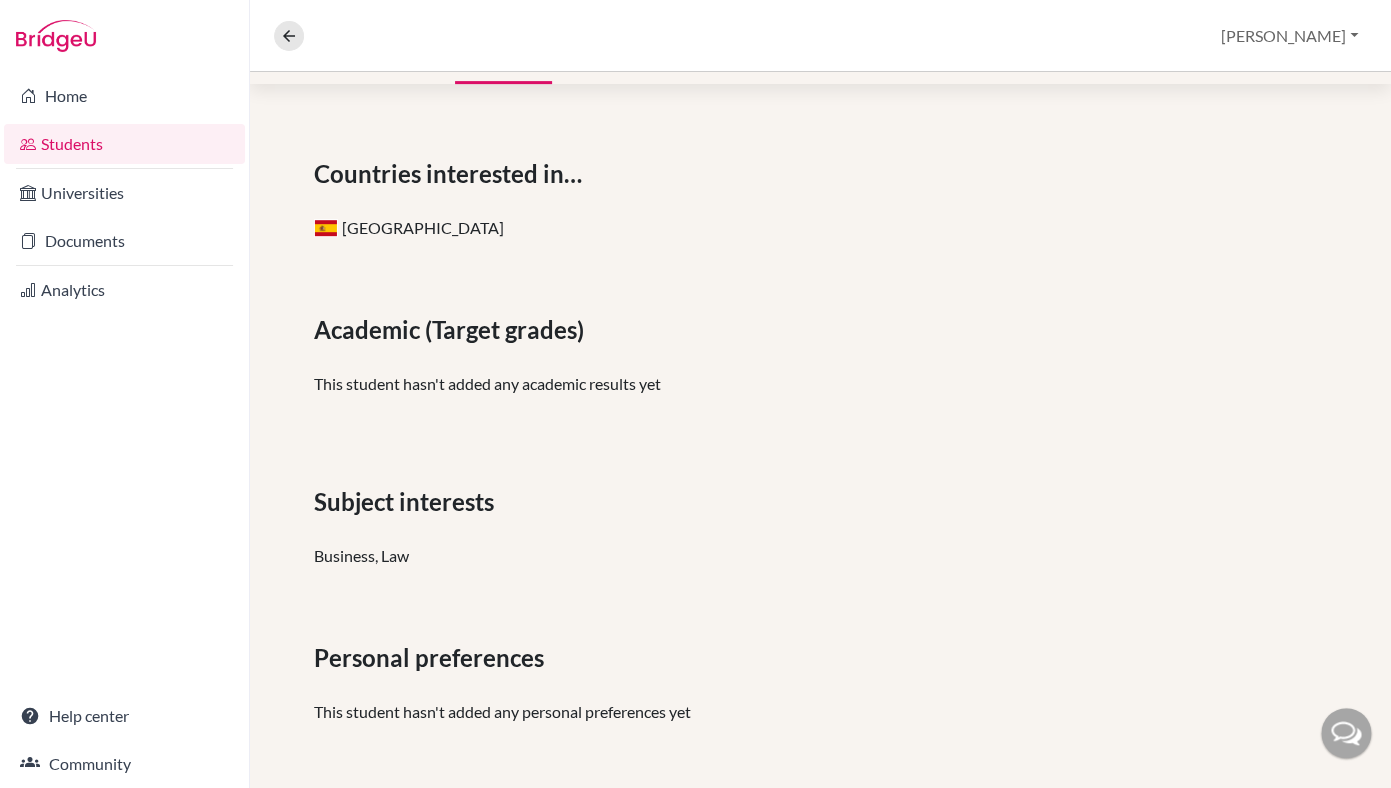 scroll, scrollTop: 0, scrollLeft: 0, axis: both 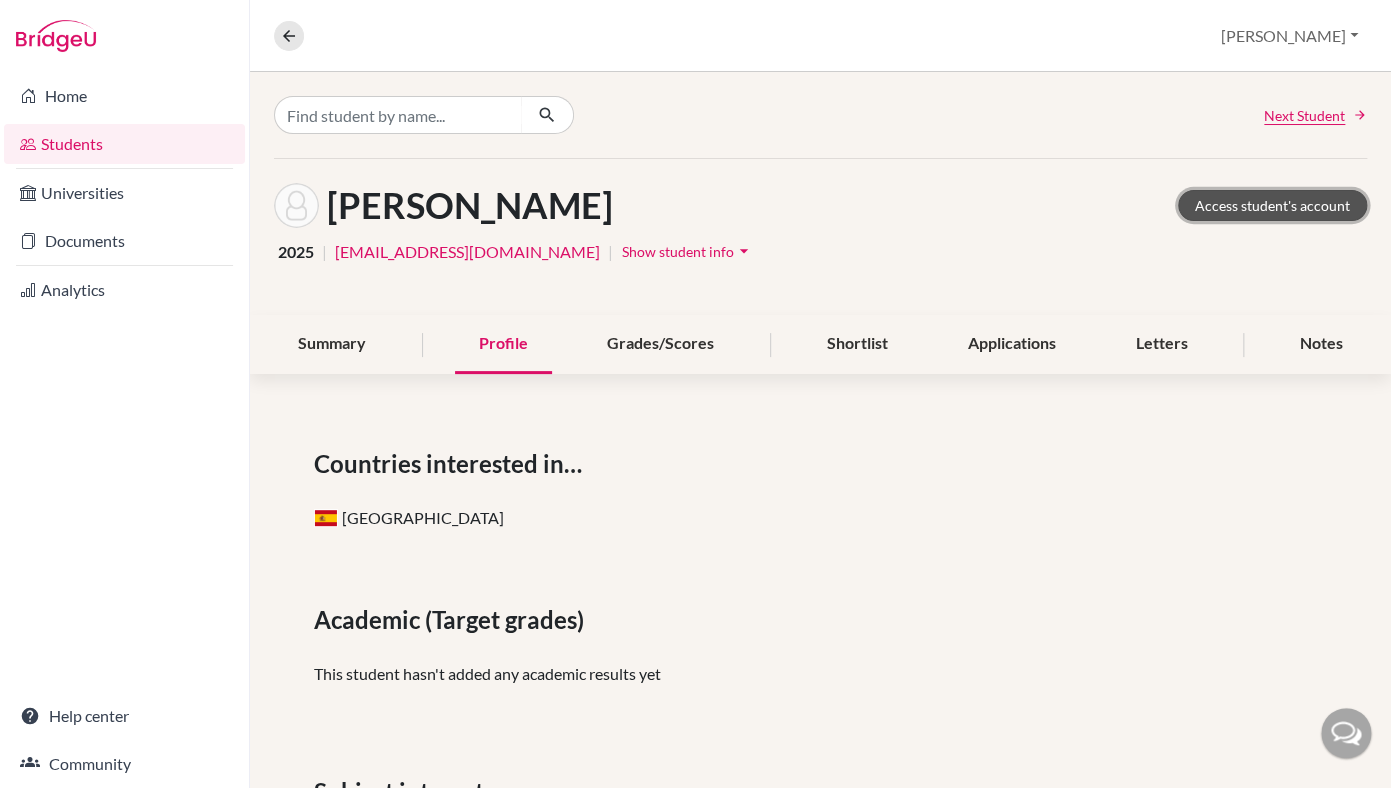 click on "Access student's account" at bounding box center [1272, 205] 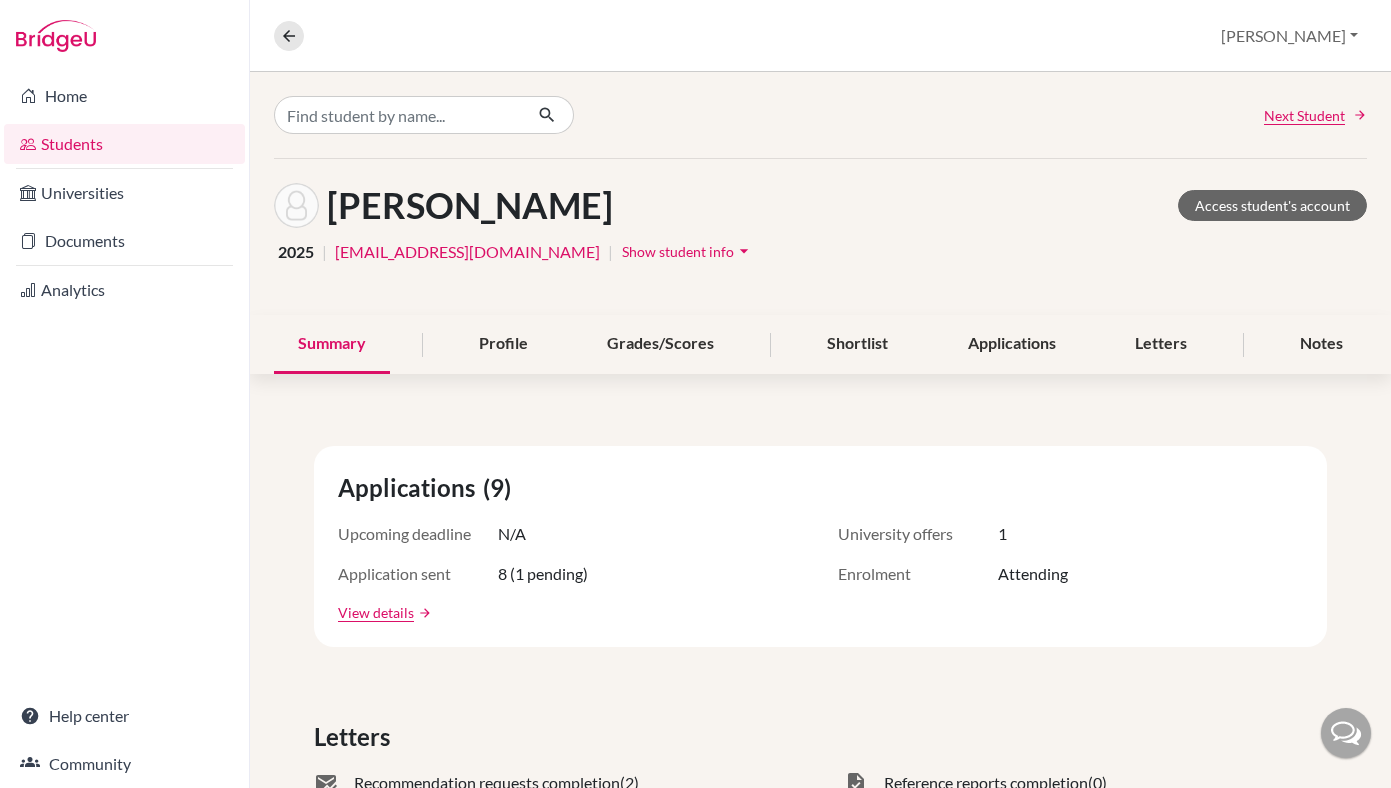 scroll, scrollTop: 0, scrollLeft: 0, axis: both 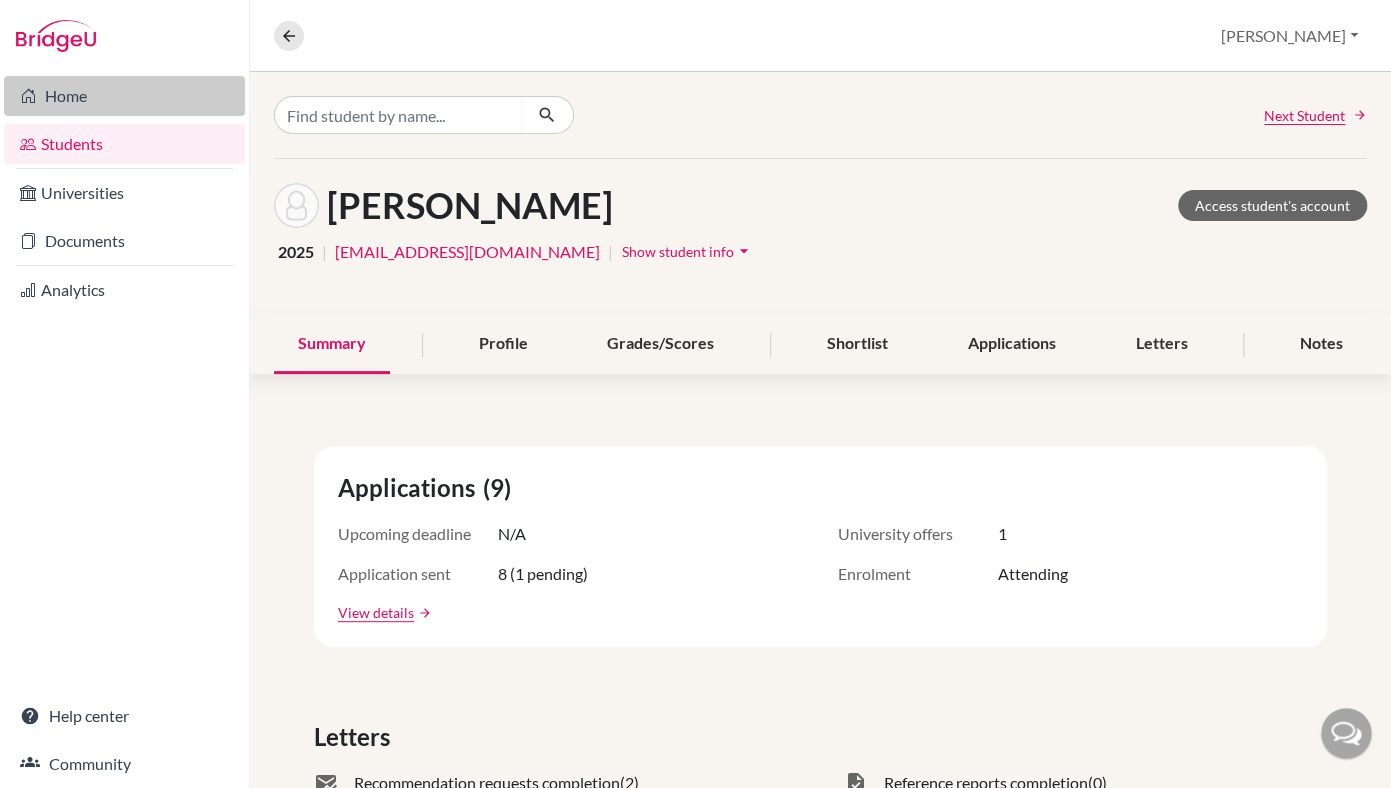 click on "Home" at bounding box center (124, 96) 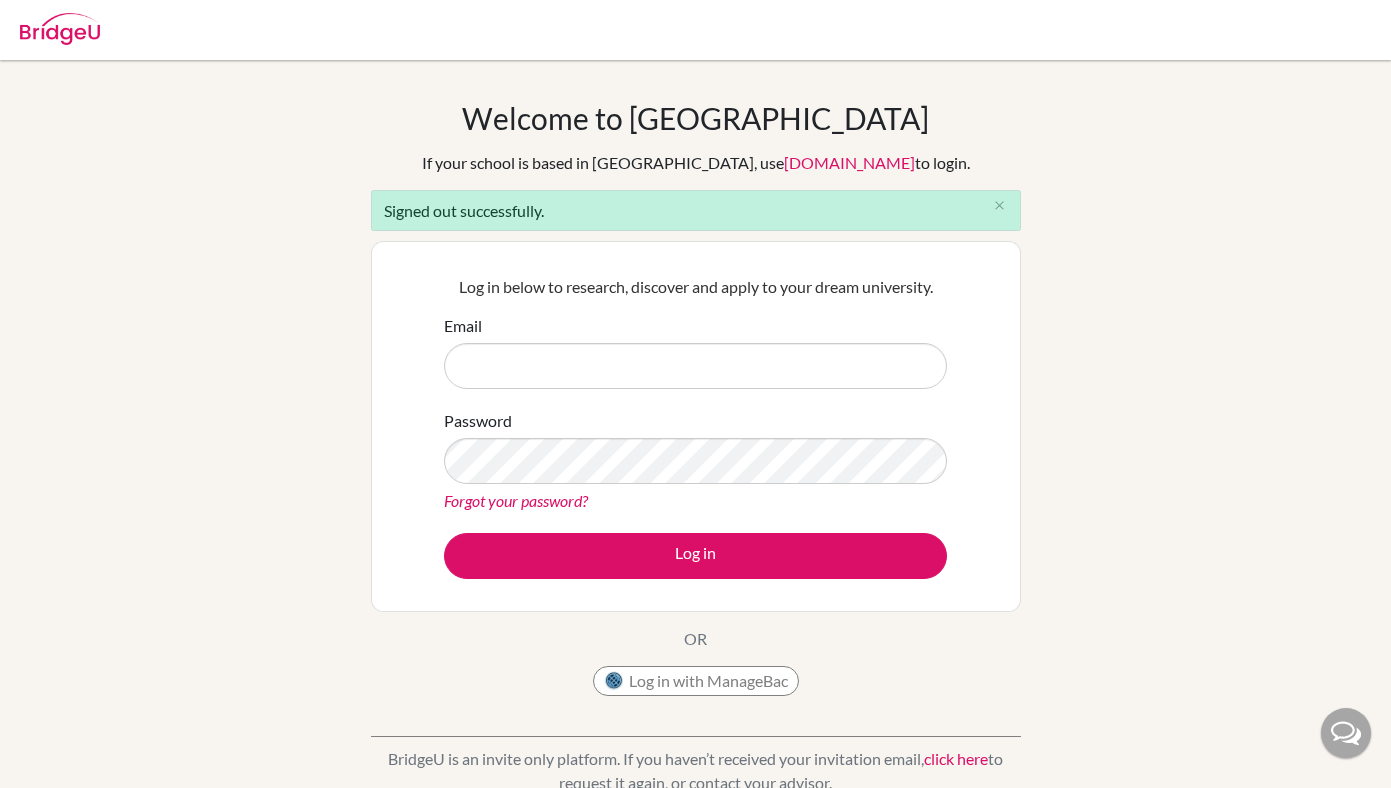 scroll, scrollTop: 0, scrollLeft: 0, axis: both 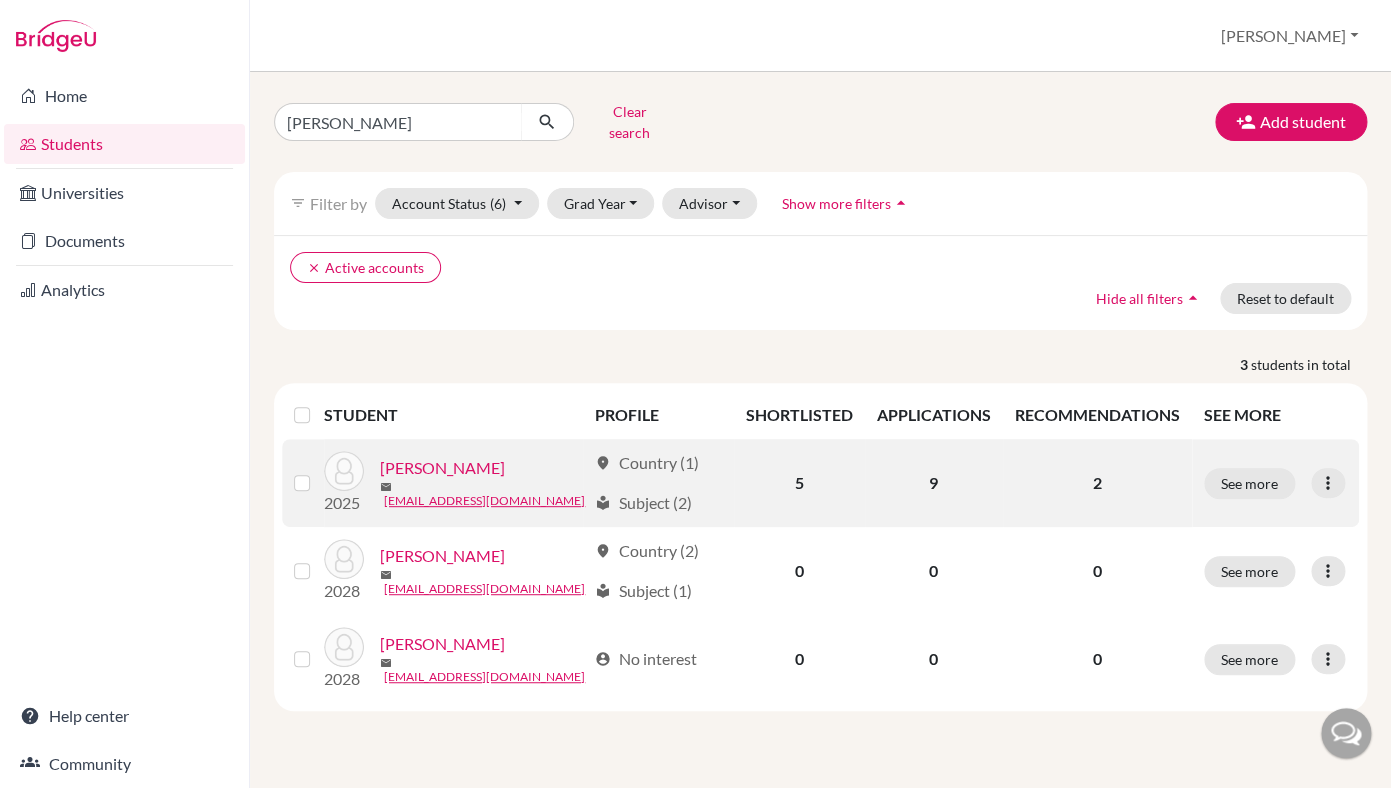 click on "[PERSON_NAME]" at bounding box center (442, 468) 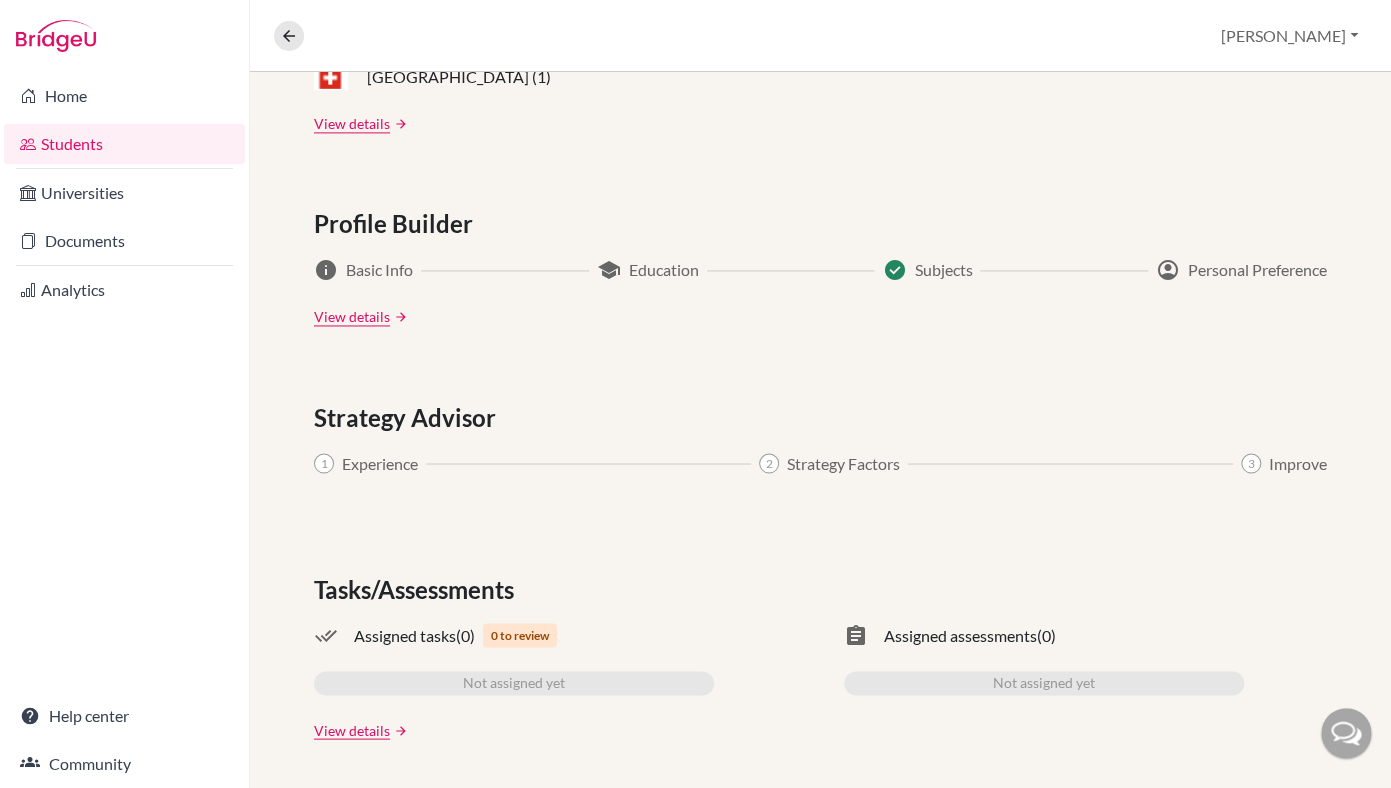 scroll, scrollTop: 0, scrollLeft: 0, axis: both 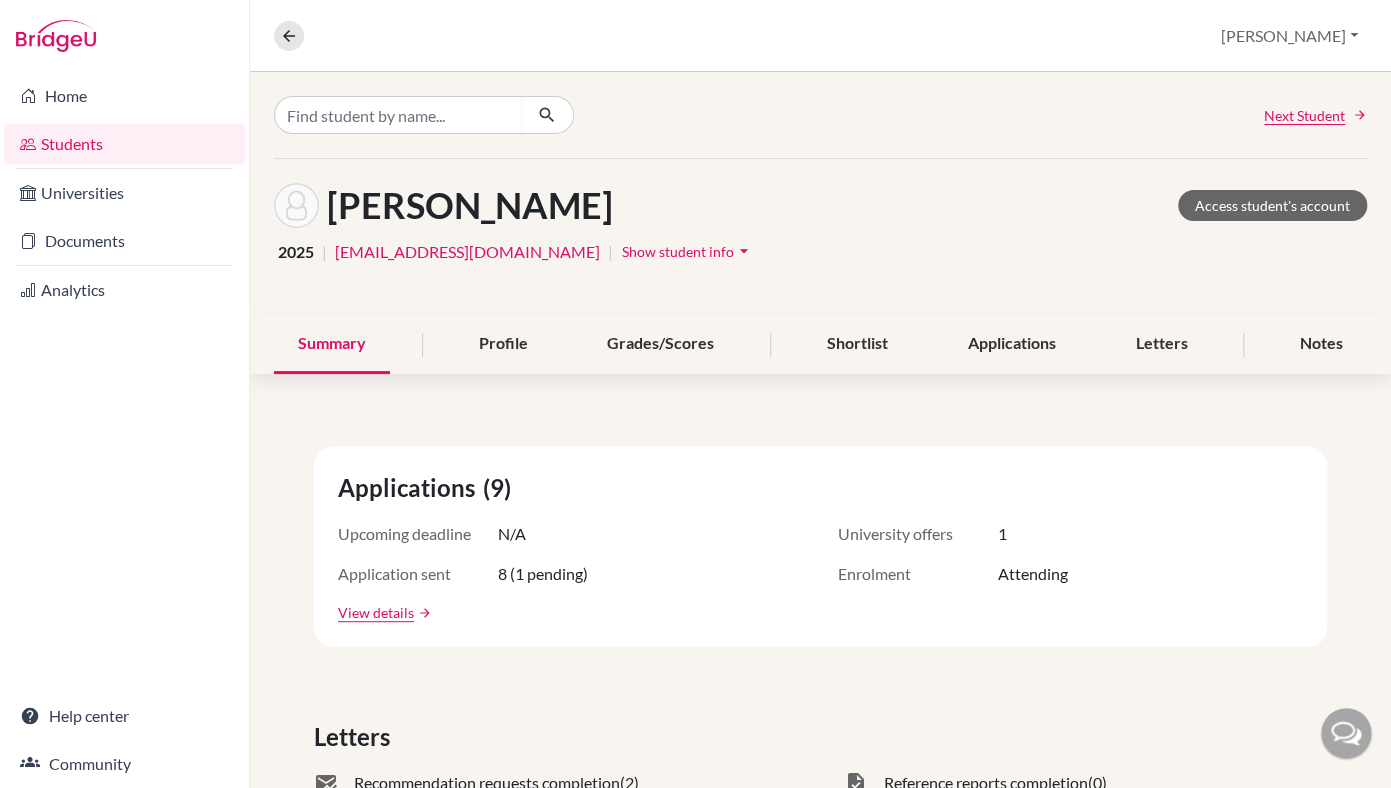 click on "Show student info" at bounding box center [678, 251] 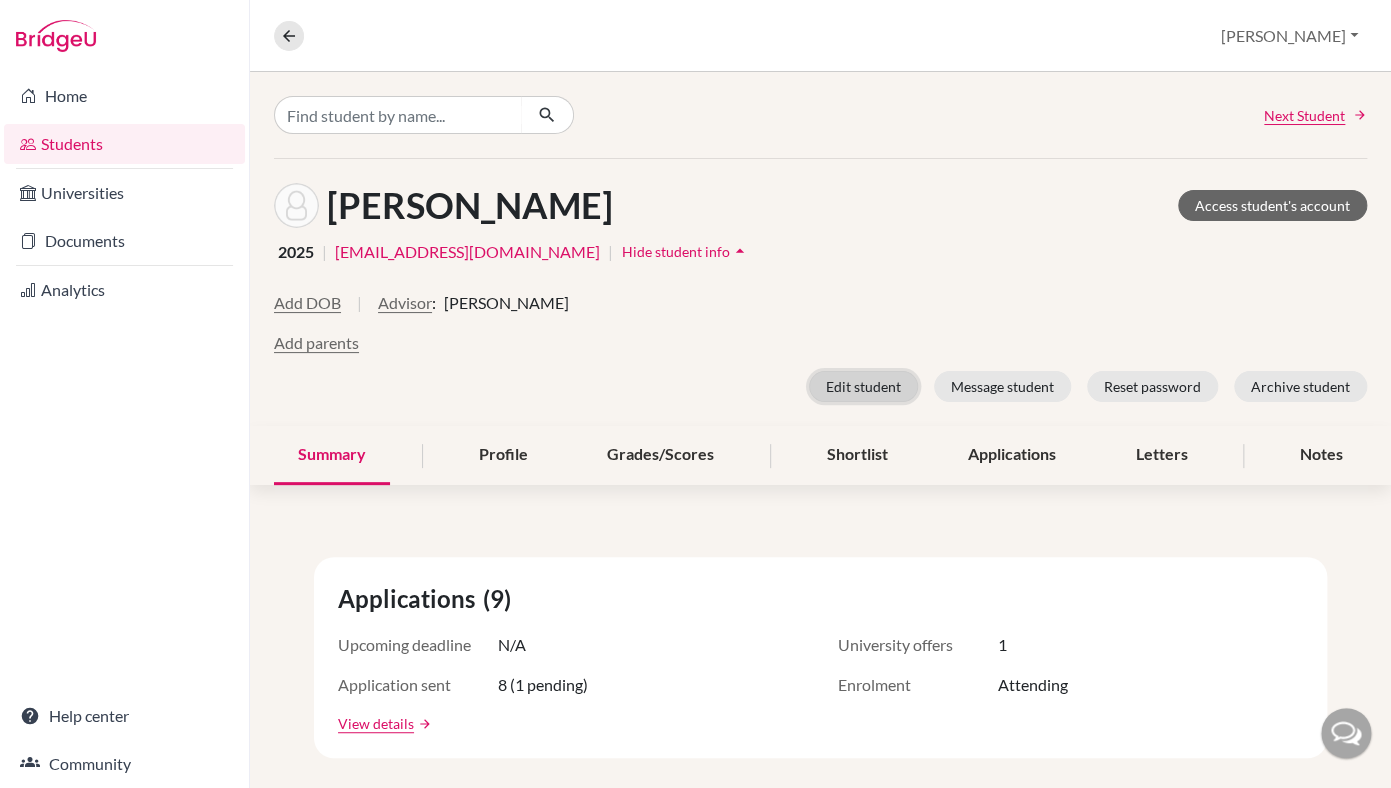 click on "Edit student" at bounding box center (863, 386) 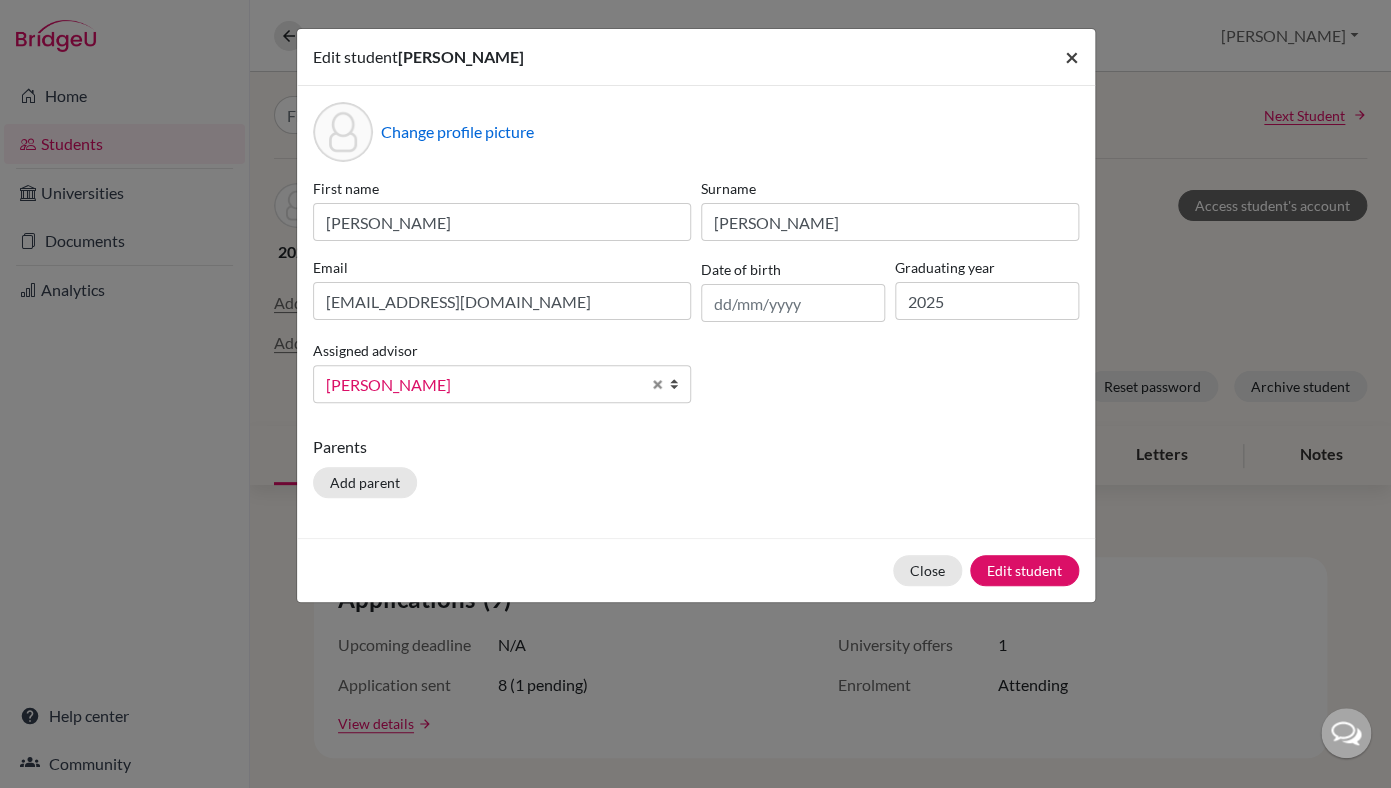 click on "×" at bounding box center (1072, 56) 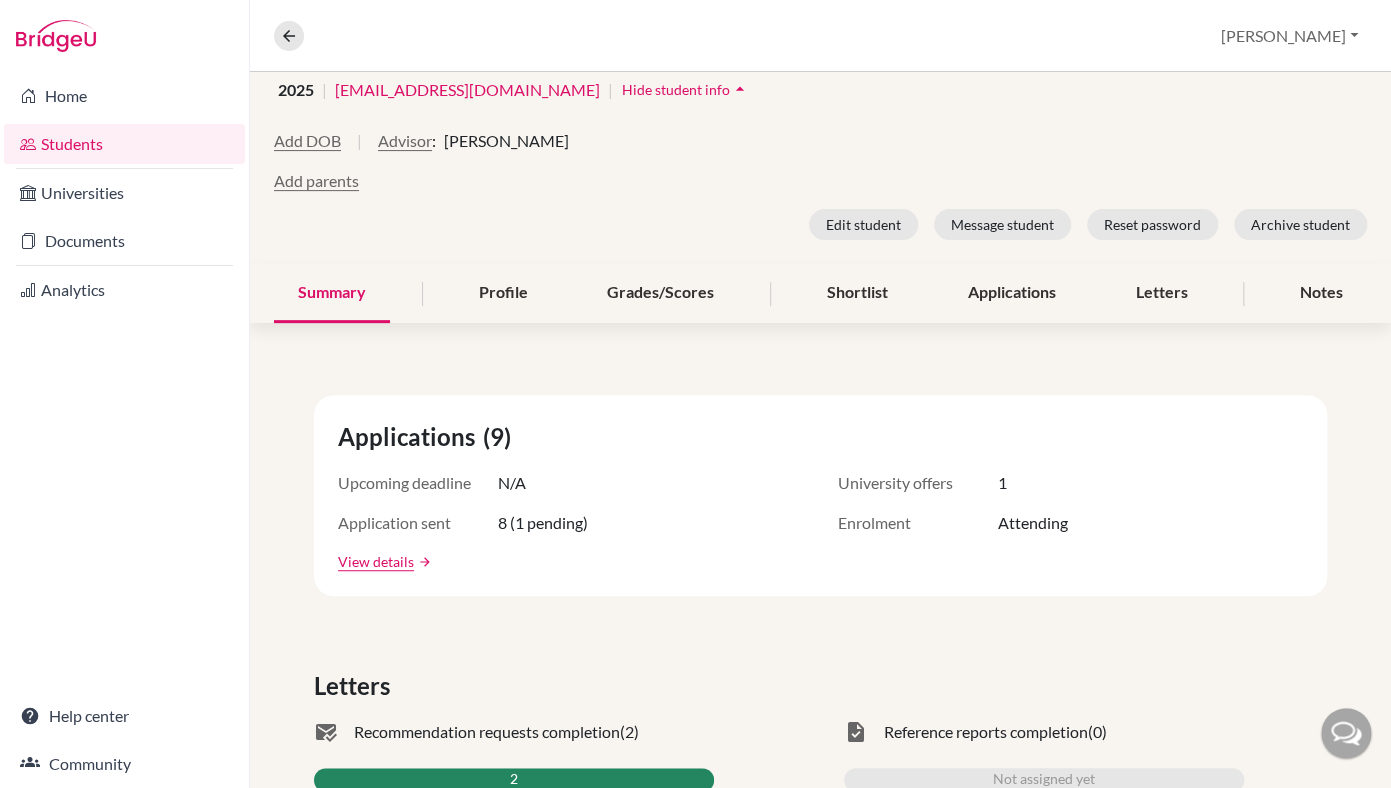 scroll, scrollTop: 116, scrollLeft: 0, axis: vertical 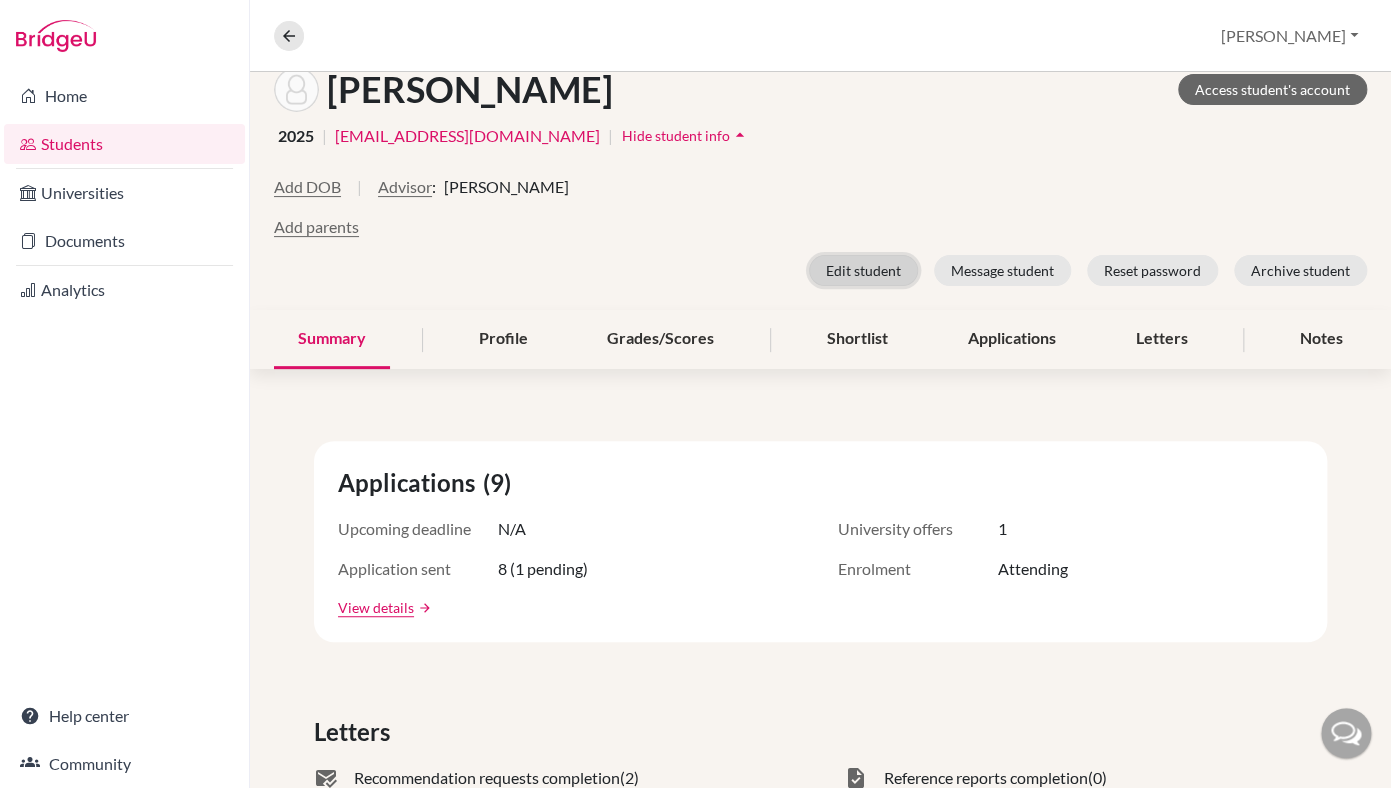 click on "Edit student" at bounding box center [863, 270] 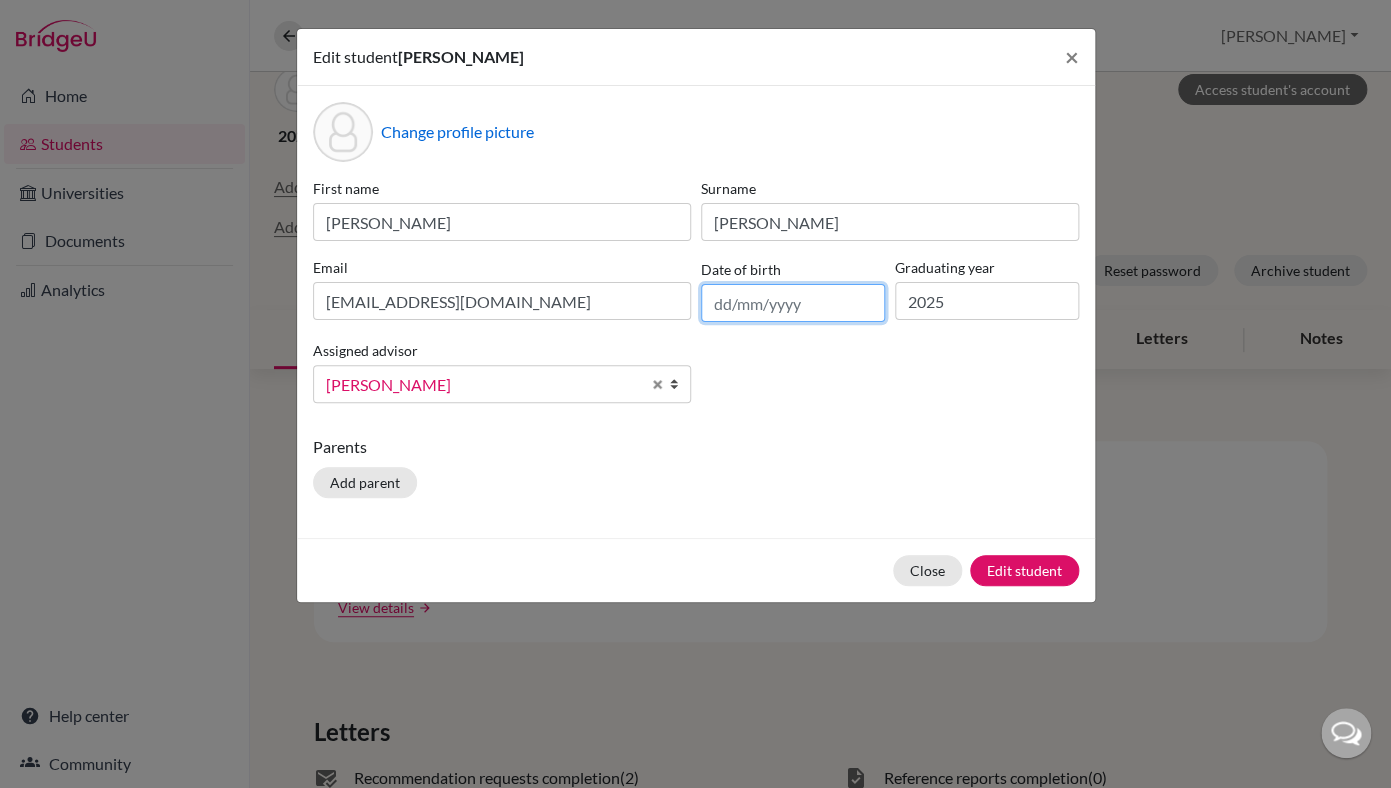 click at bounding box center [793, 303] 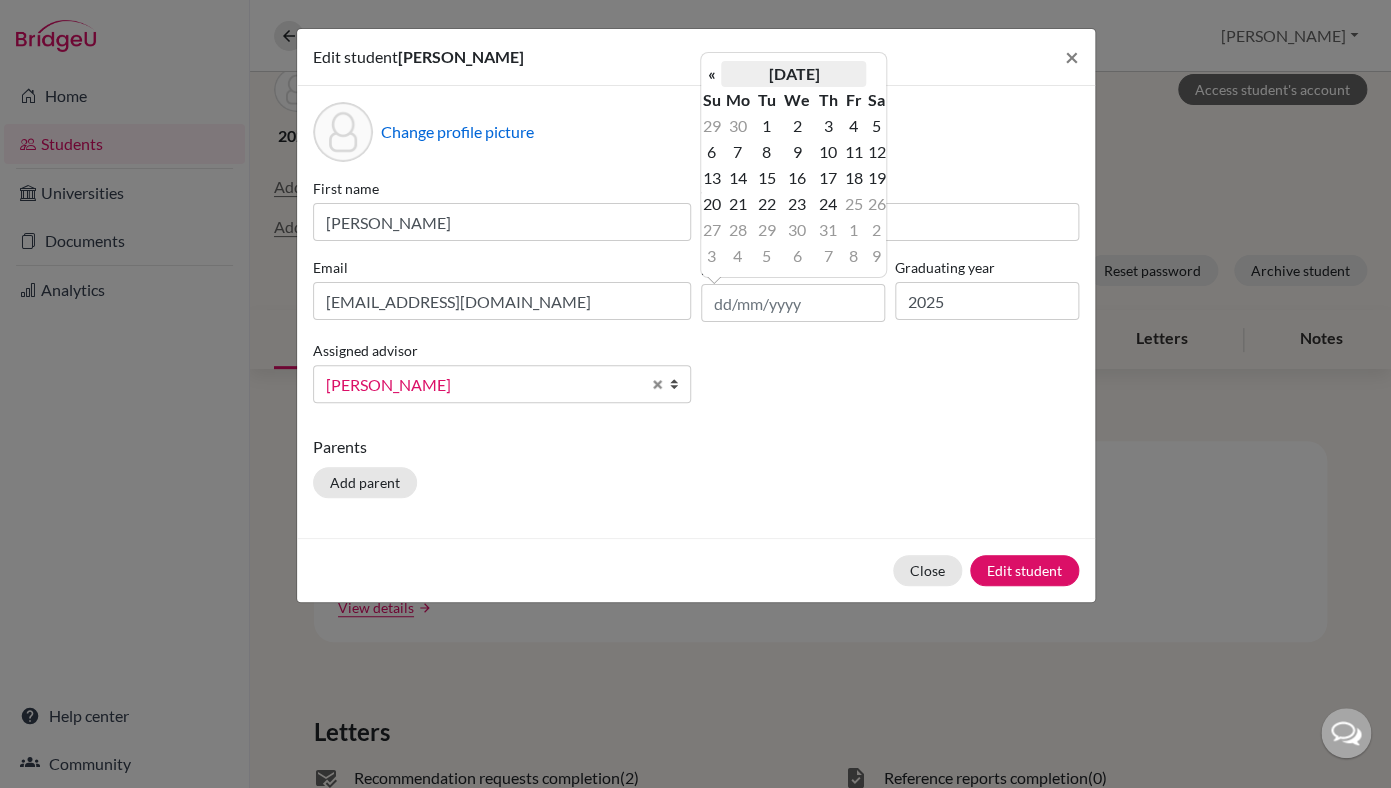 click on "July 2025" at bounding box center [793, 74] 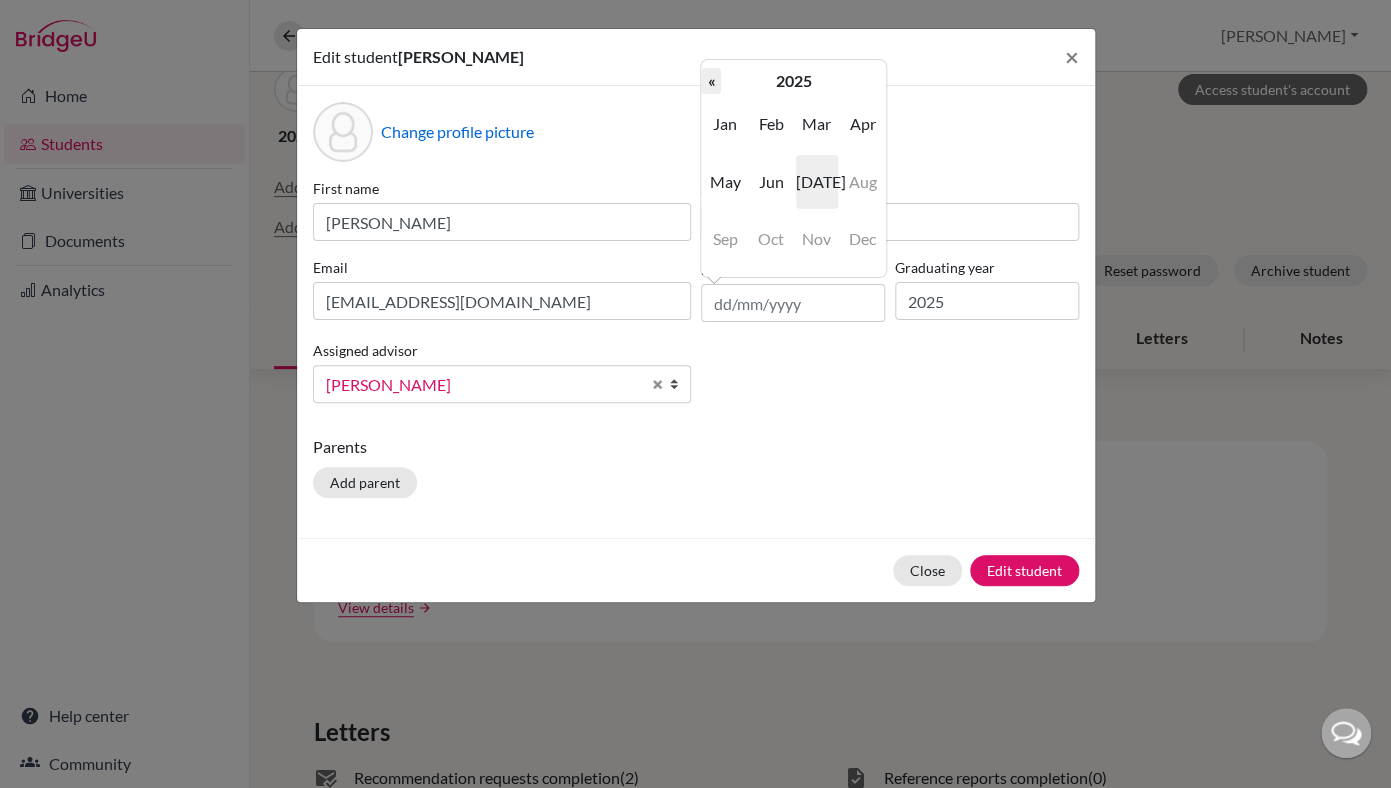 click on "«" at bounding box center [711, 81] 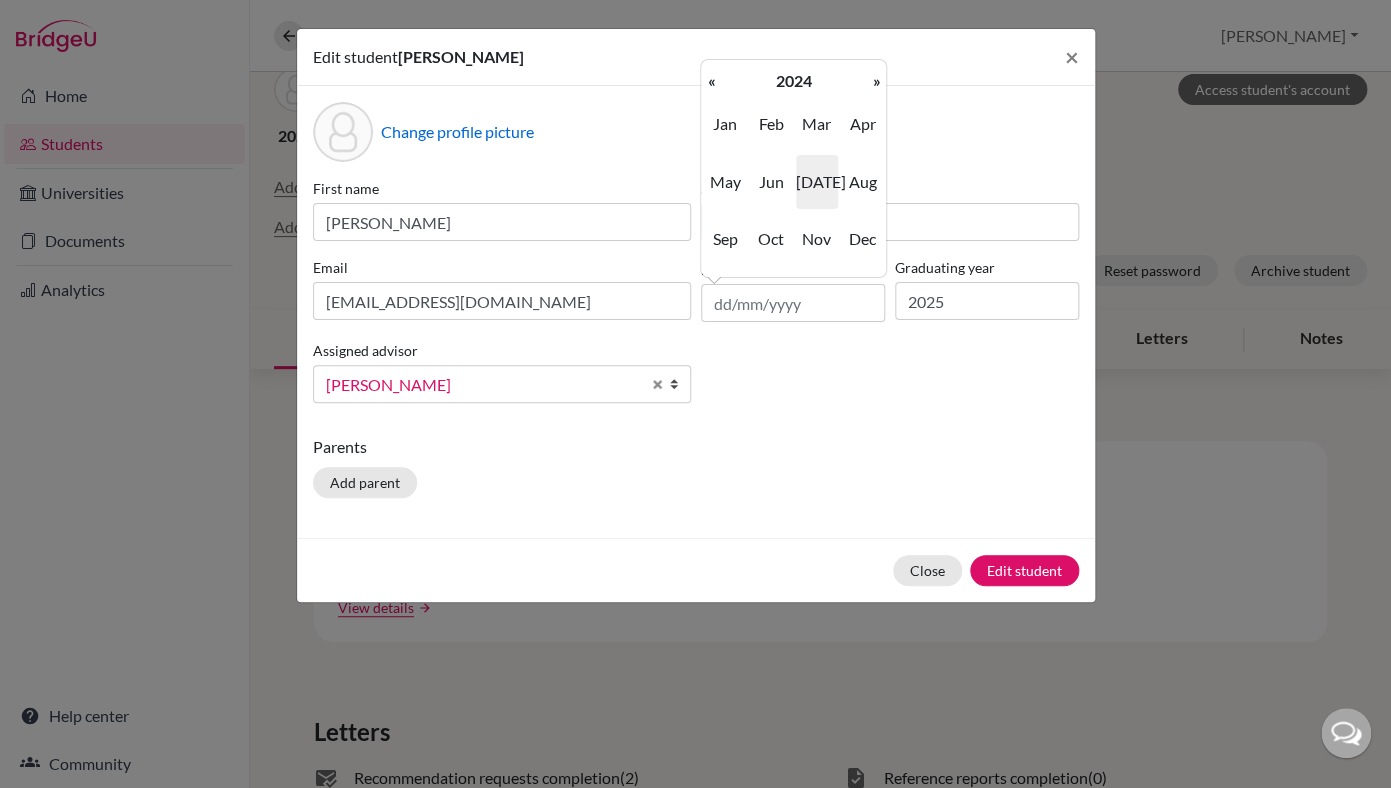 click on "«" at bounding box center [711, 81] 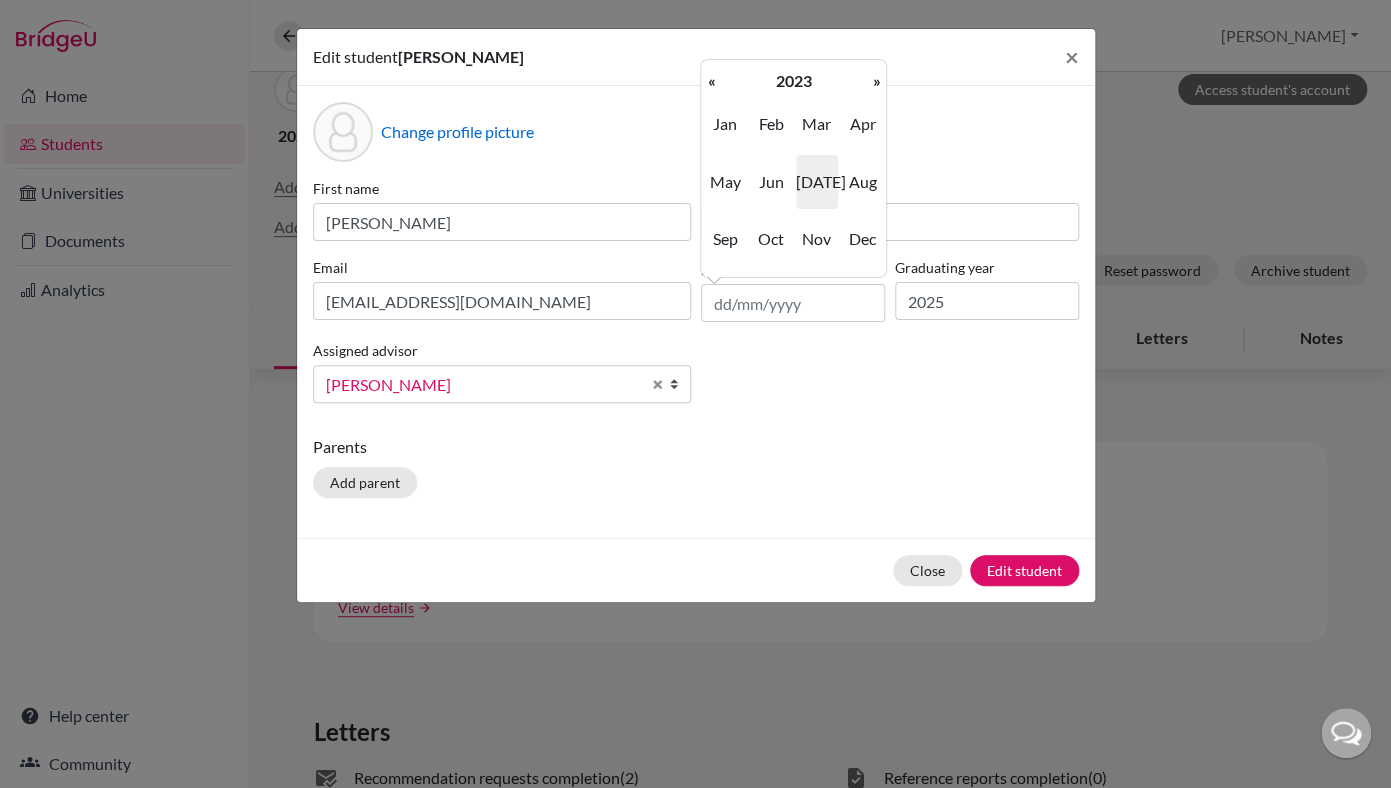 click on "«" at bounding box center [711, 81] 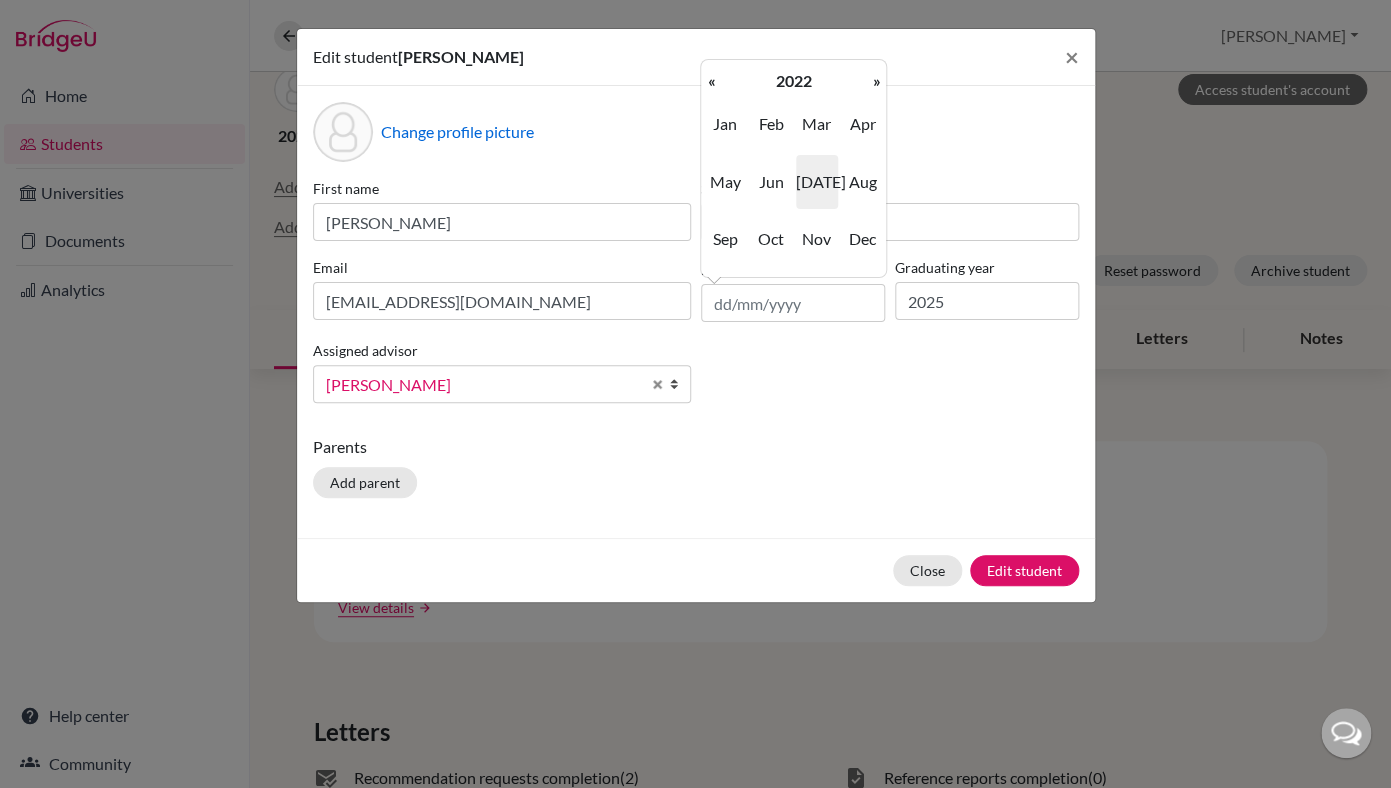 click on "«" at bounding box center [711, 81] 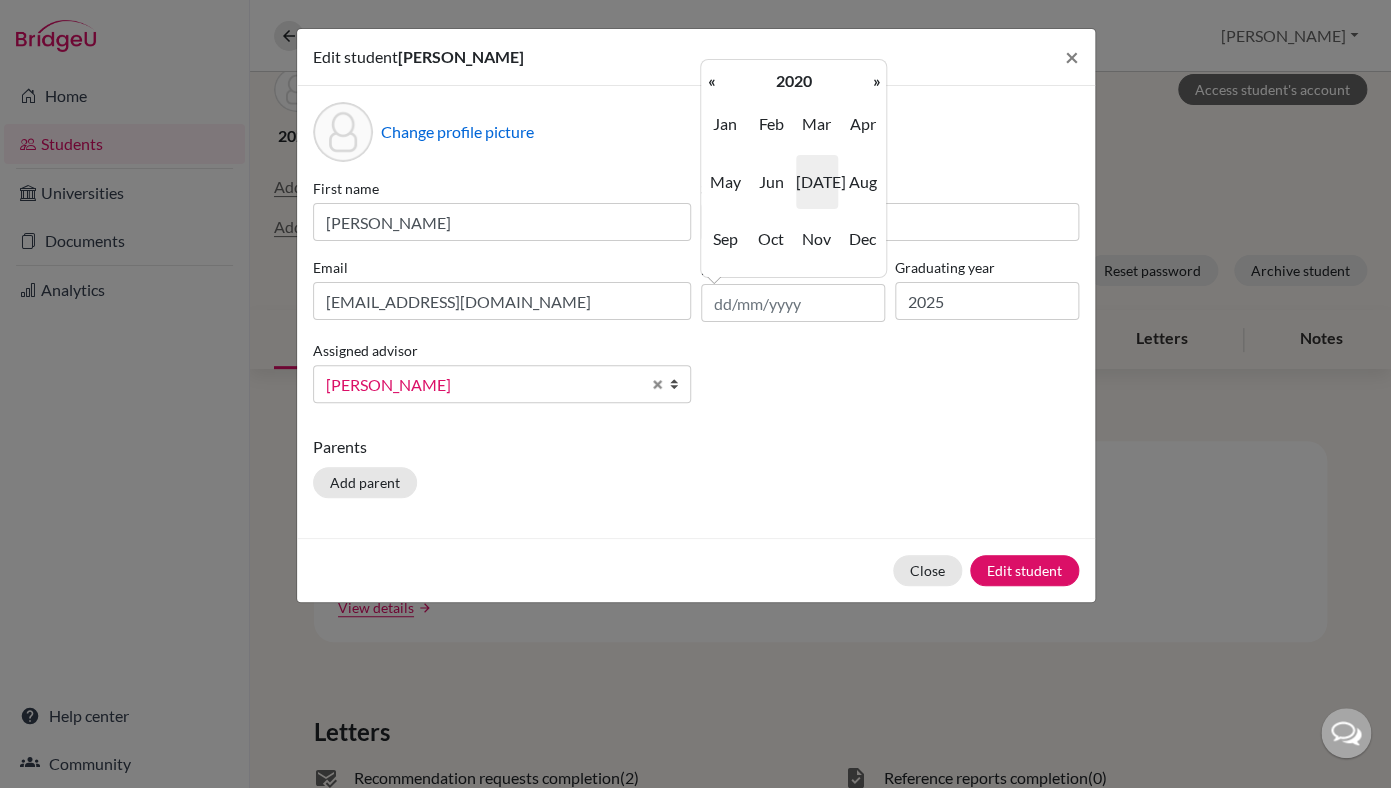 click on "«" at bounding box center (711, 81) 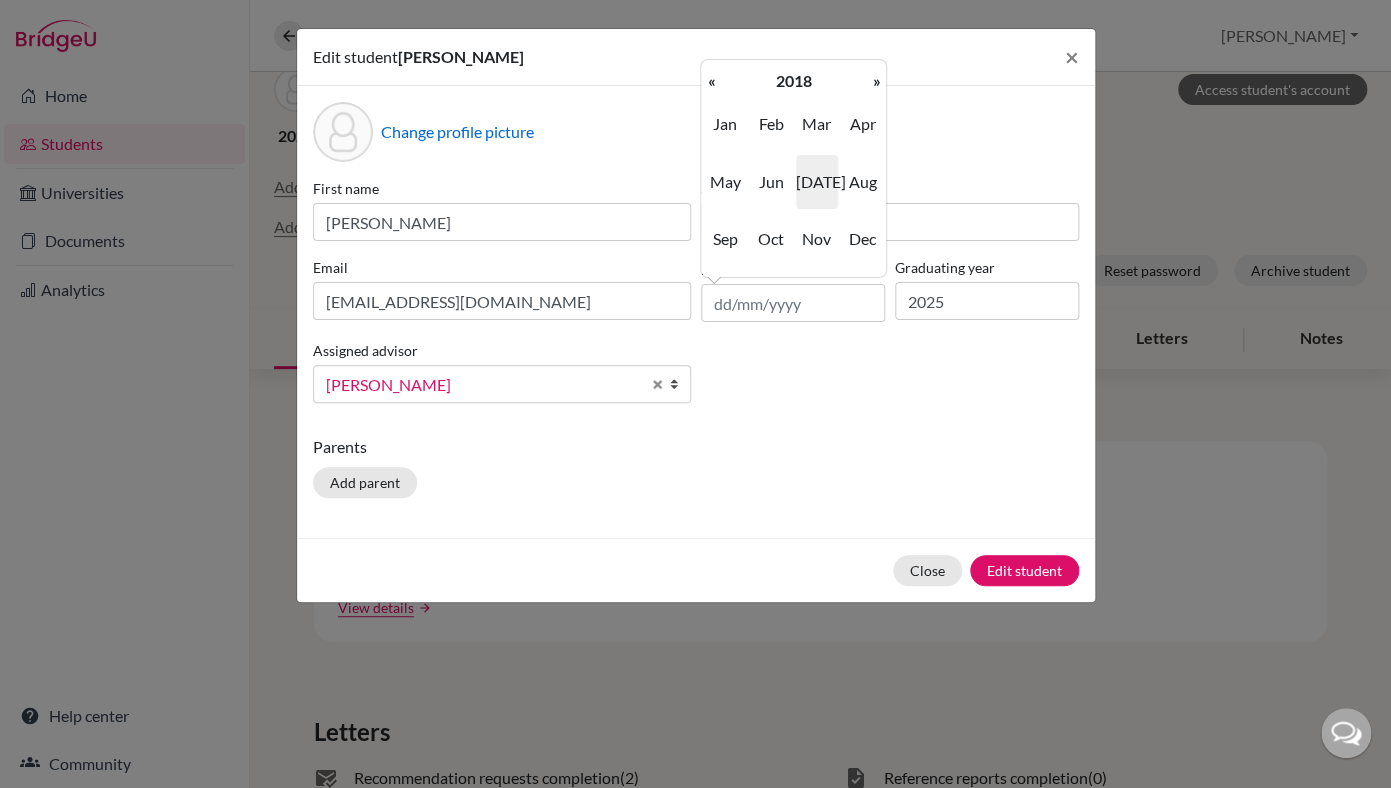 click on "«" at bounding box center [711, 81] 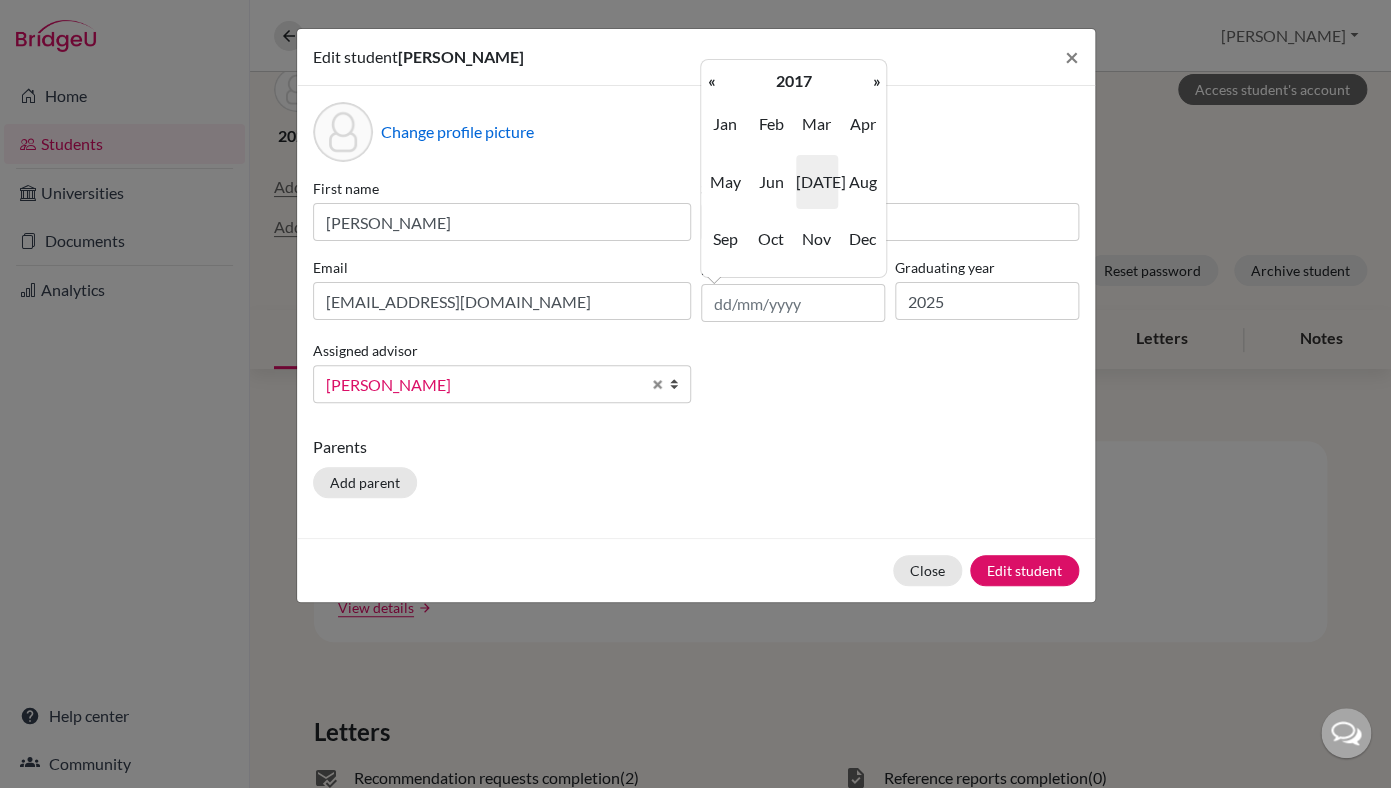 click on "«" at bounding box center (711, 81) 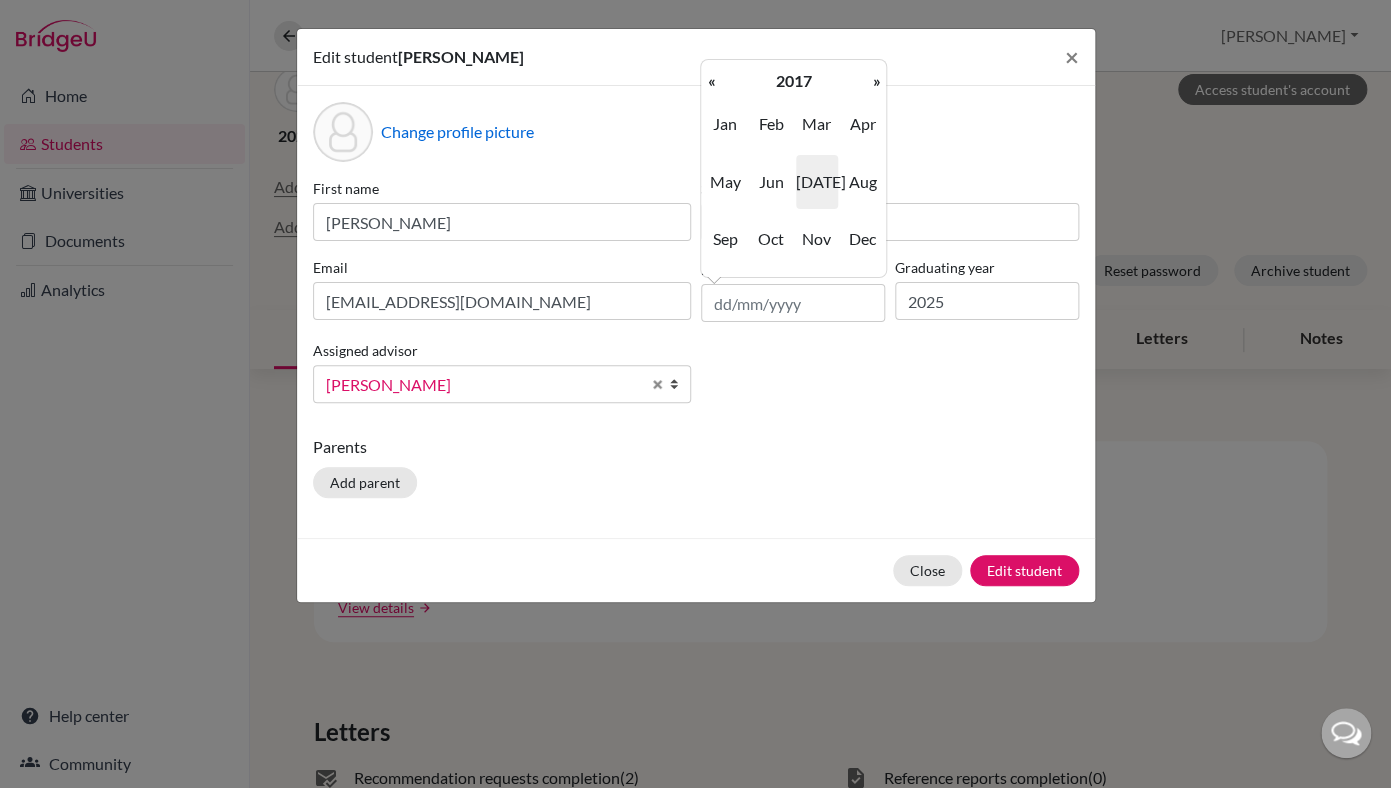 click on "«" at bounding box center [711, 81] 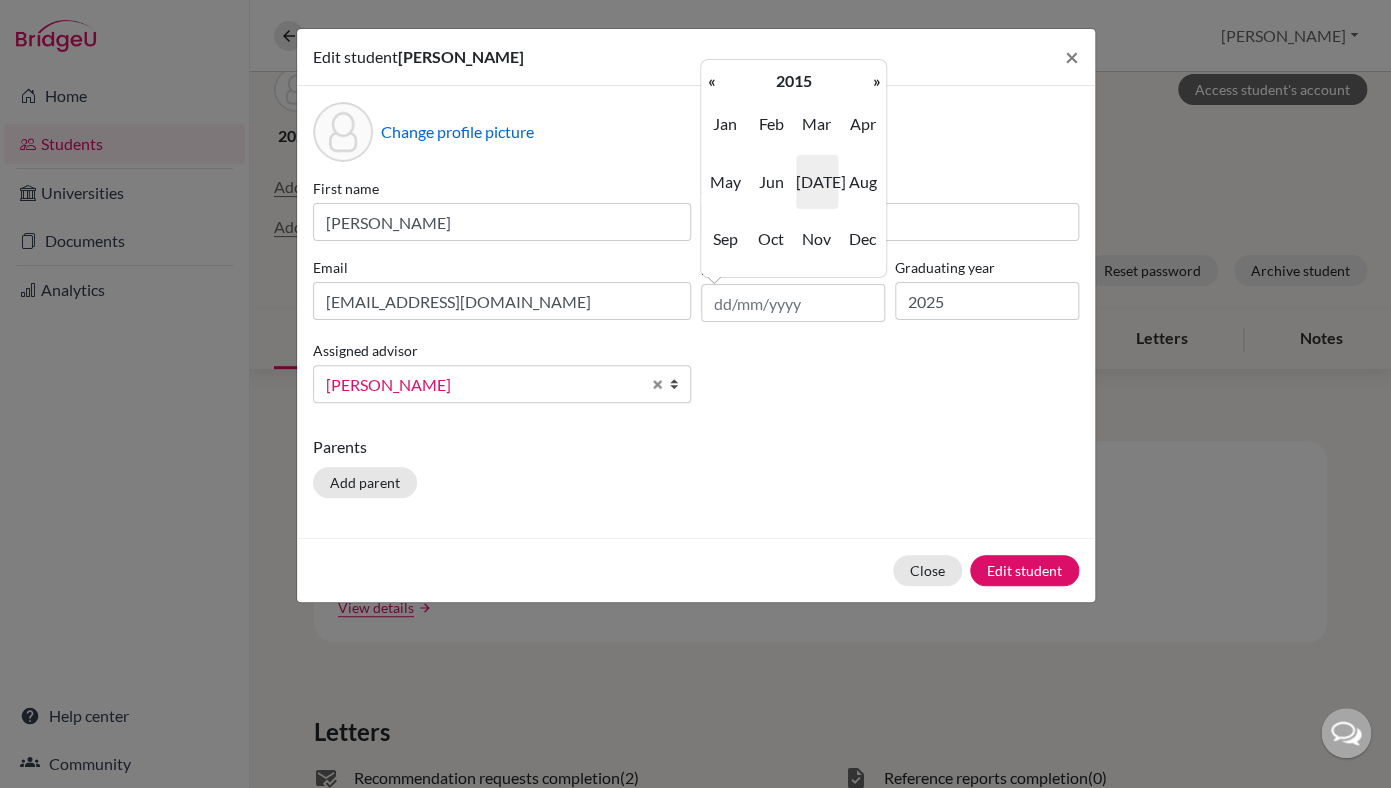 click on "«" at bounding box center [711, 81] 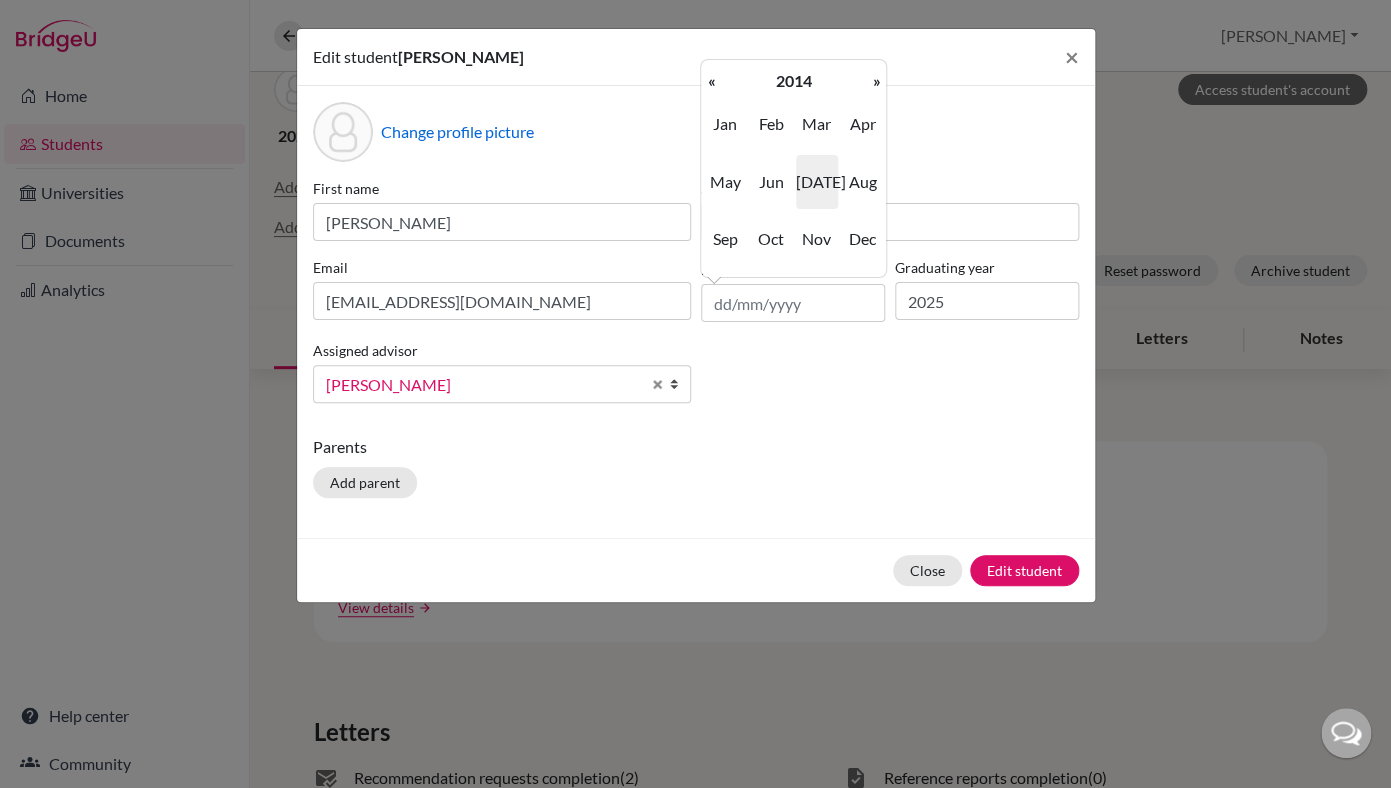 click on "«" at bounding box center (711, 81) 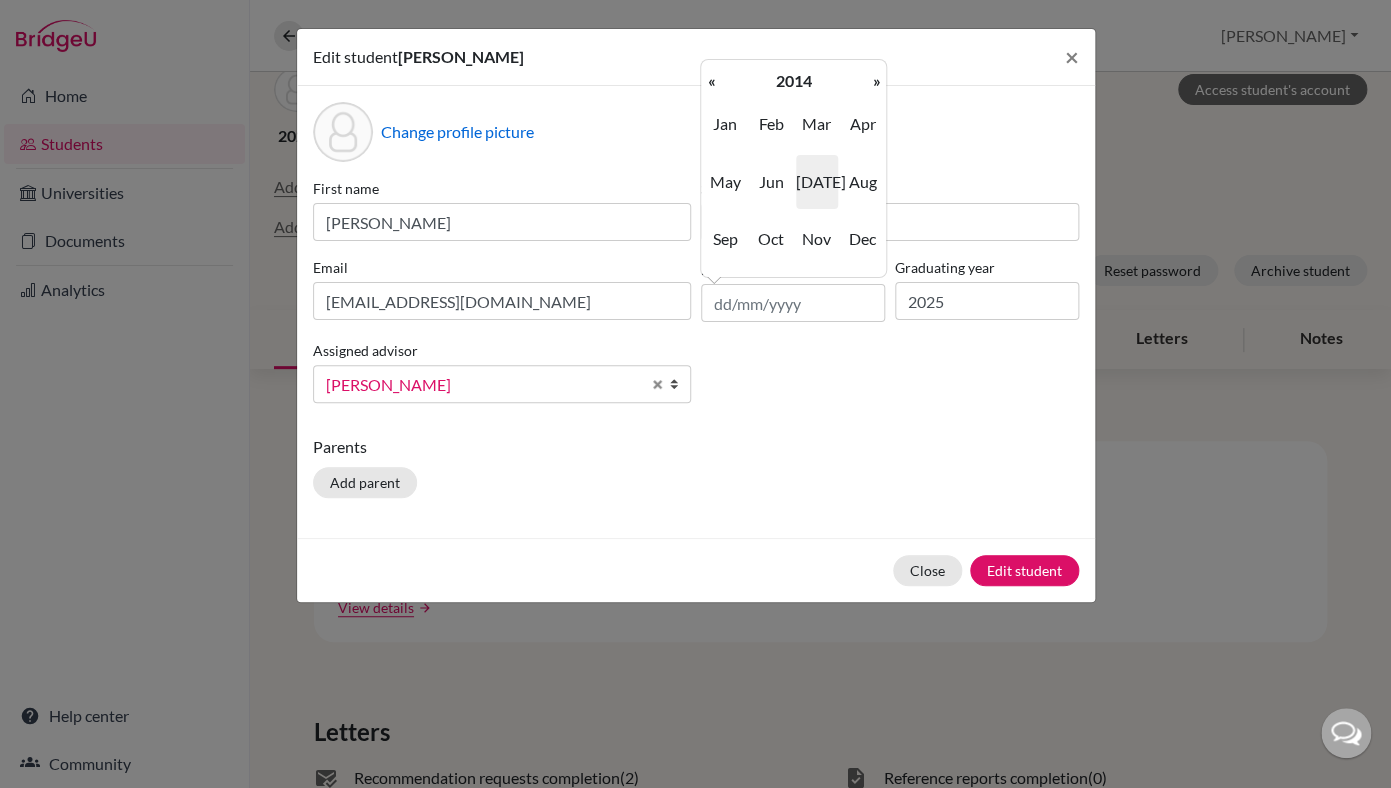 click on "«" at bounding box center [711, 81] 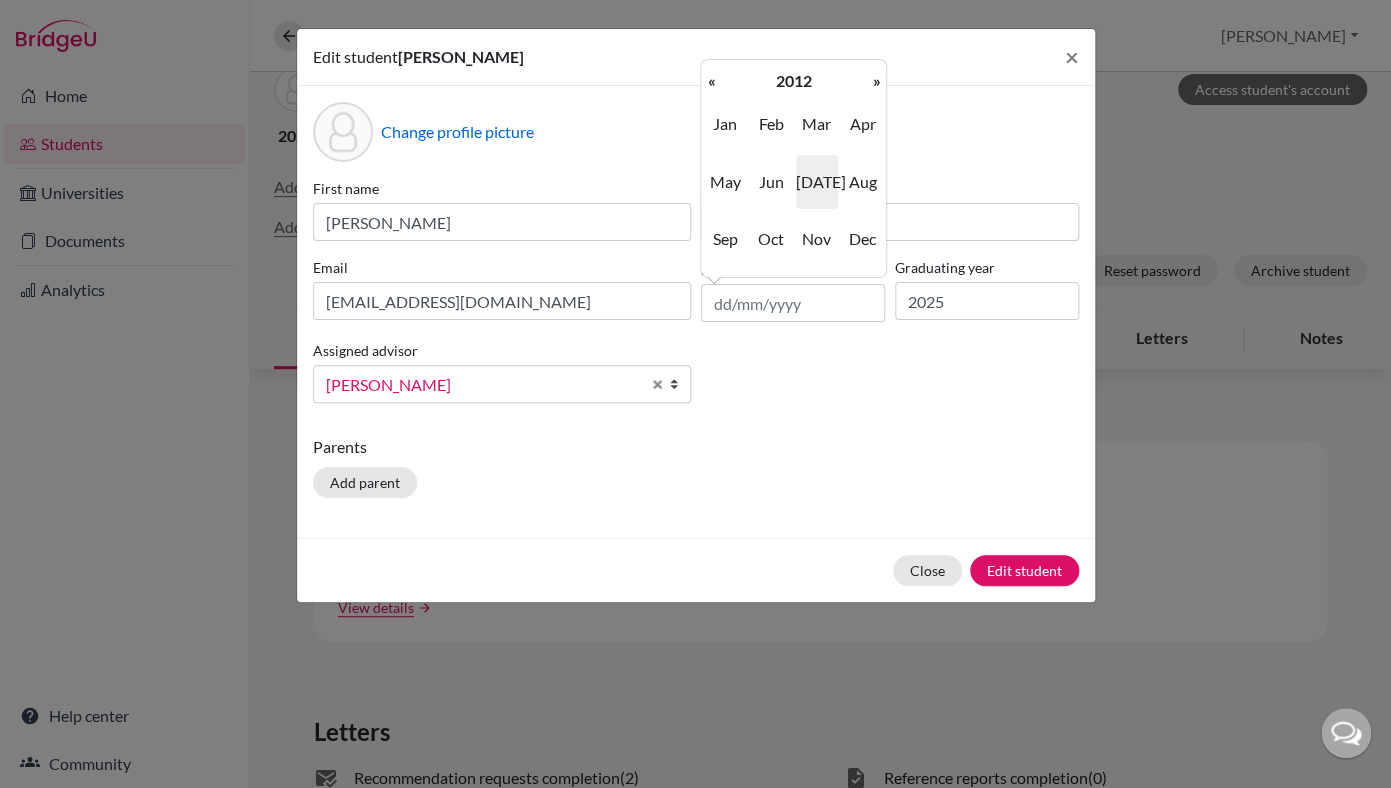 click on "«" at bounding box center (711, 81) 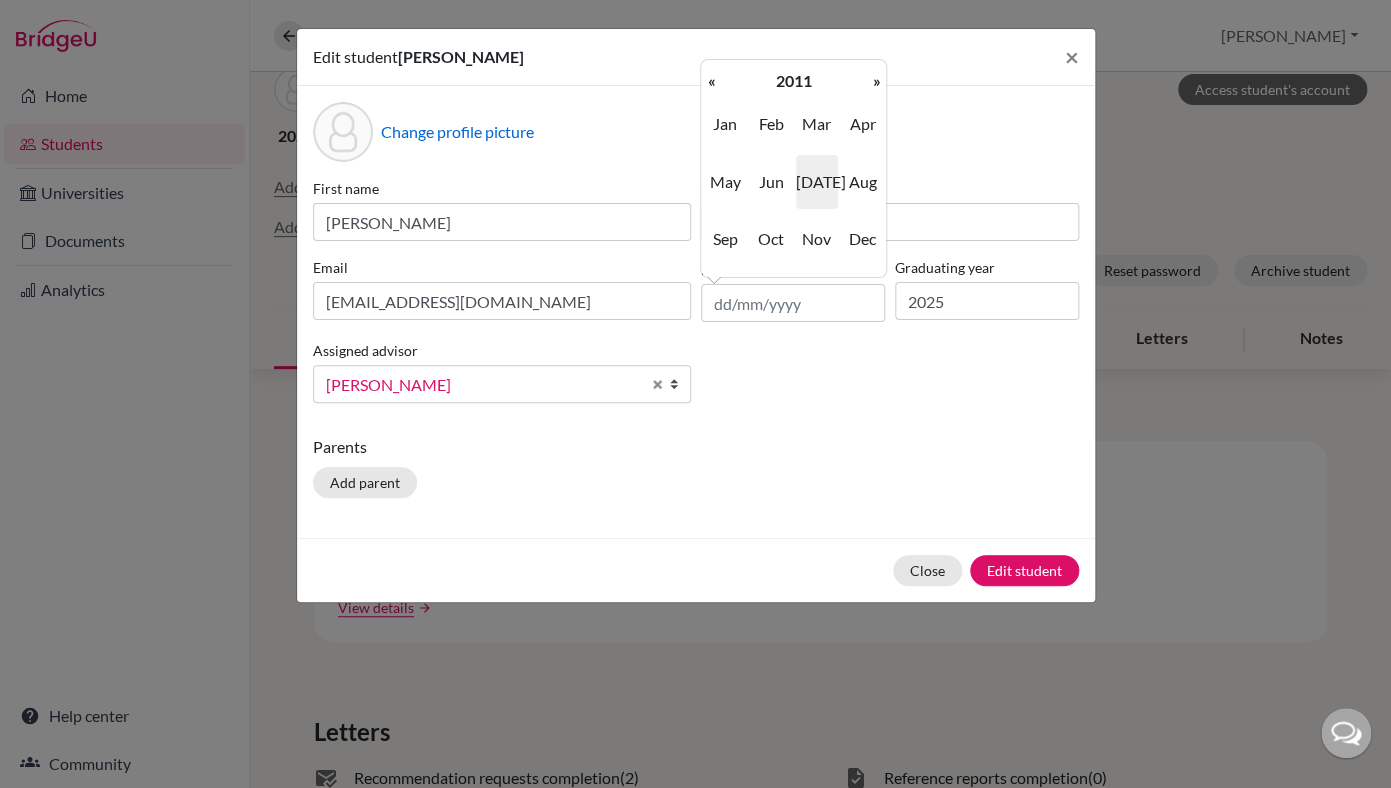 click on "«" at bounding box center (711, 81) 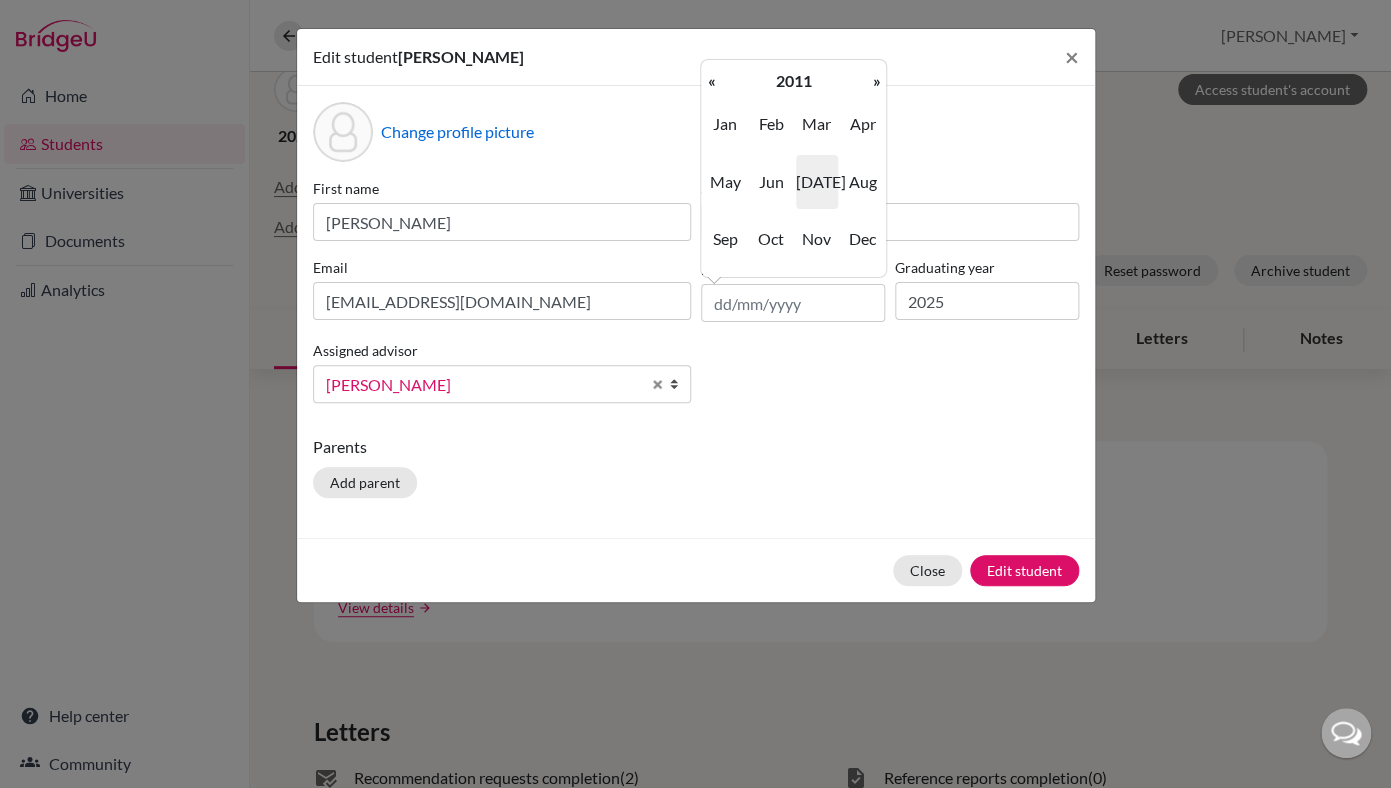 click on "«" at bounding box center [711, 81] 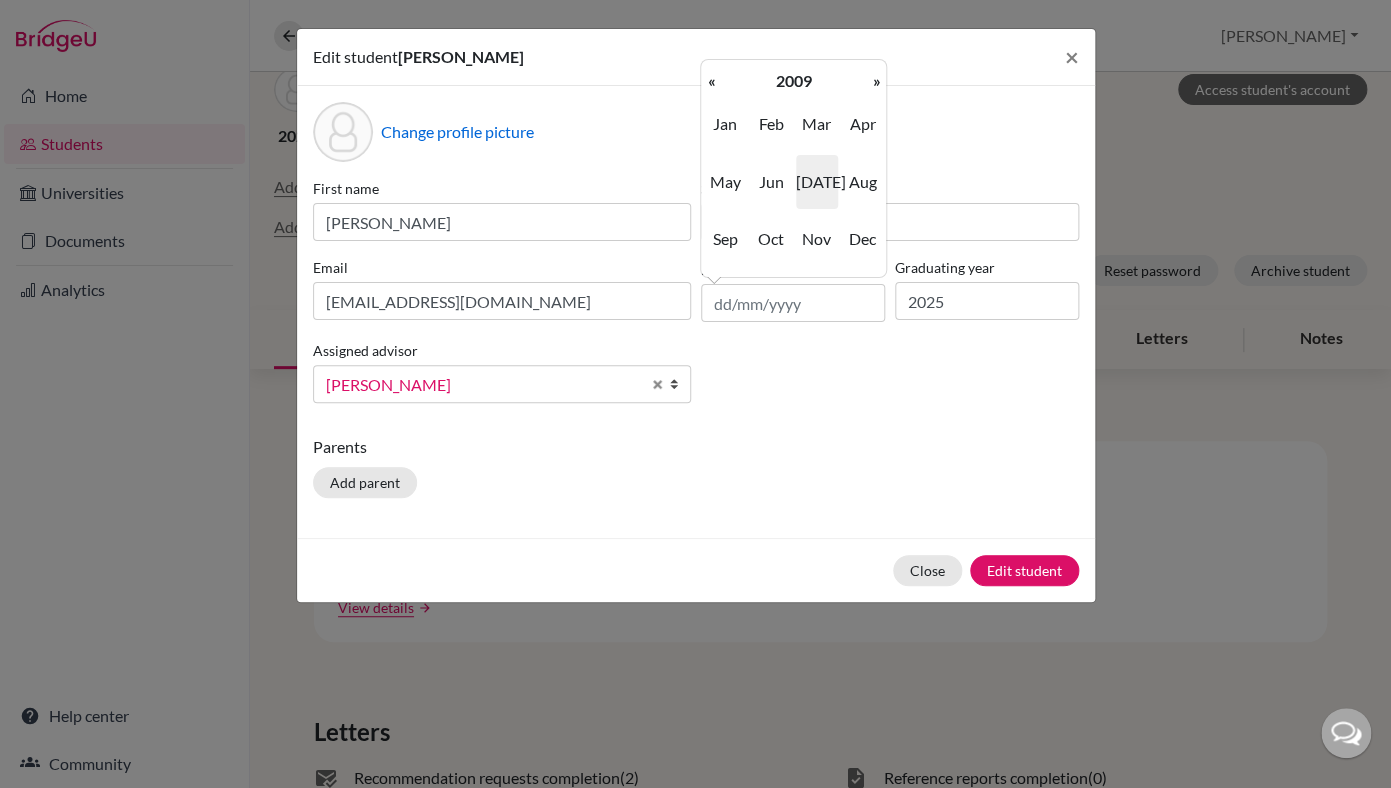 click on "«" at bounding box center [711, 81] 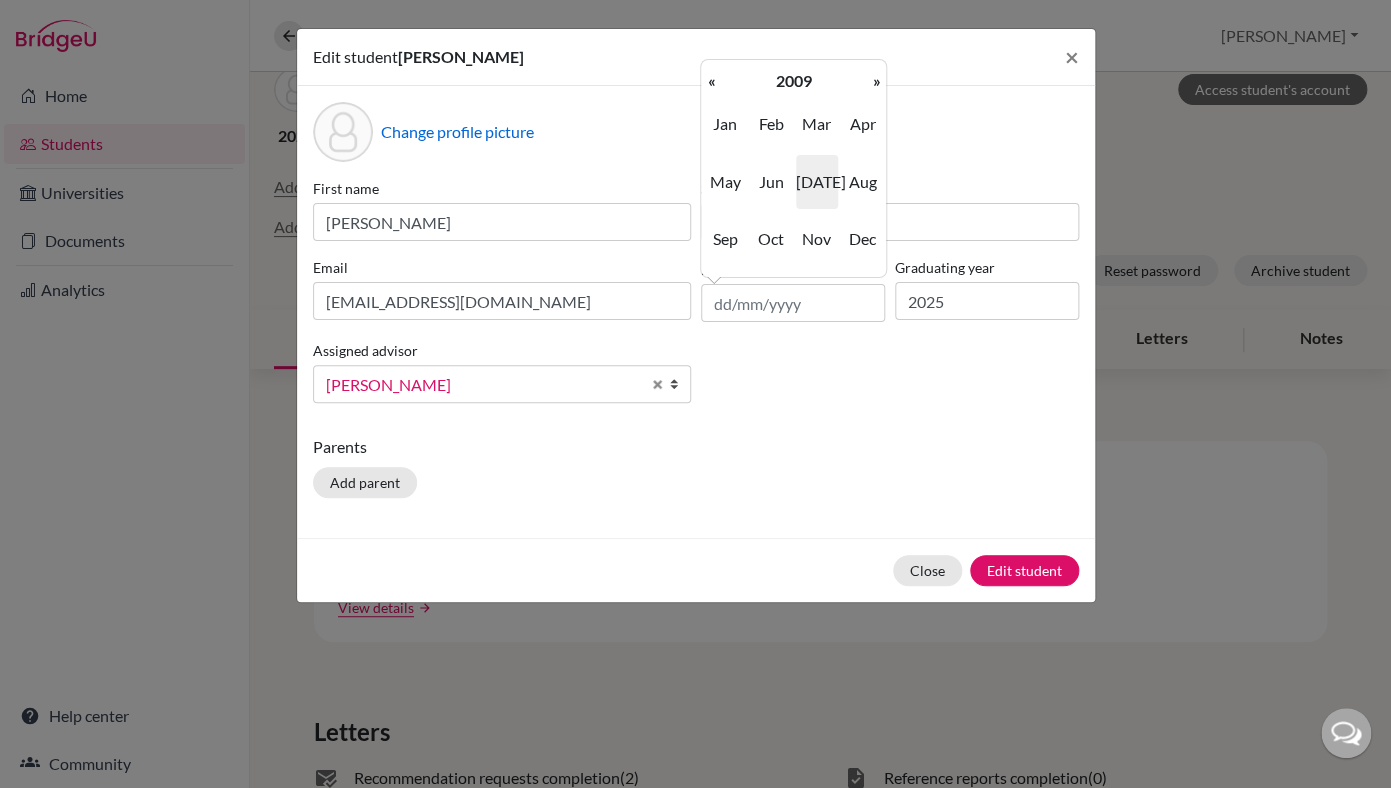 click on "«" at bounding box center [711, 81] 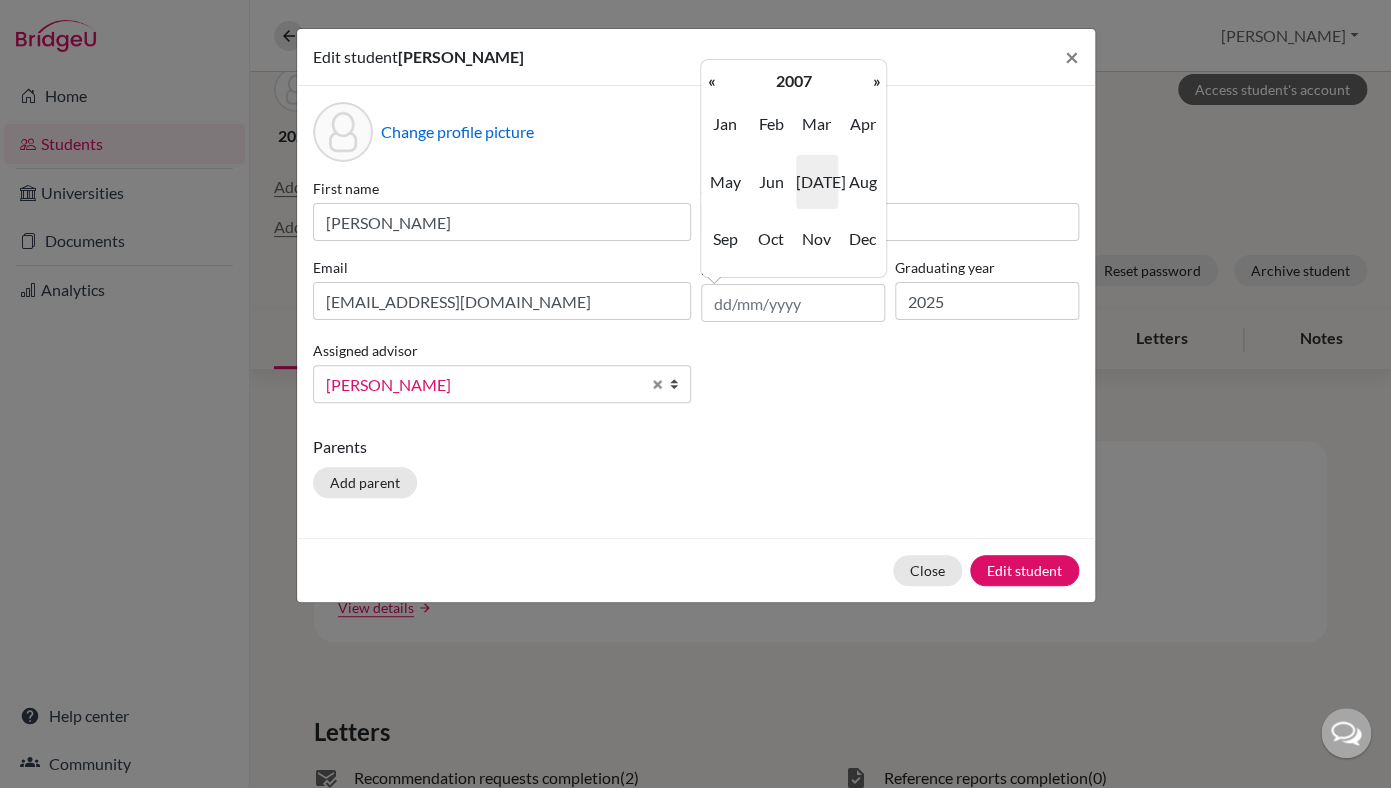click on "«" at bounding box center [711, 81] 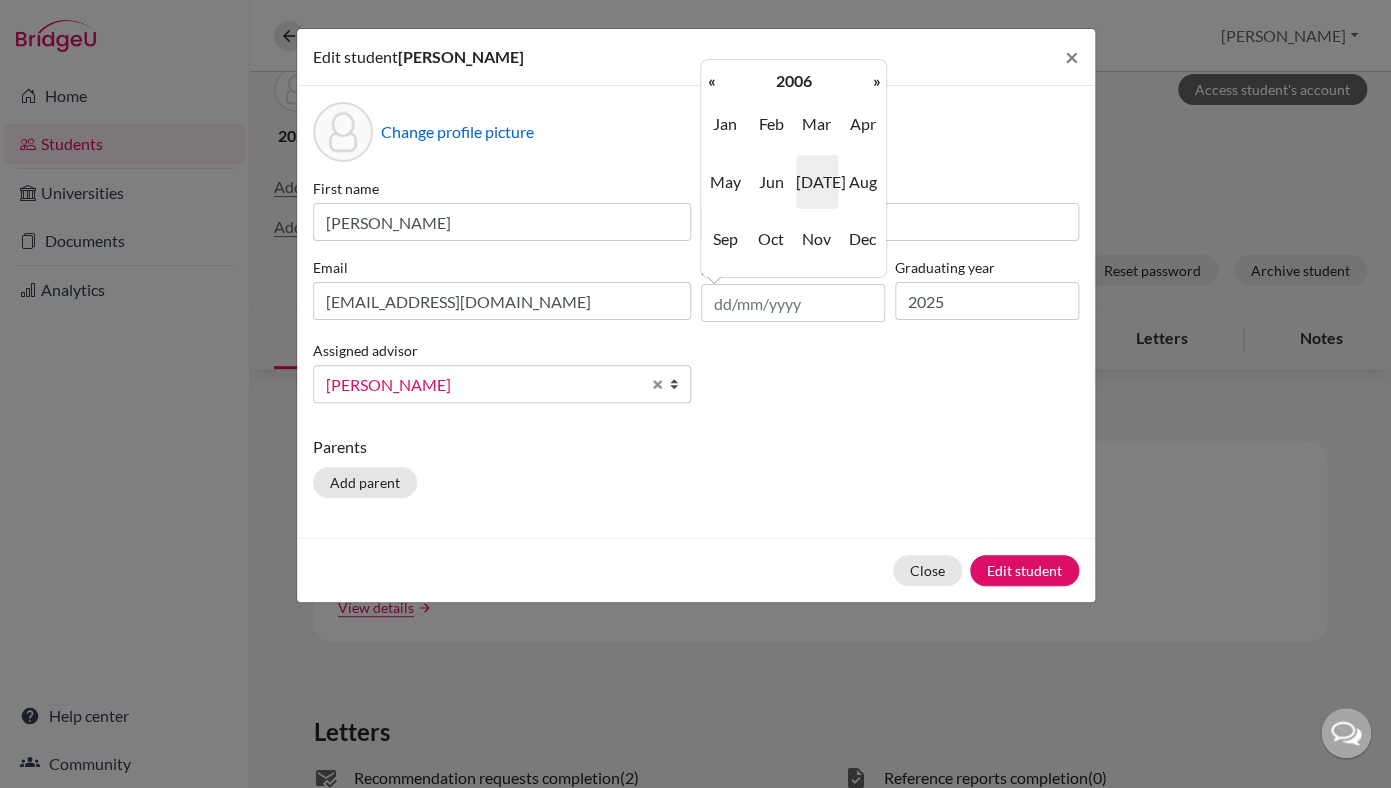 click on "Jul" at bounding box center (817, 182) 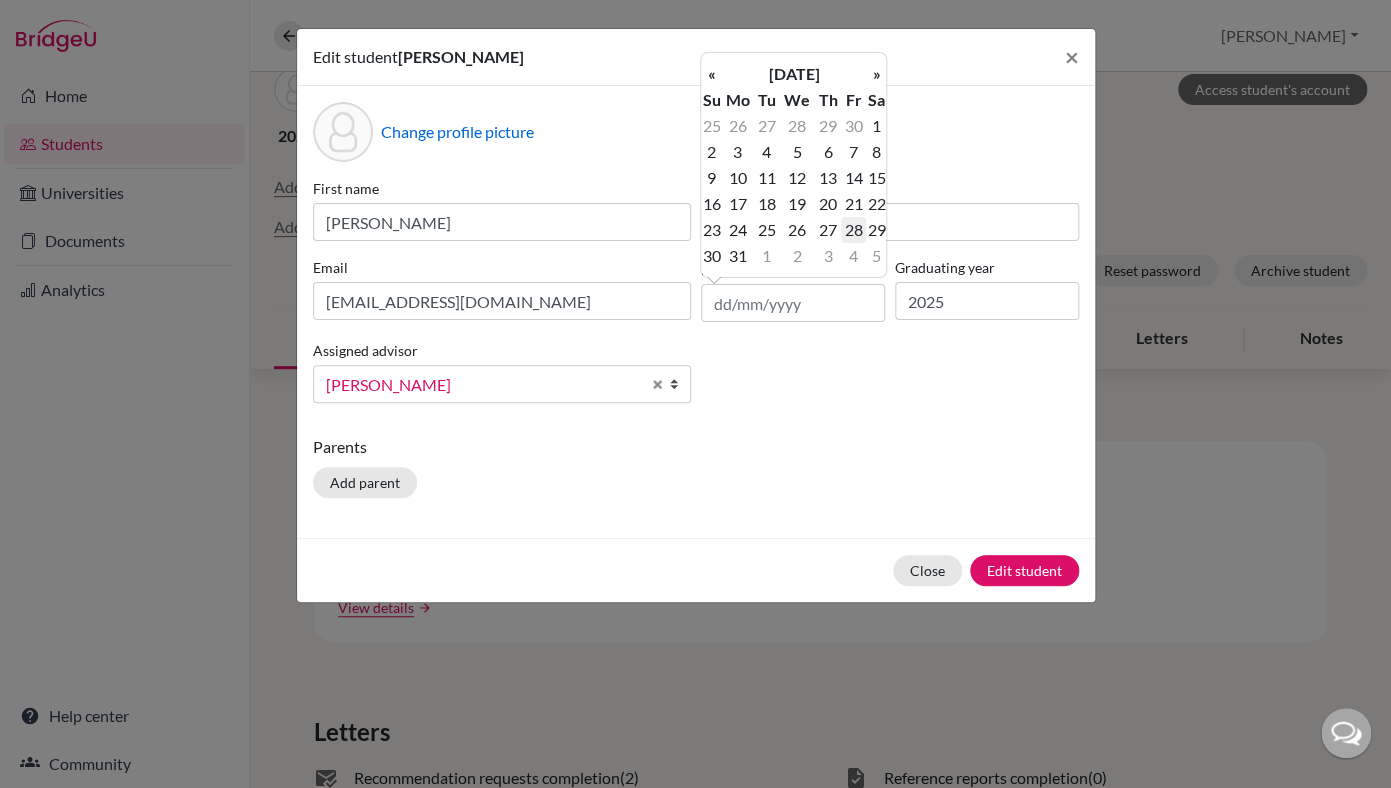 click on "28" at bounding box center (853, 230) 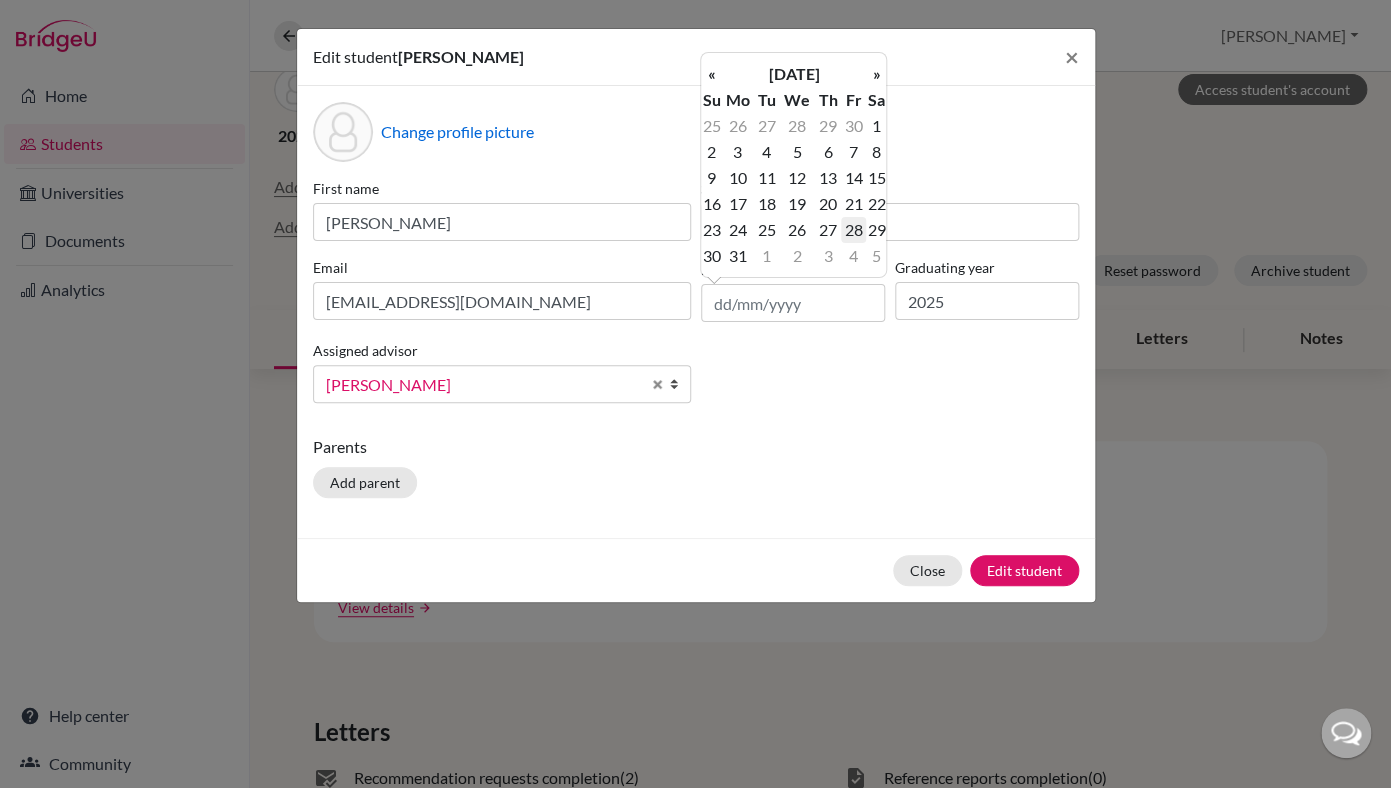 type on "28/07/2006" 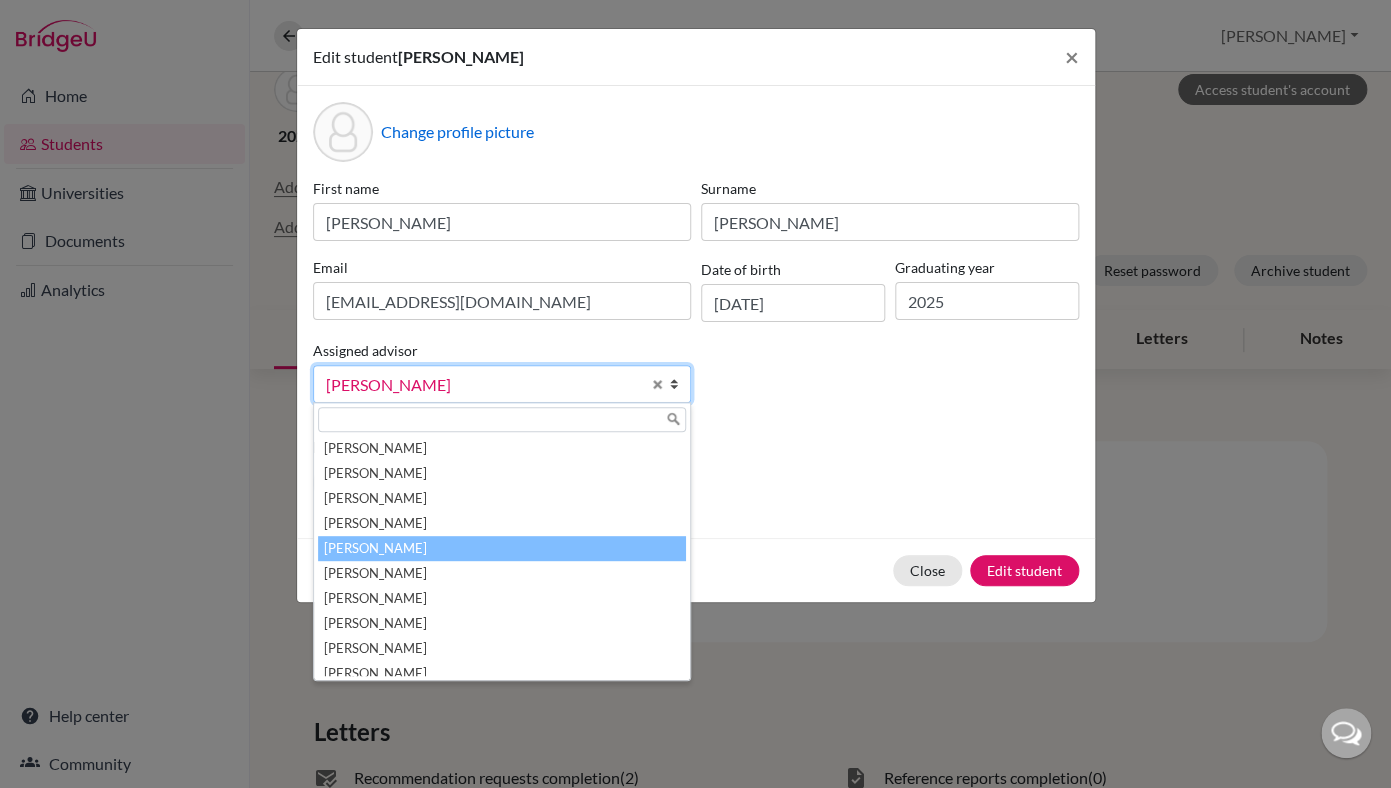 click at bounding box center [680, 384] 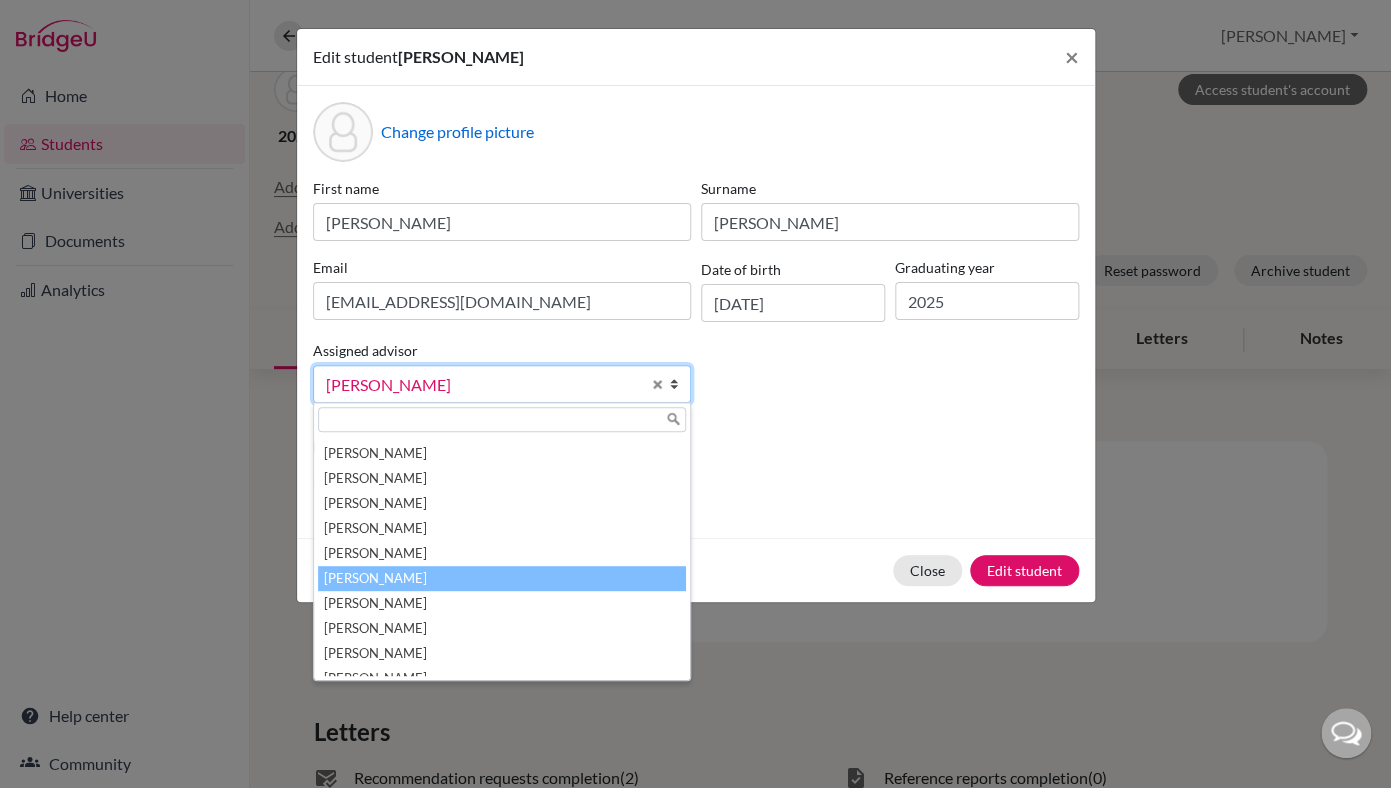 scroll, scrollTop: 160, scrollLeft: 0, axis: vertical 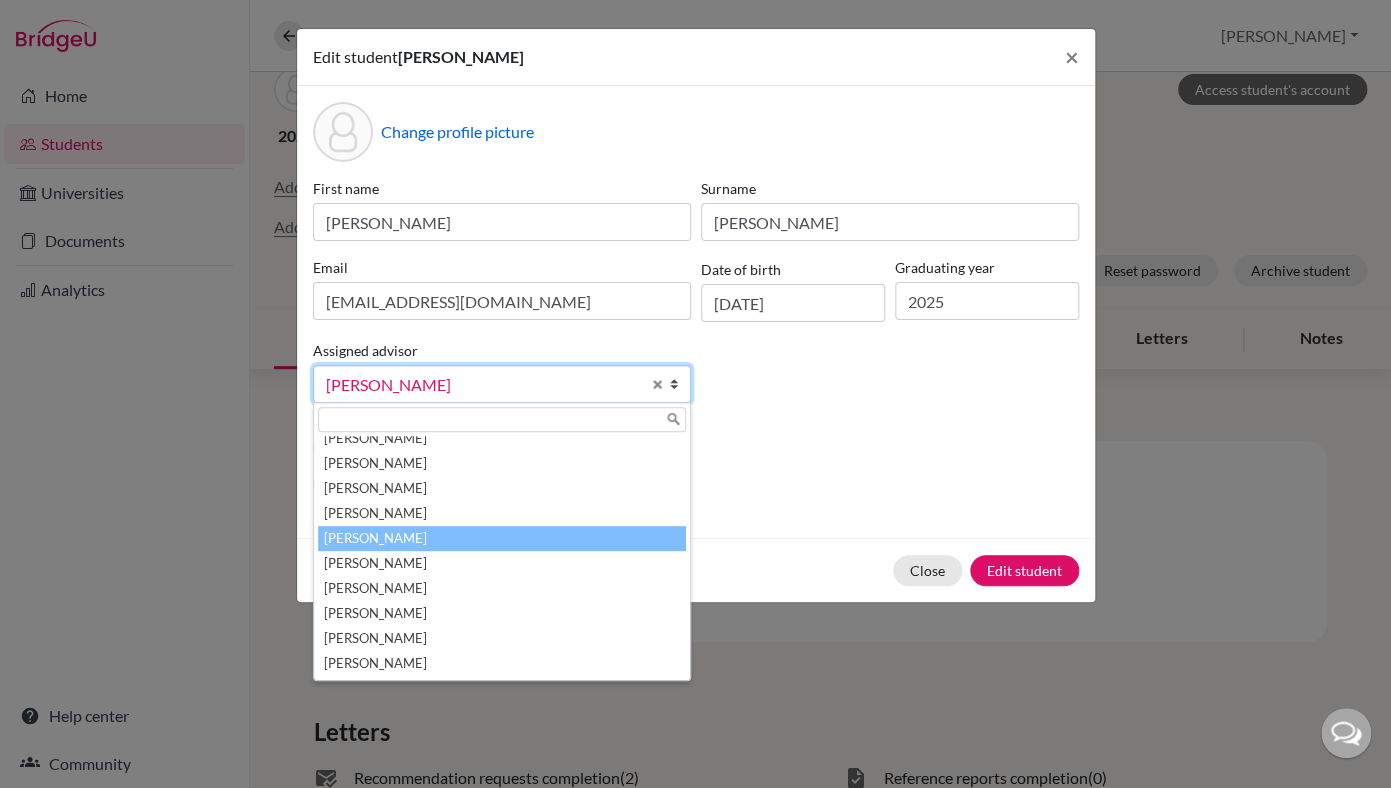 click on "Neto, Augusto" at bounding box center (502, 538) 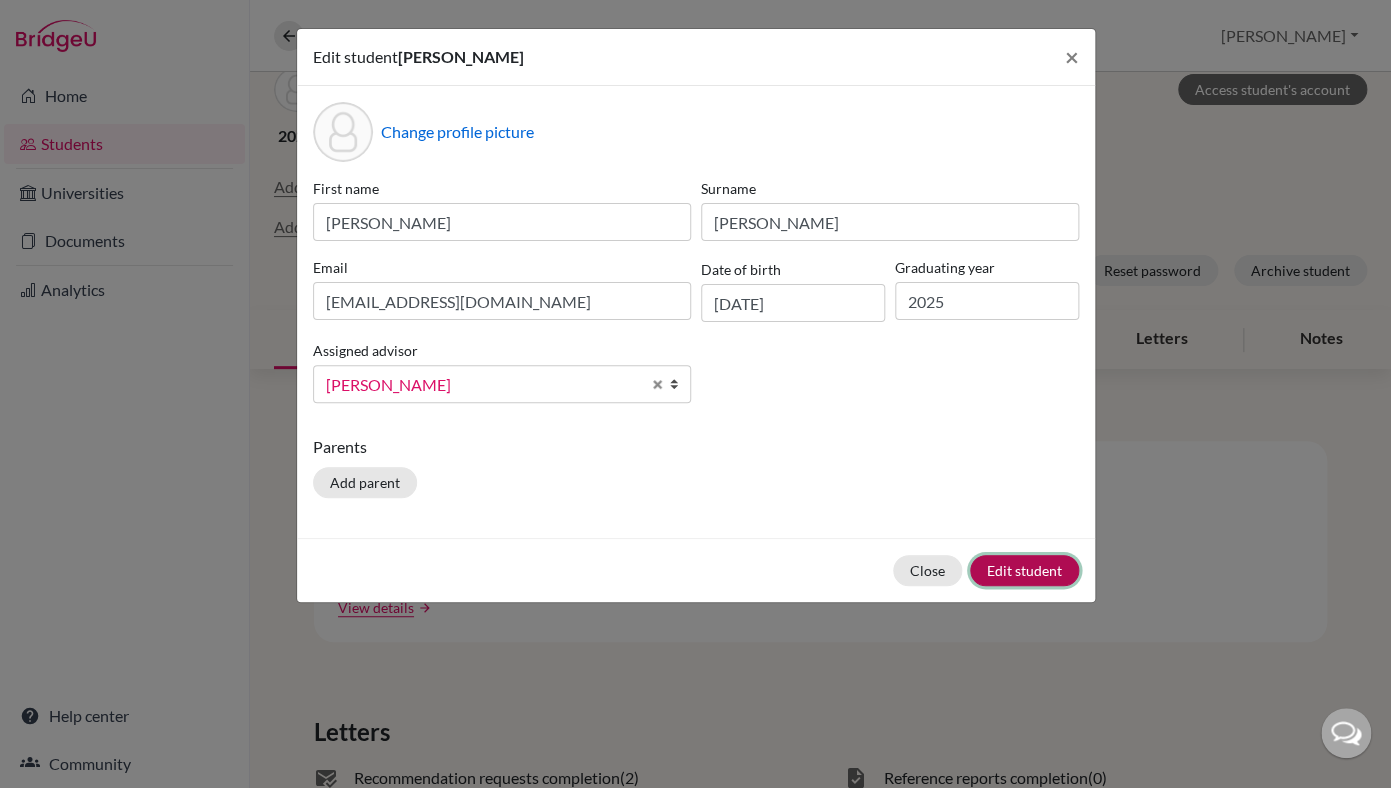 click on "Edit student" at bounding box center (1024, 570) 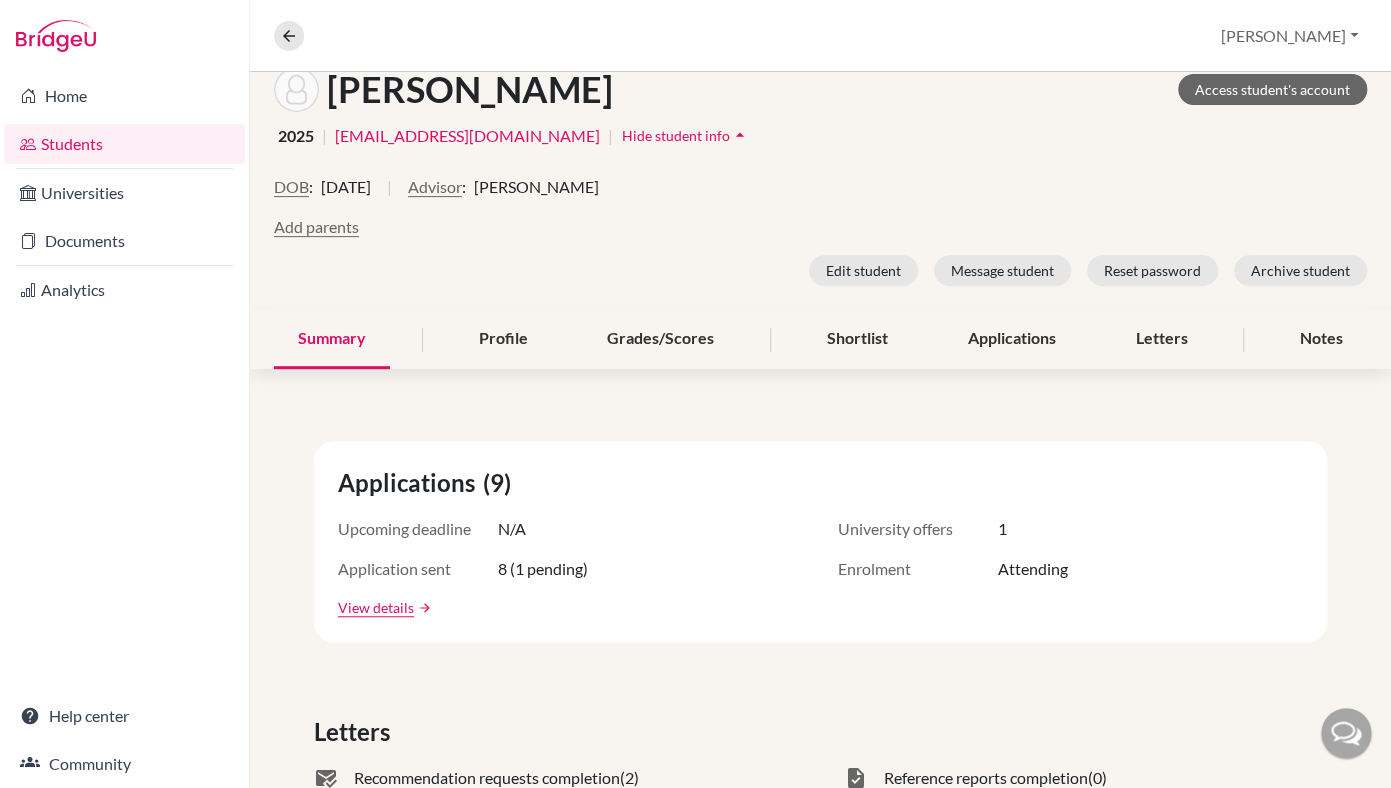 scroll, scrollTop: 0, scrollLeft: 0, axis: both 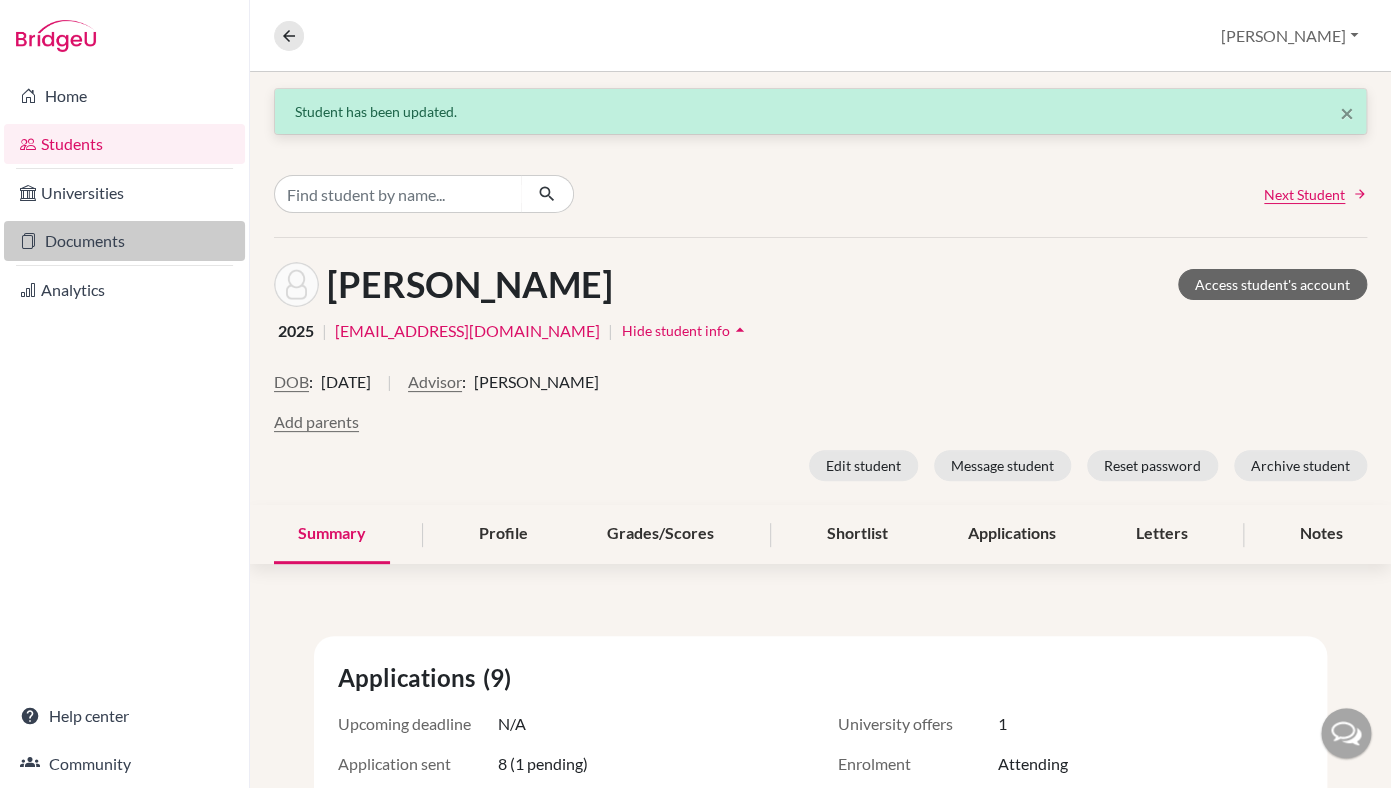 click on "Documents" at bounding box center [124, 241] 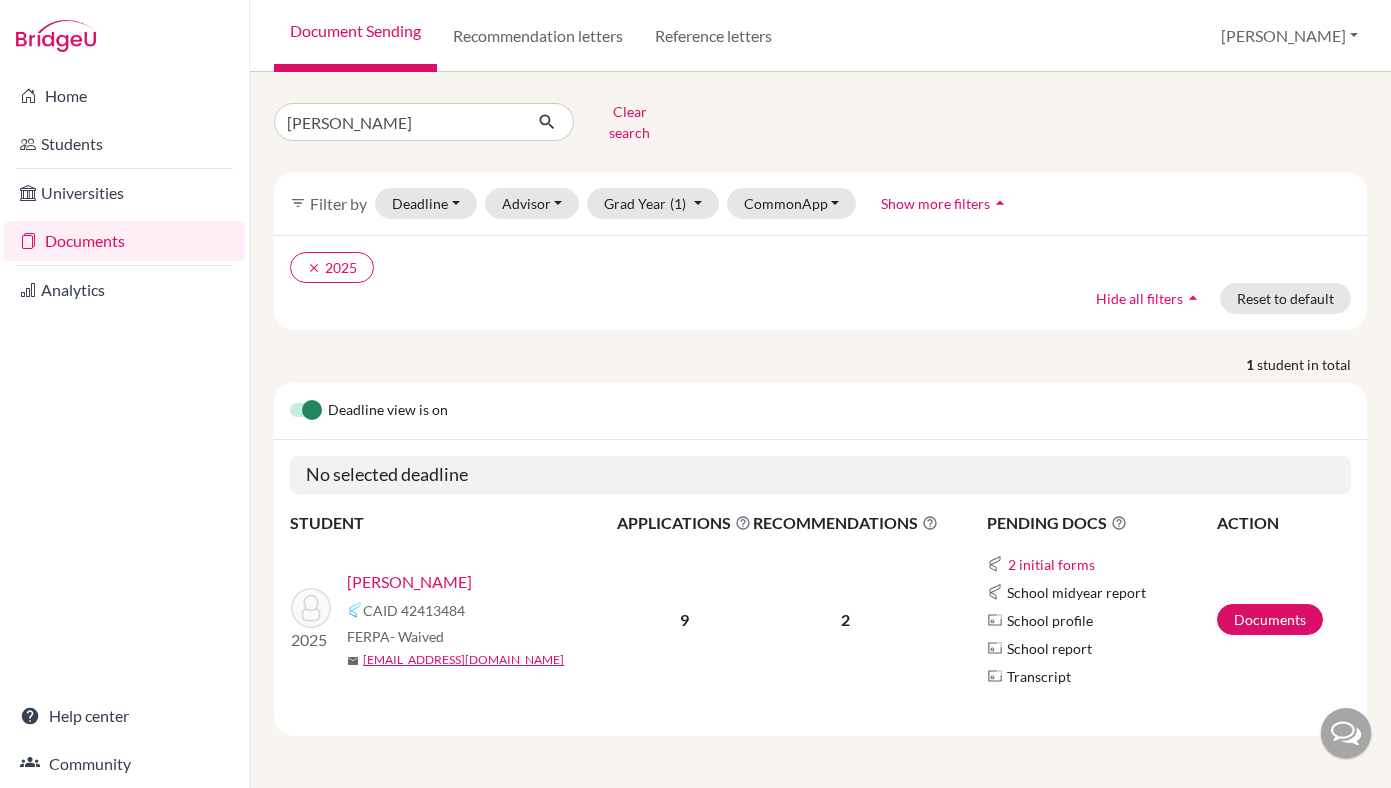scroll, scrollTop: 0, scrollLeft: 0, axis: both 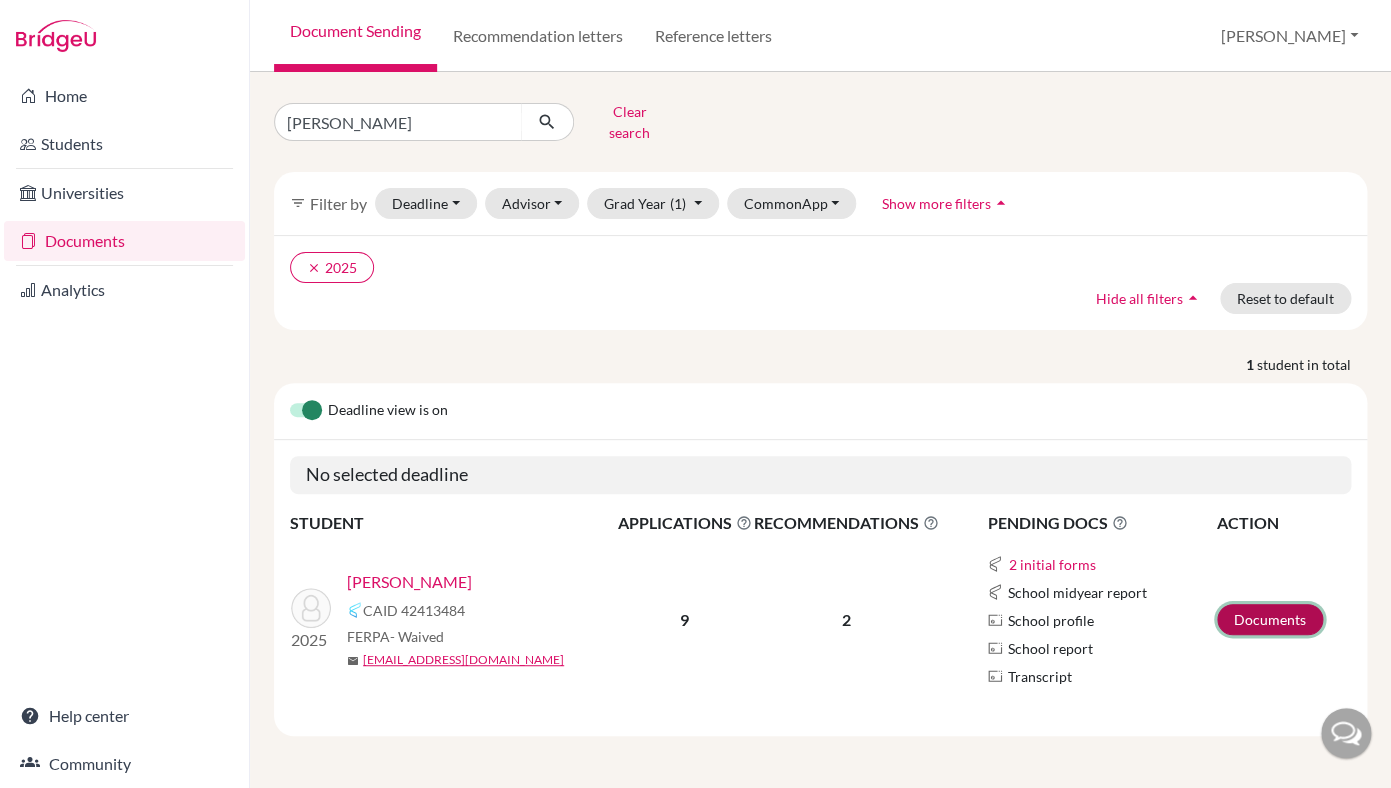 click on "Documents" at bounding box center [1270, 619] 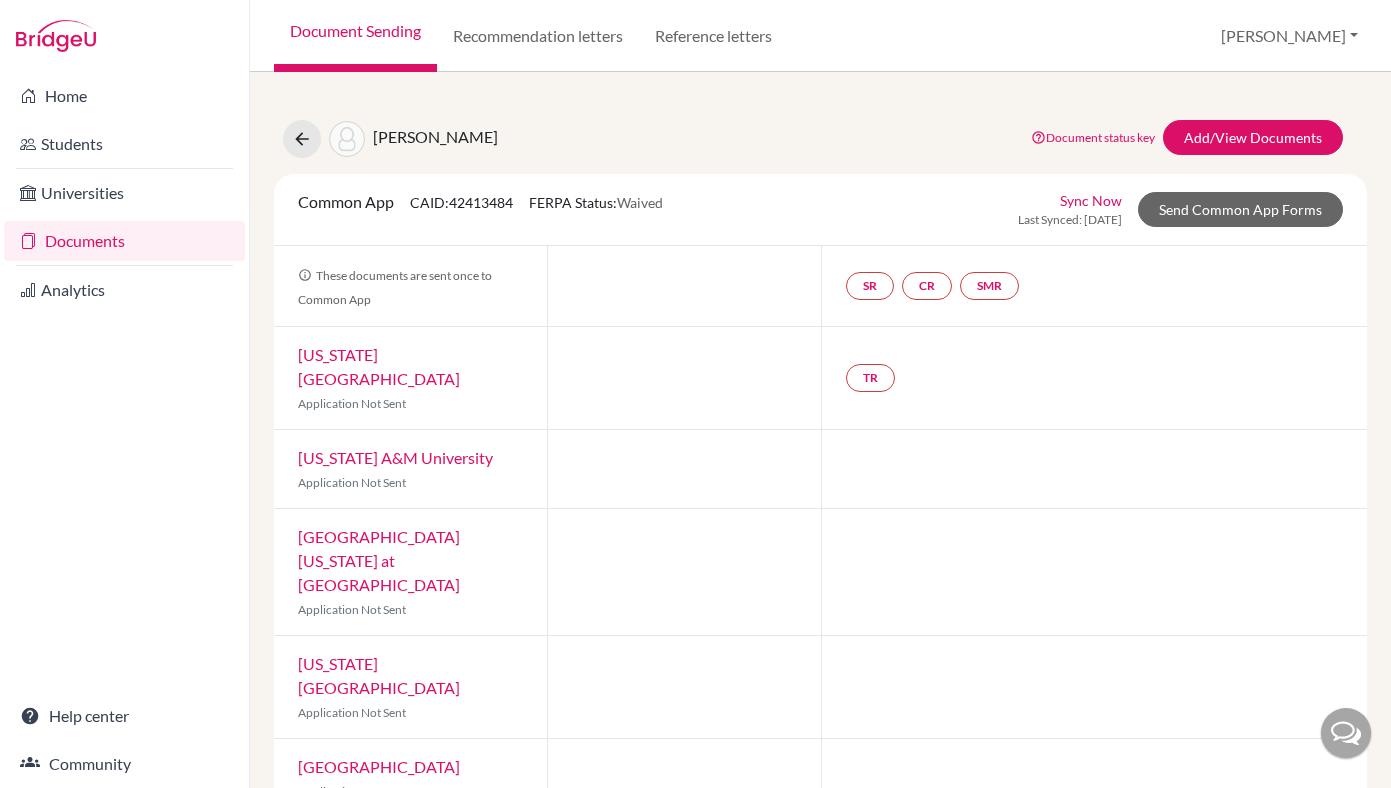 scroll, scrollTop: 0, scrollLeft: 0, axis: both 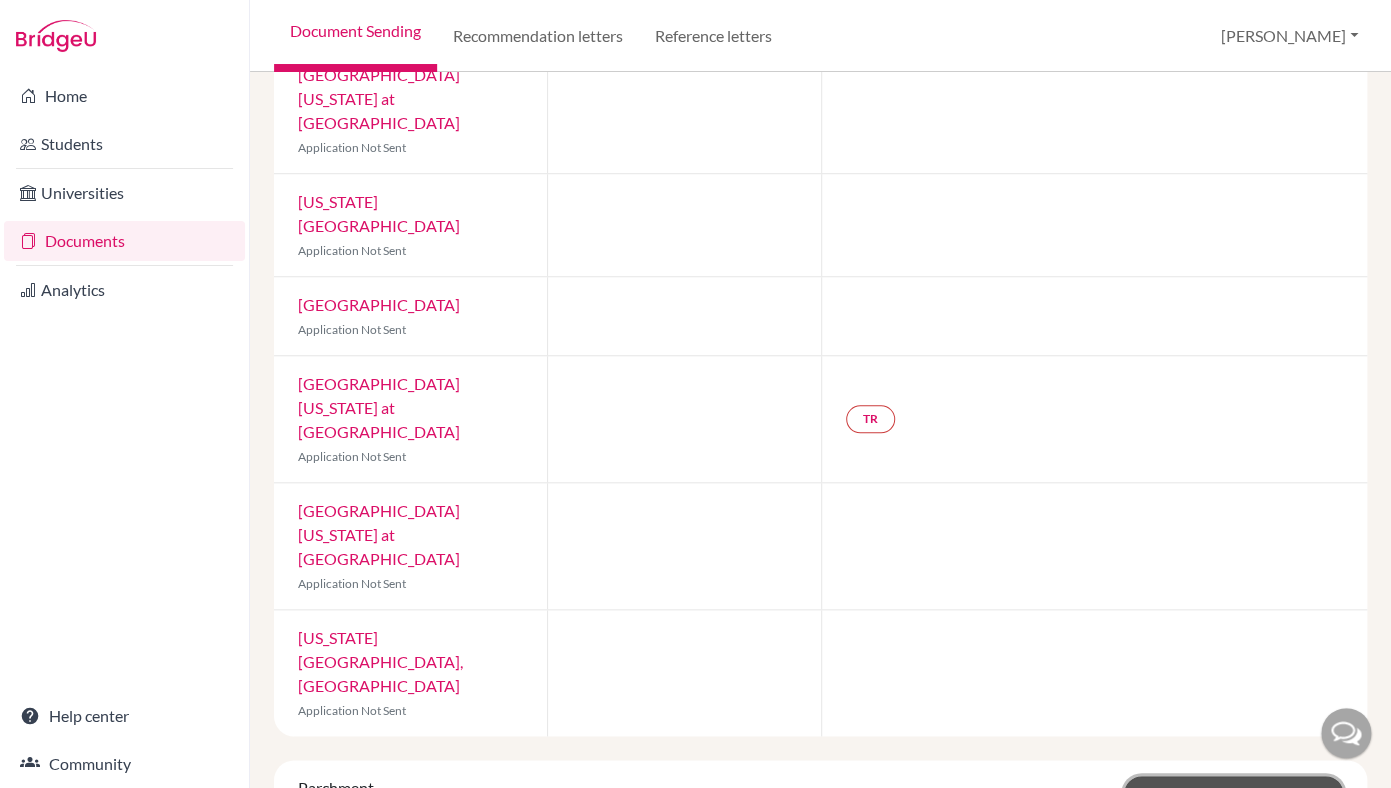 click on "Send Parchment Documents" 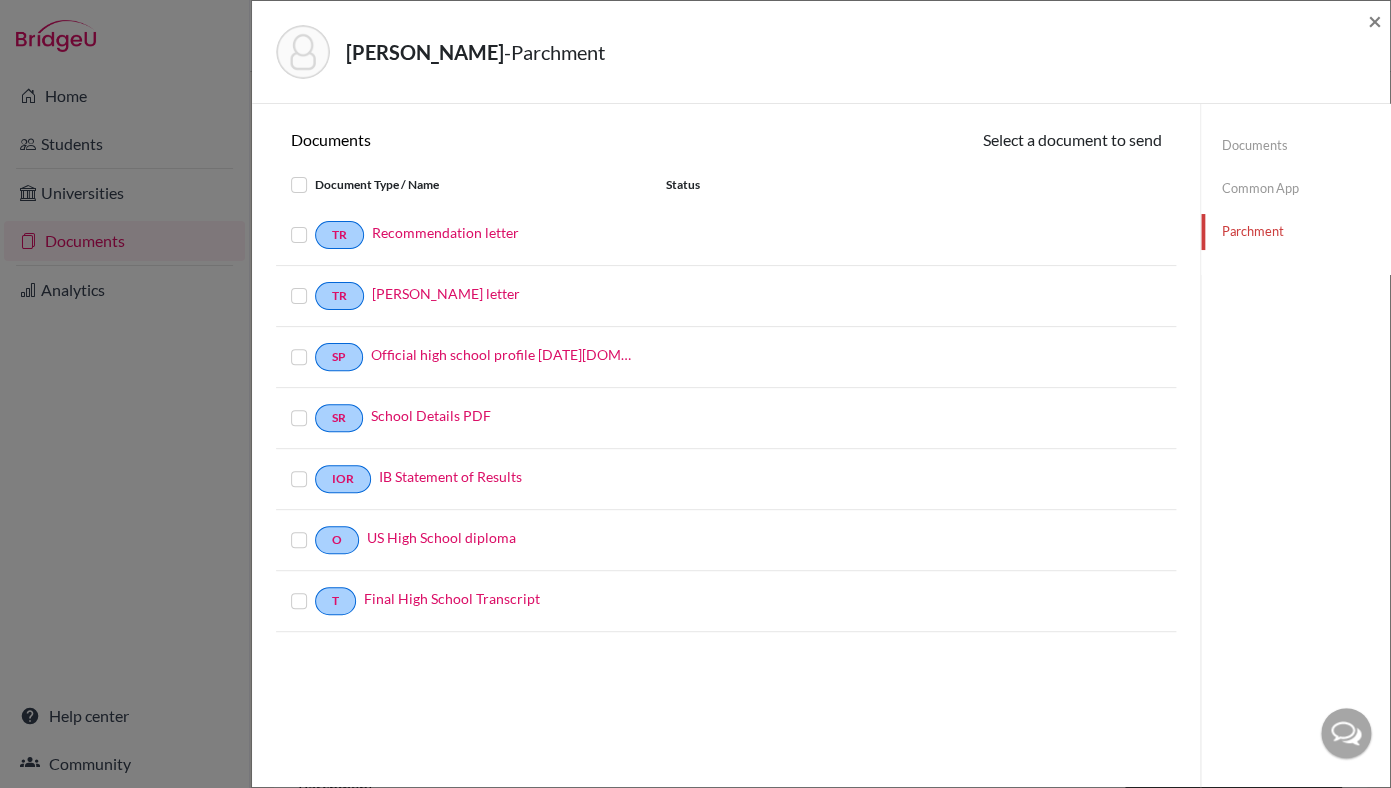 click at bounding box center [303, 601] 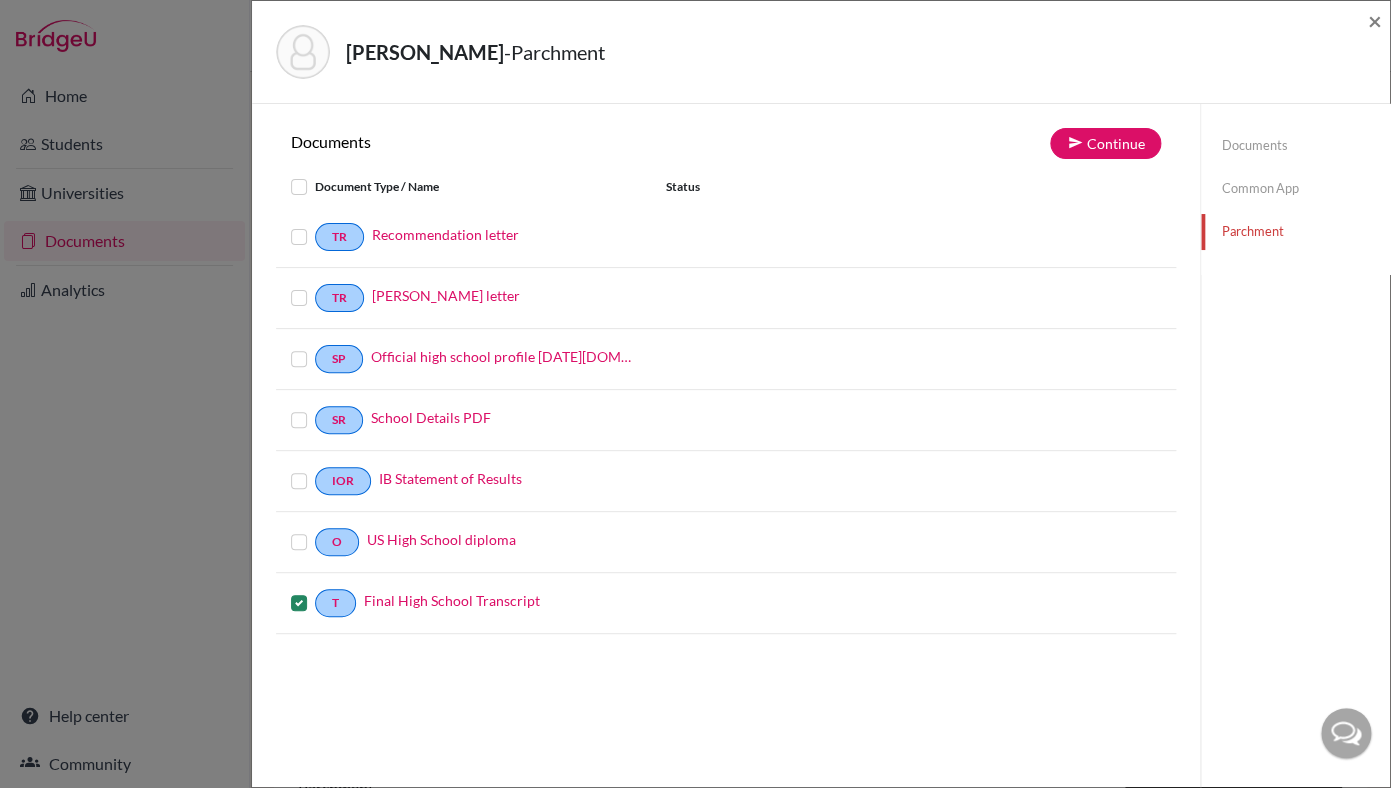 click at bounding box center [315, 530] 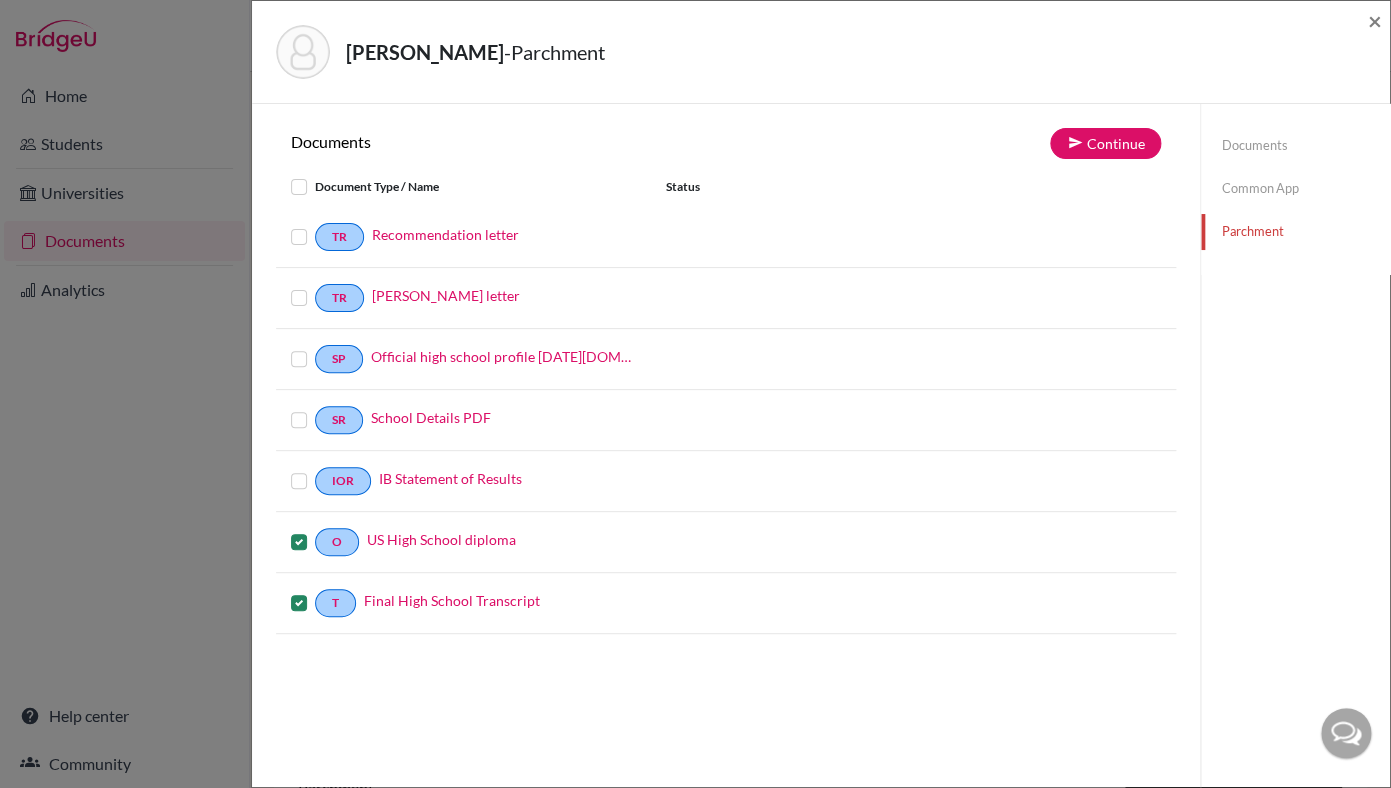 click at bounding box center [315, 469] 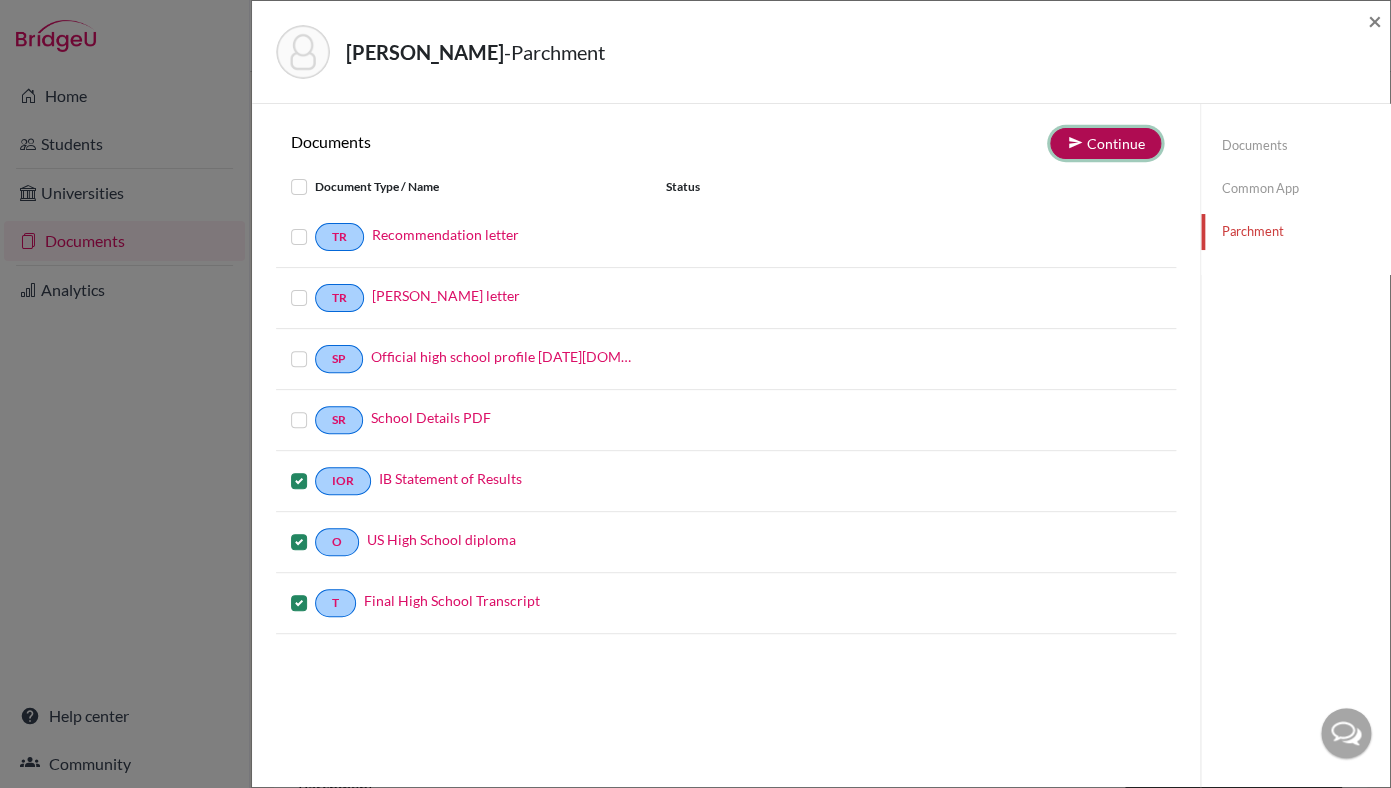 click on "Continue" at bounding box center (1105, 143) 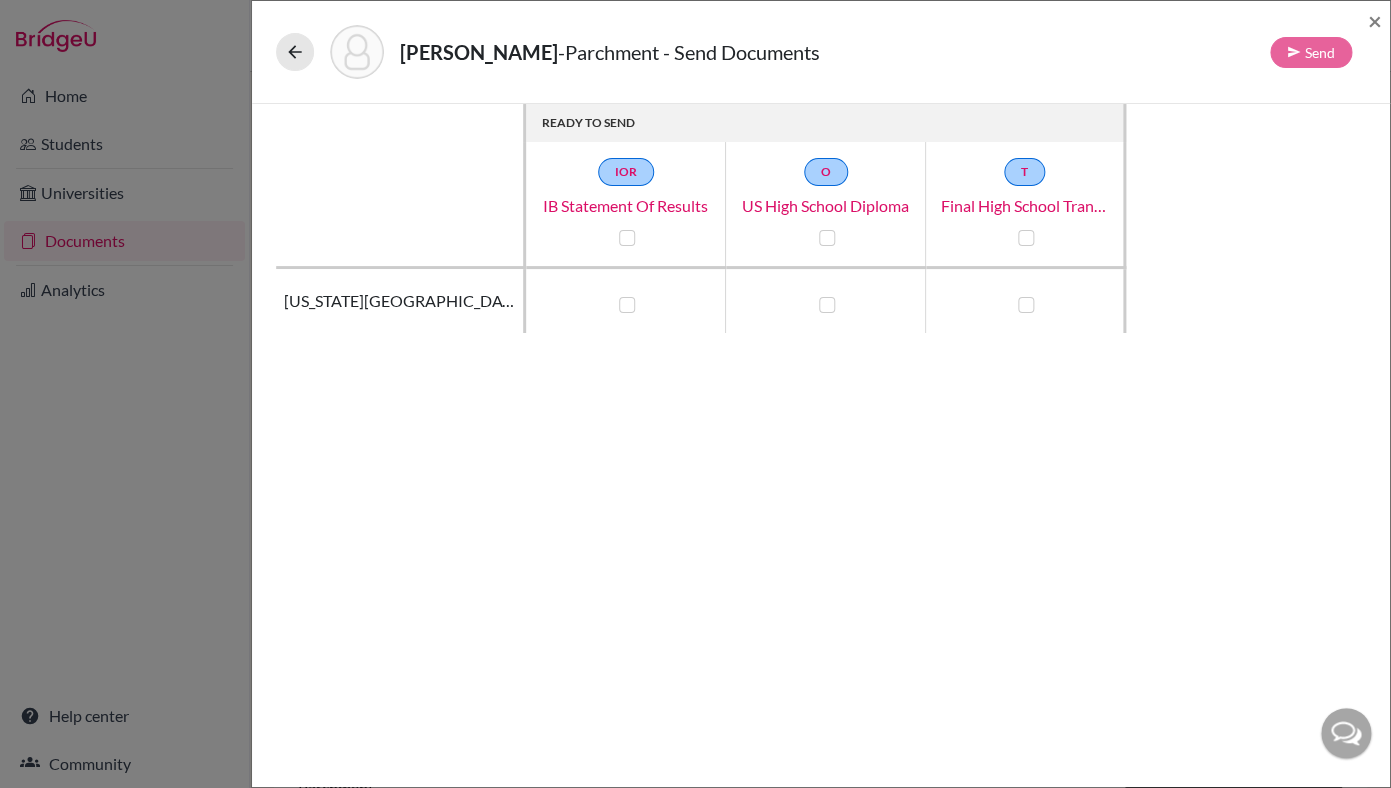 click at bounding box center [627, 305] 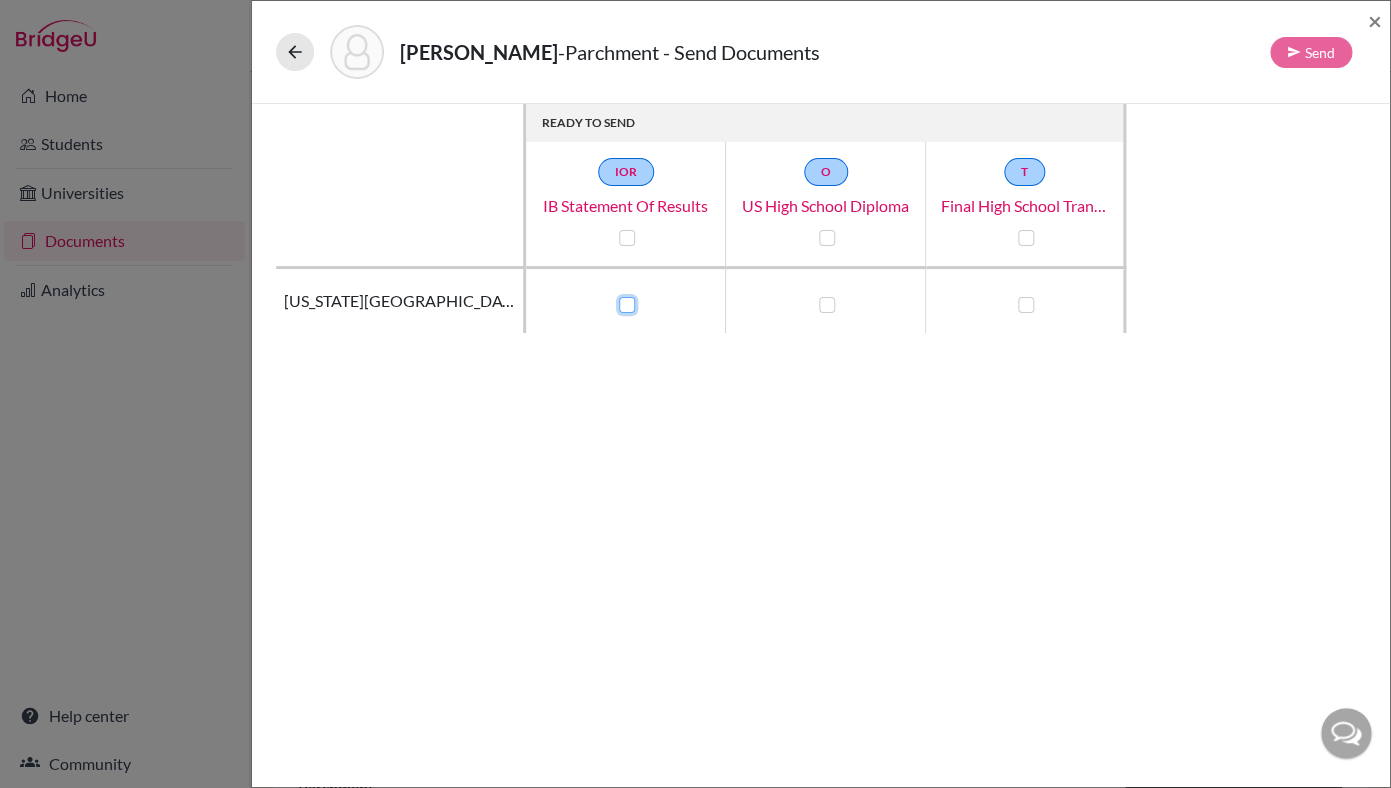 checkbox on "true" 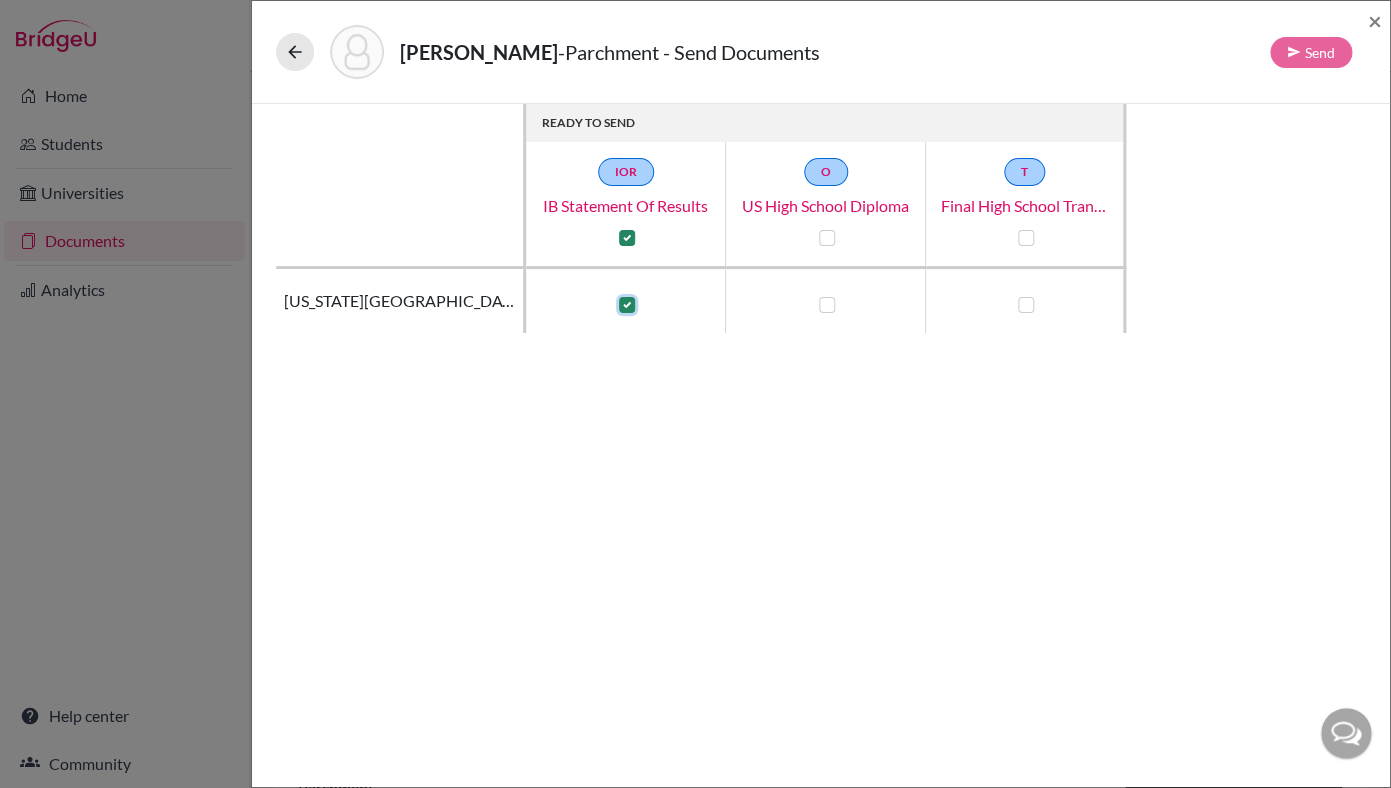 checkbox on "true" 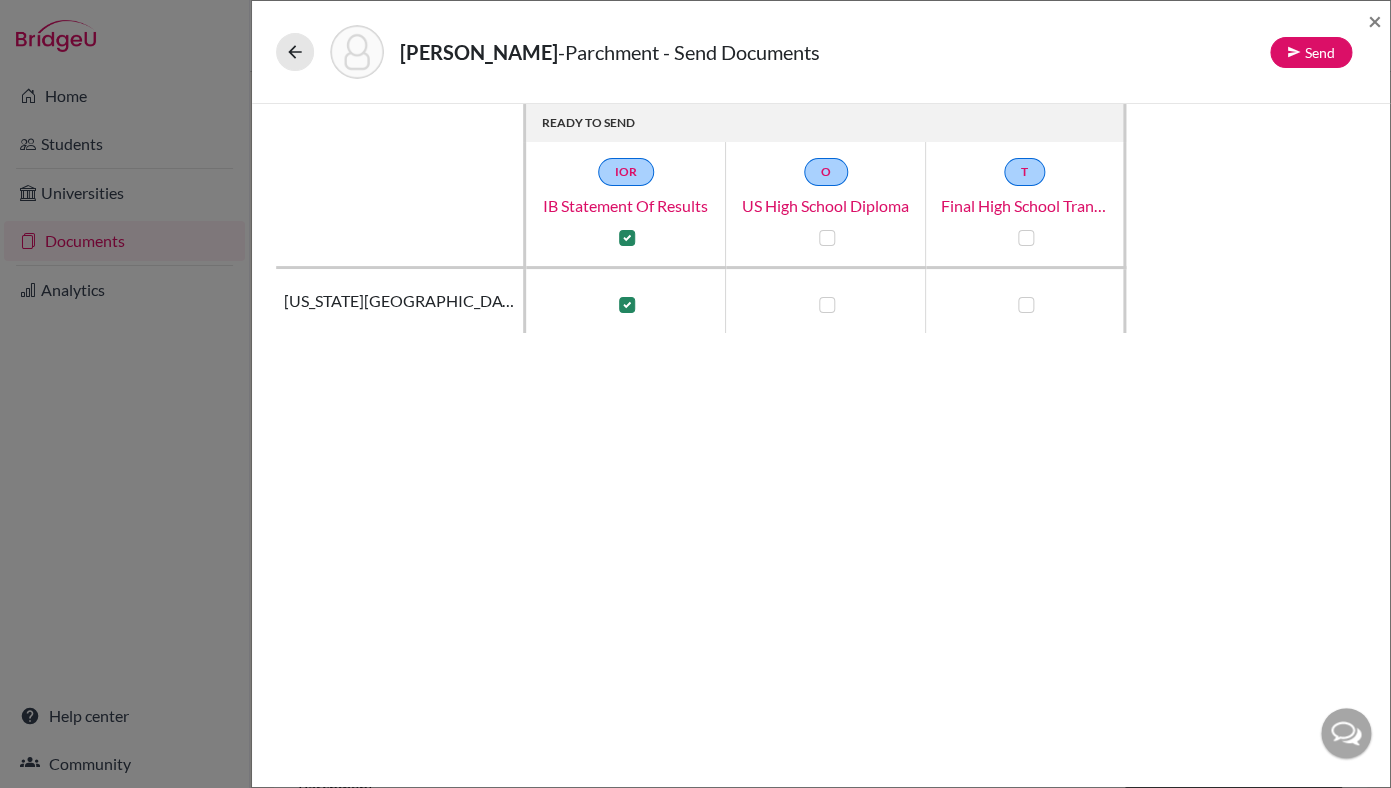 click at bounding box center [827, 305] 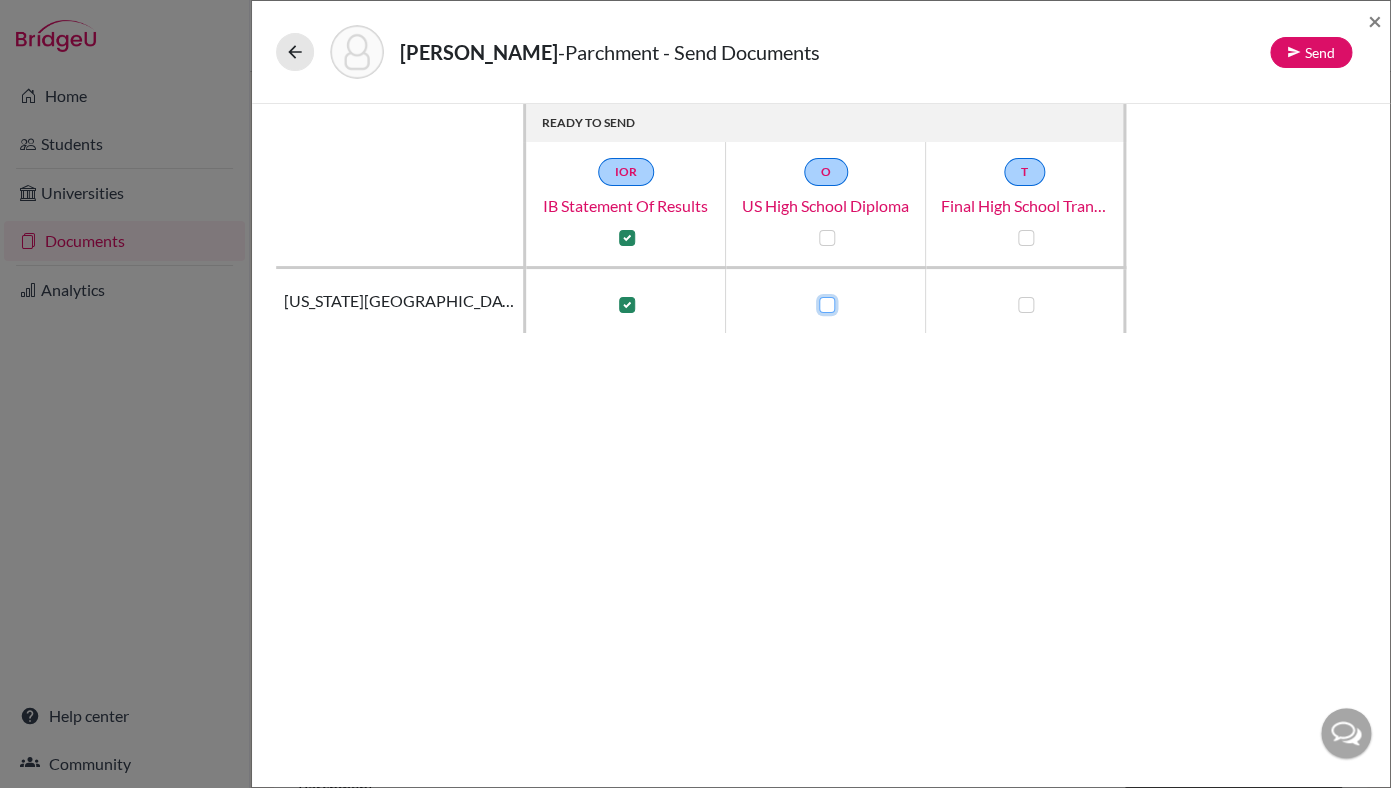 checkbox on "true" 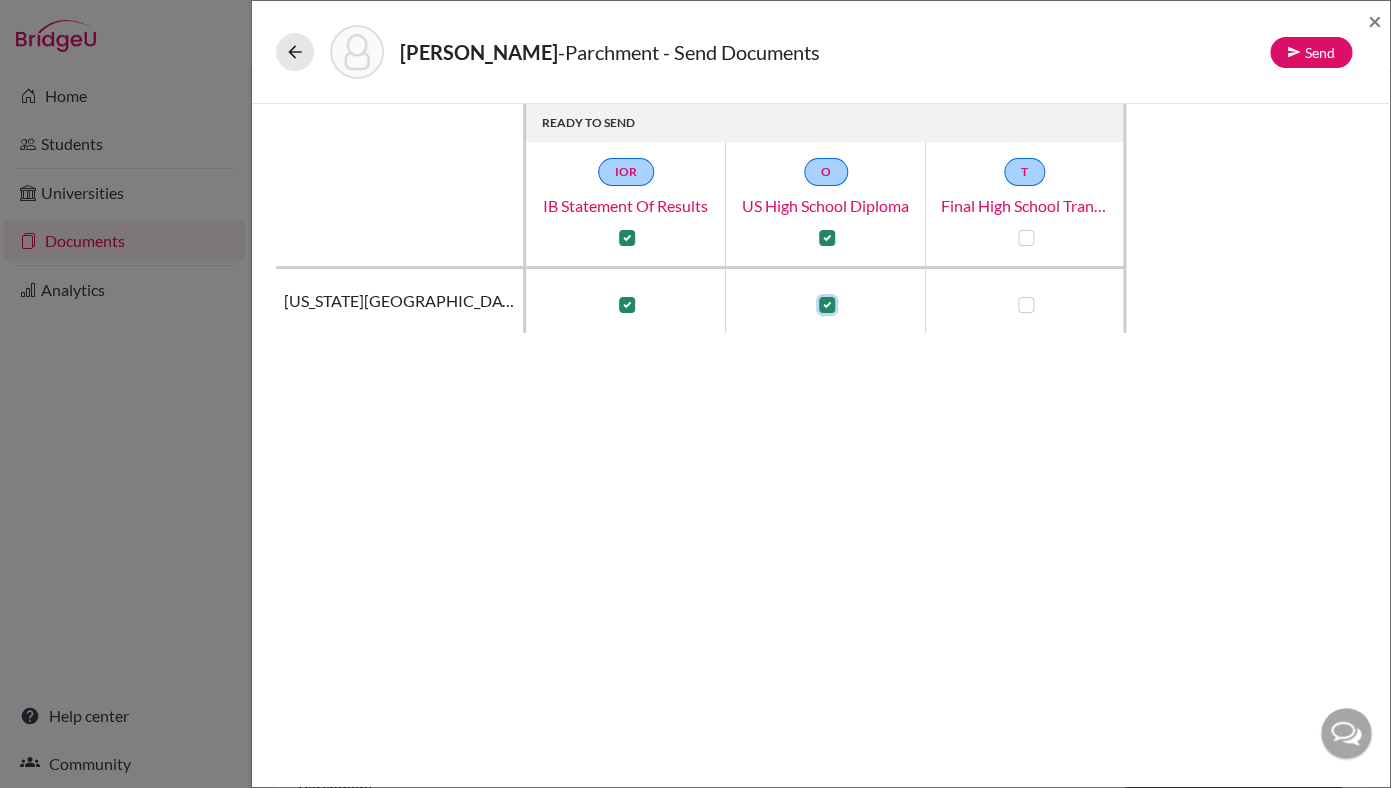 checkbox on "true" 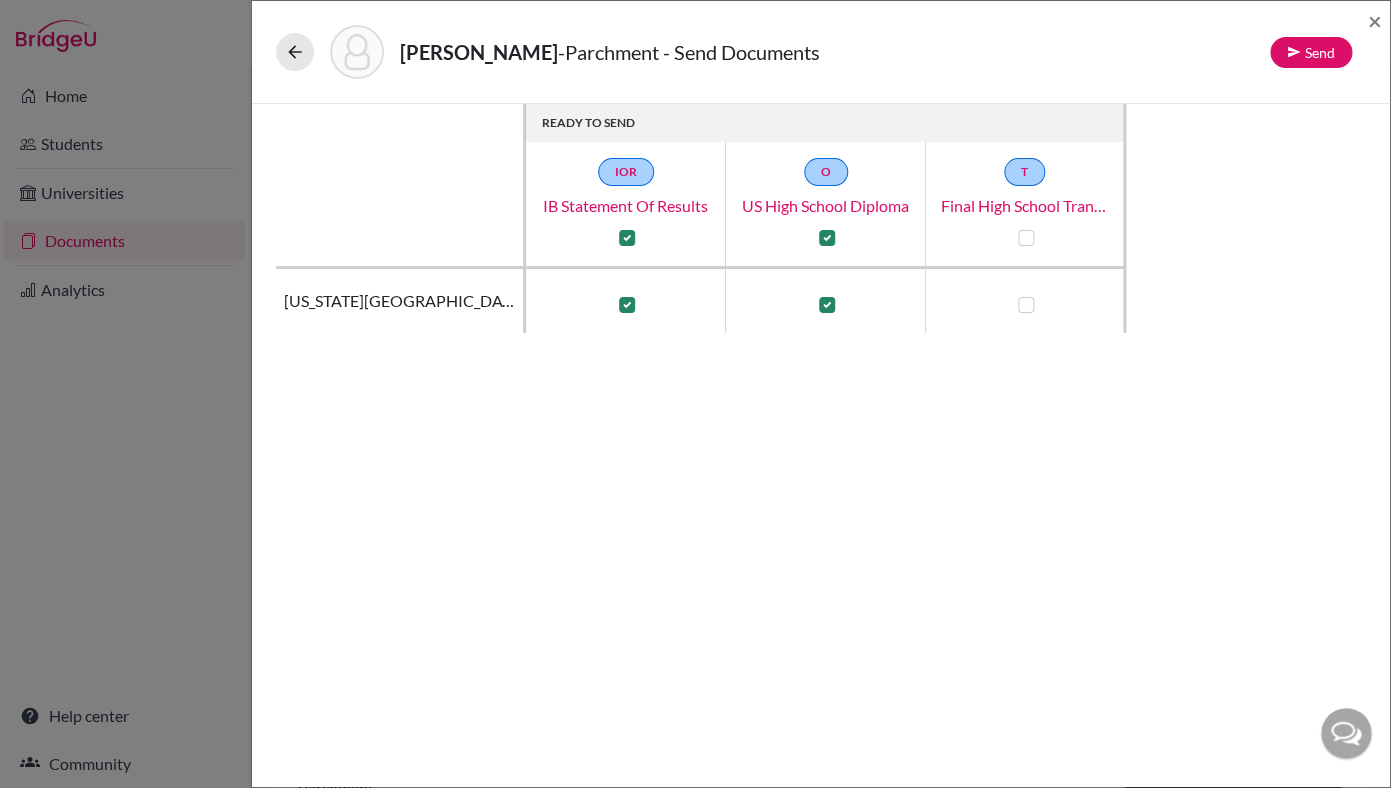 click at bounding box center [1026, 305] 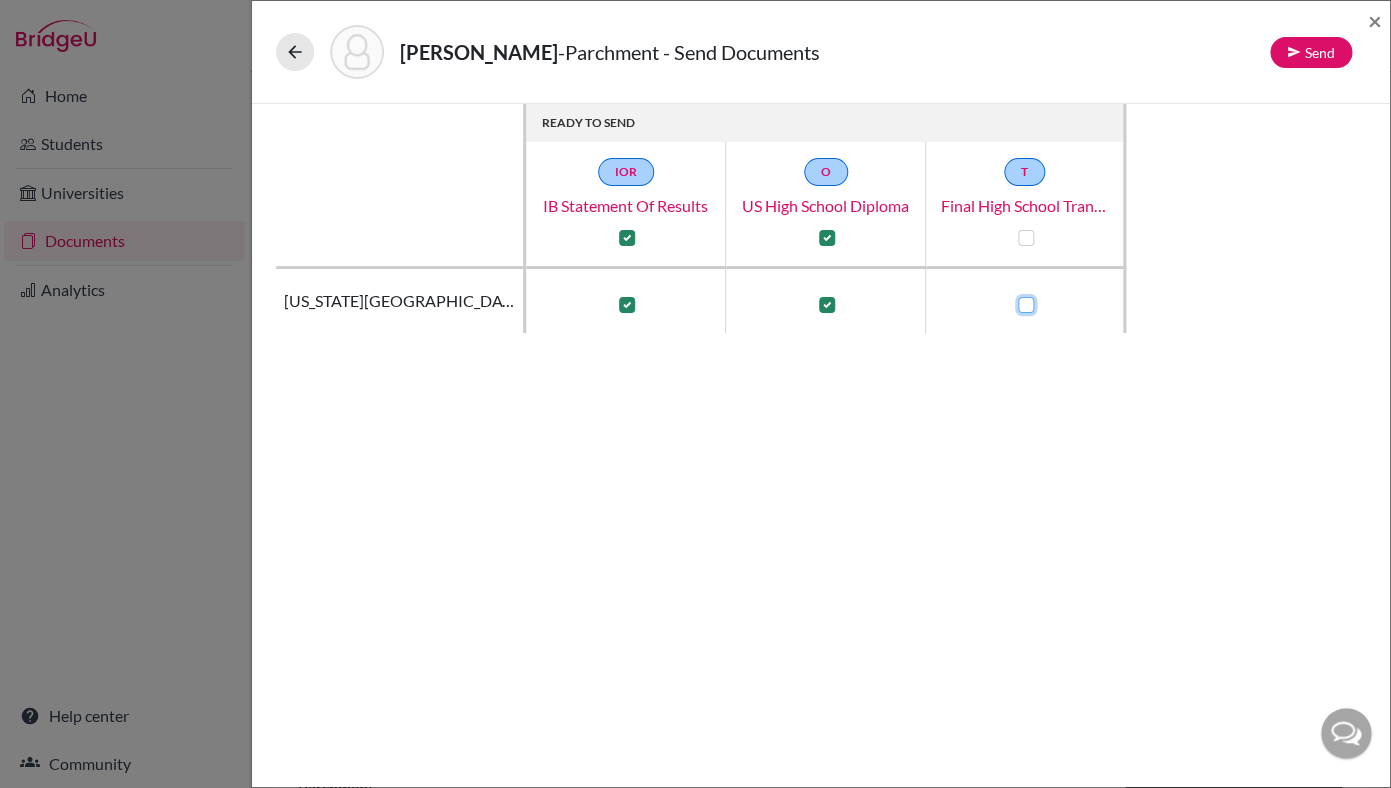 click at bounding box center (1021, 303) 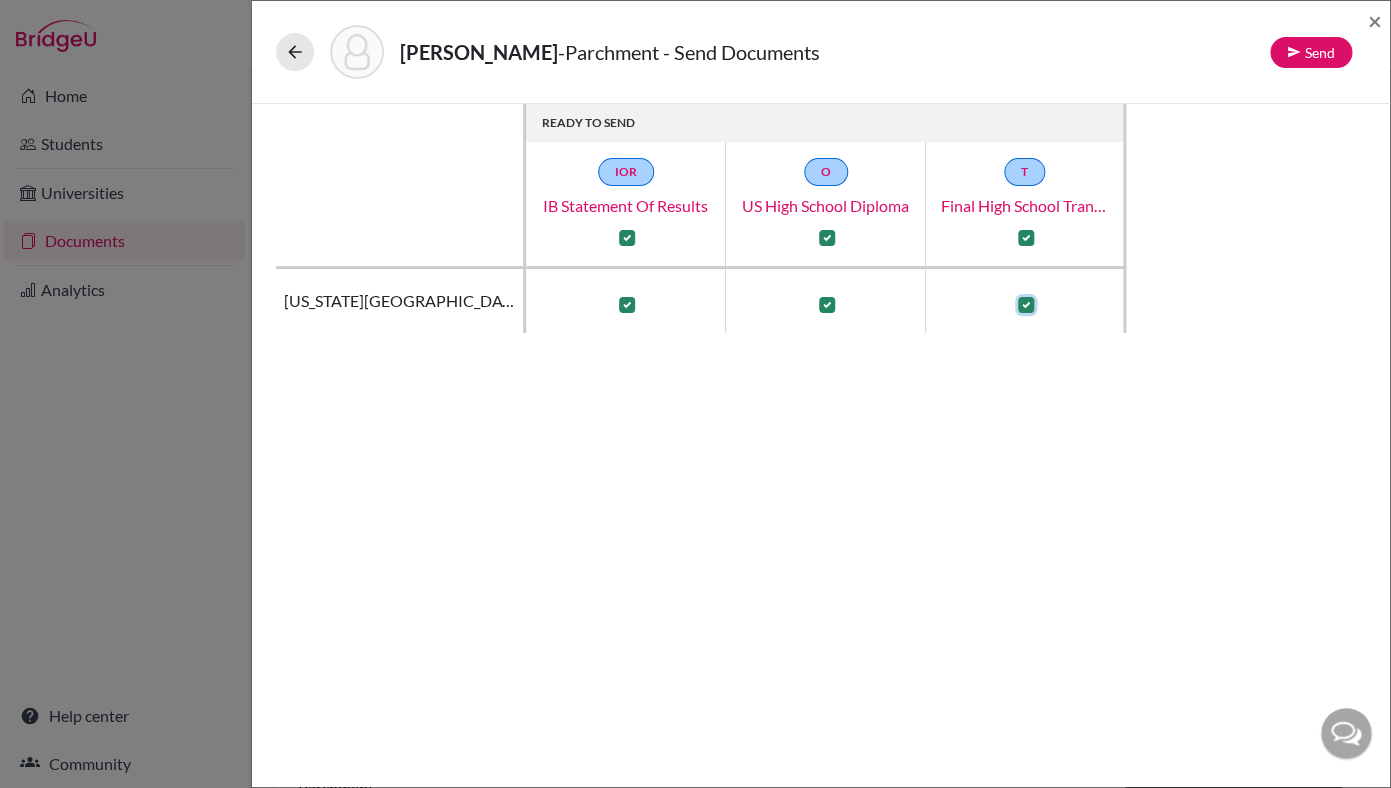 checkbox on "true" 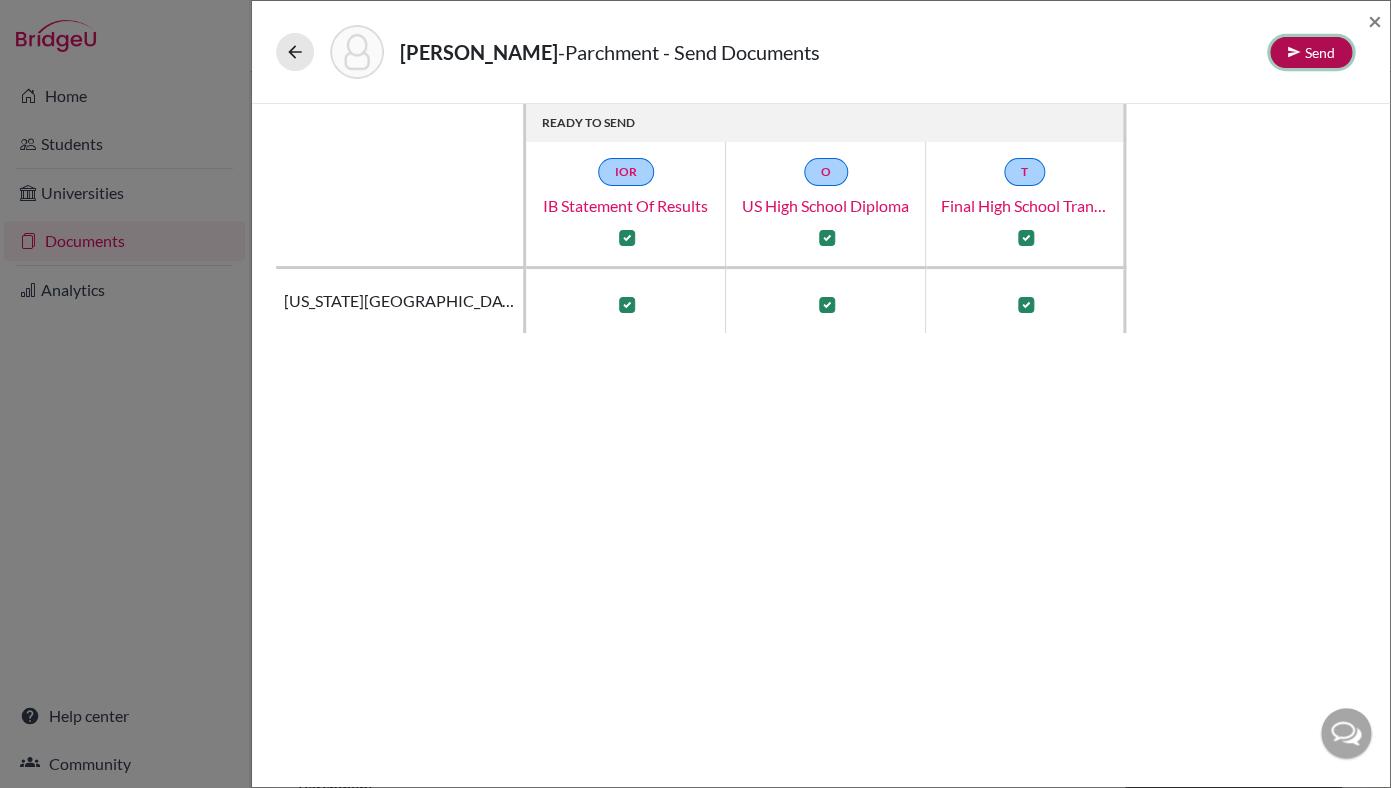 click on "Send" 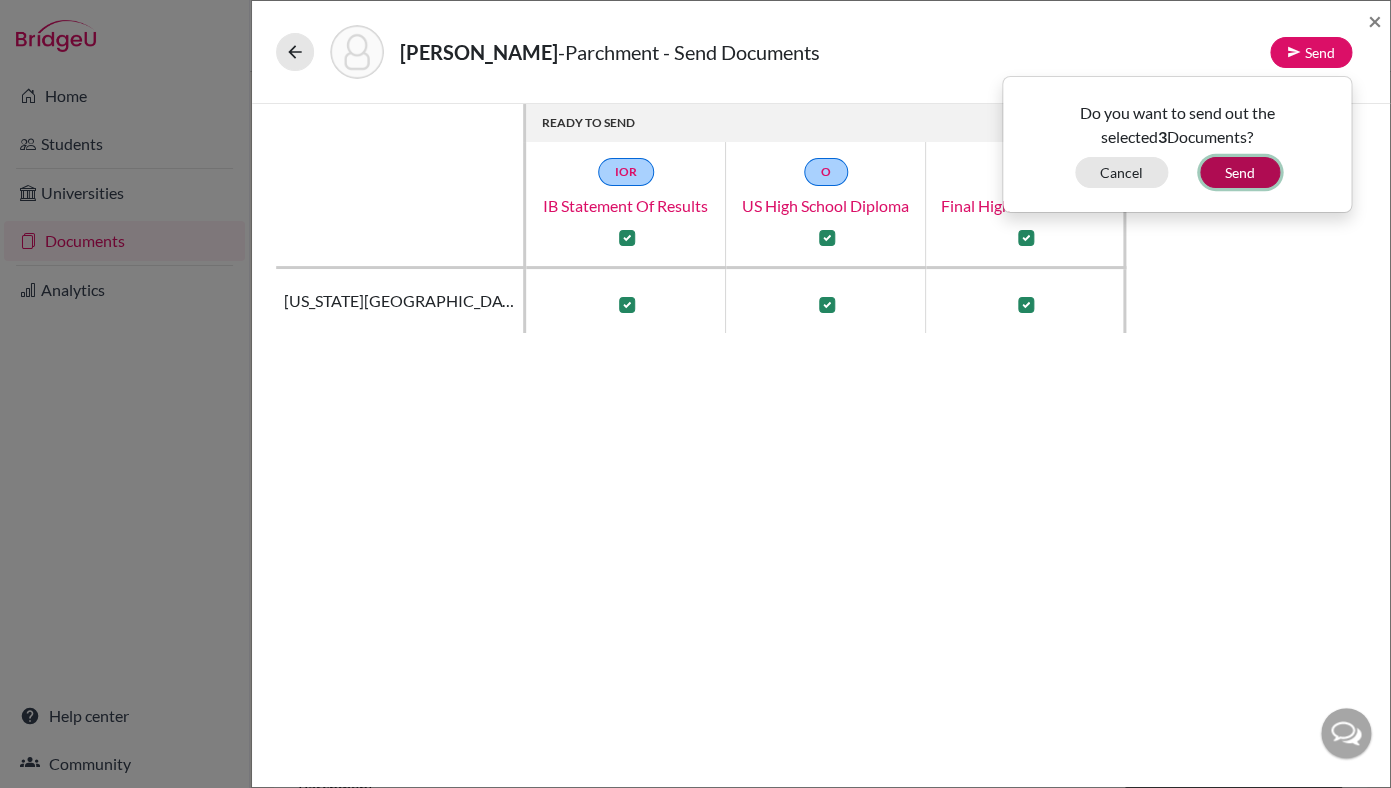 click on "Send" at bounding box center (1240, 172) 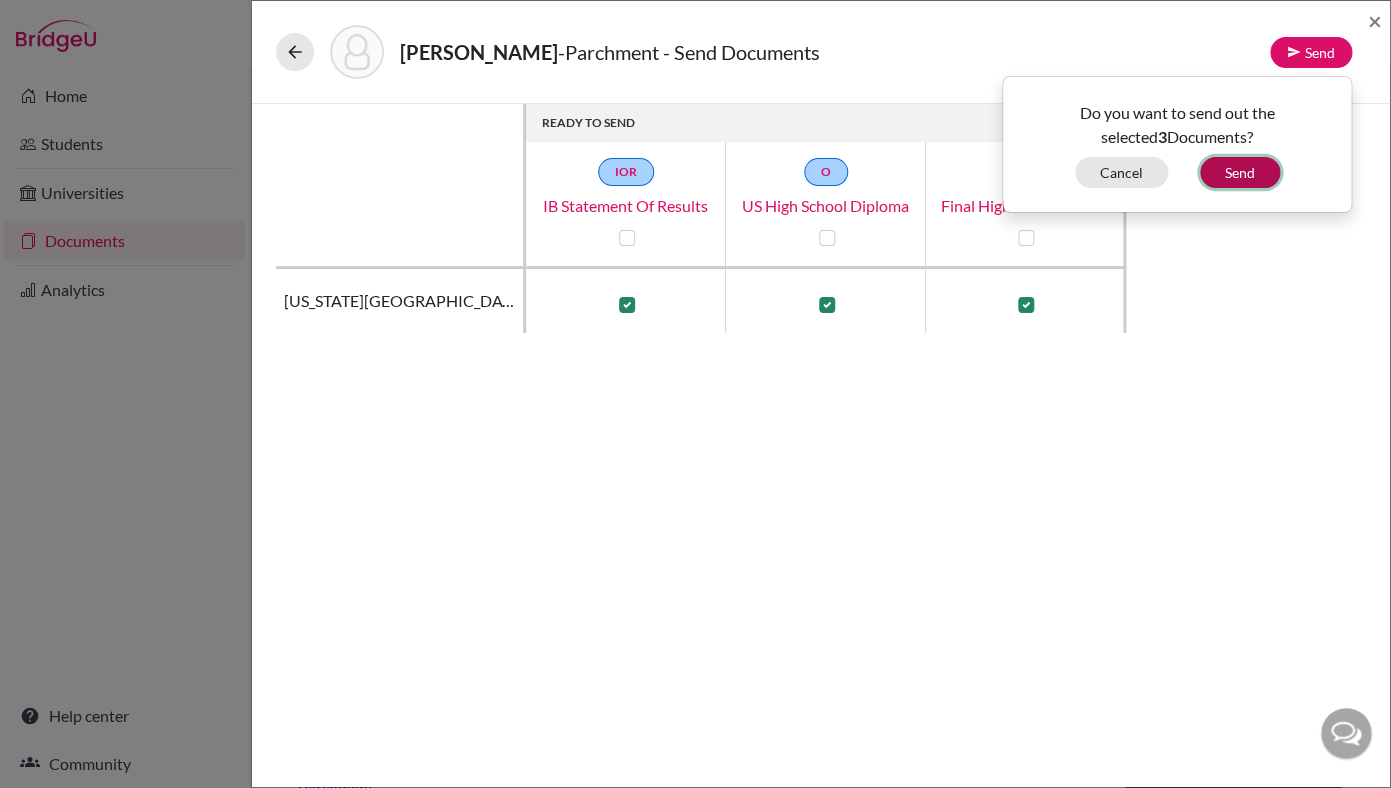 checkbox on "false" 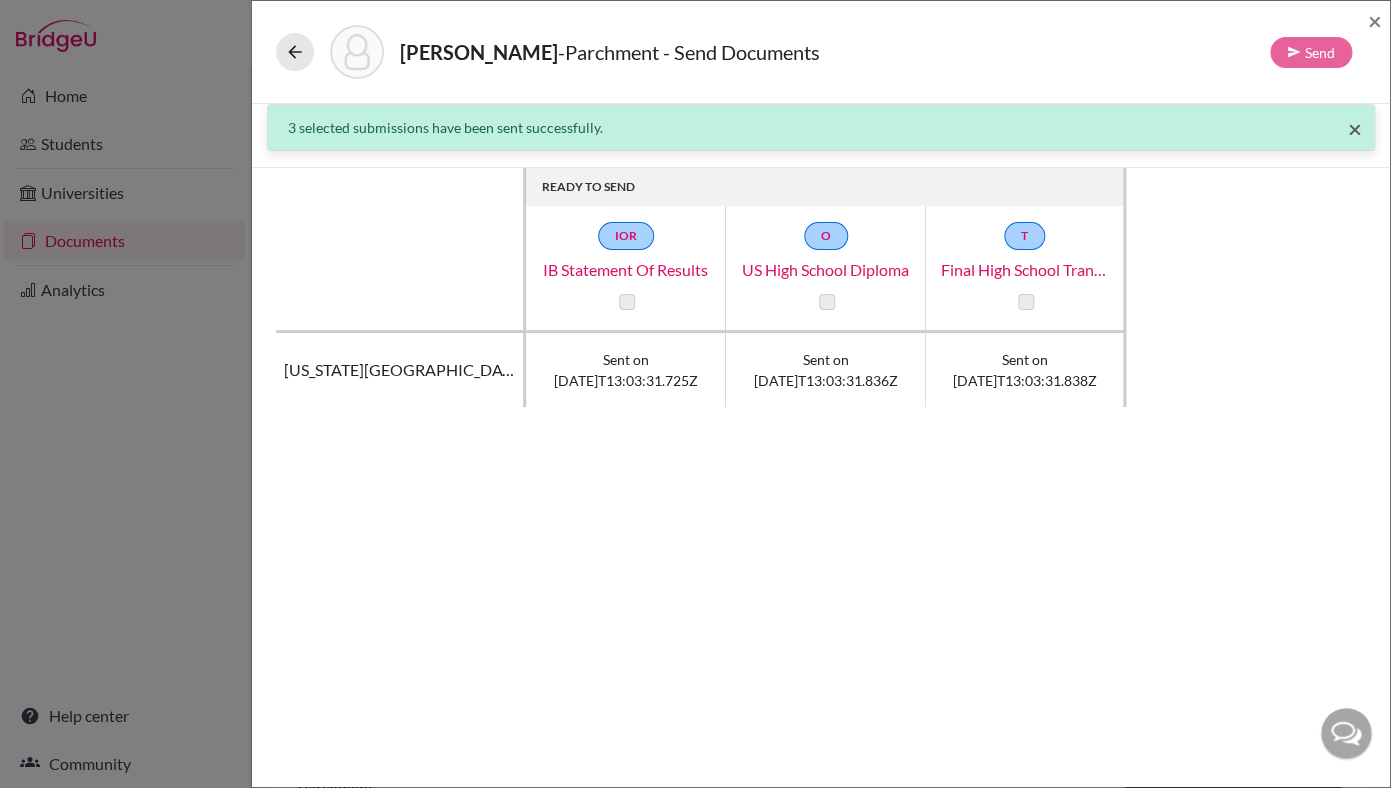 click on "×" at bounding box center [1355, 128] 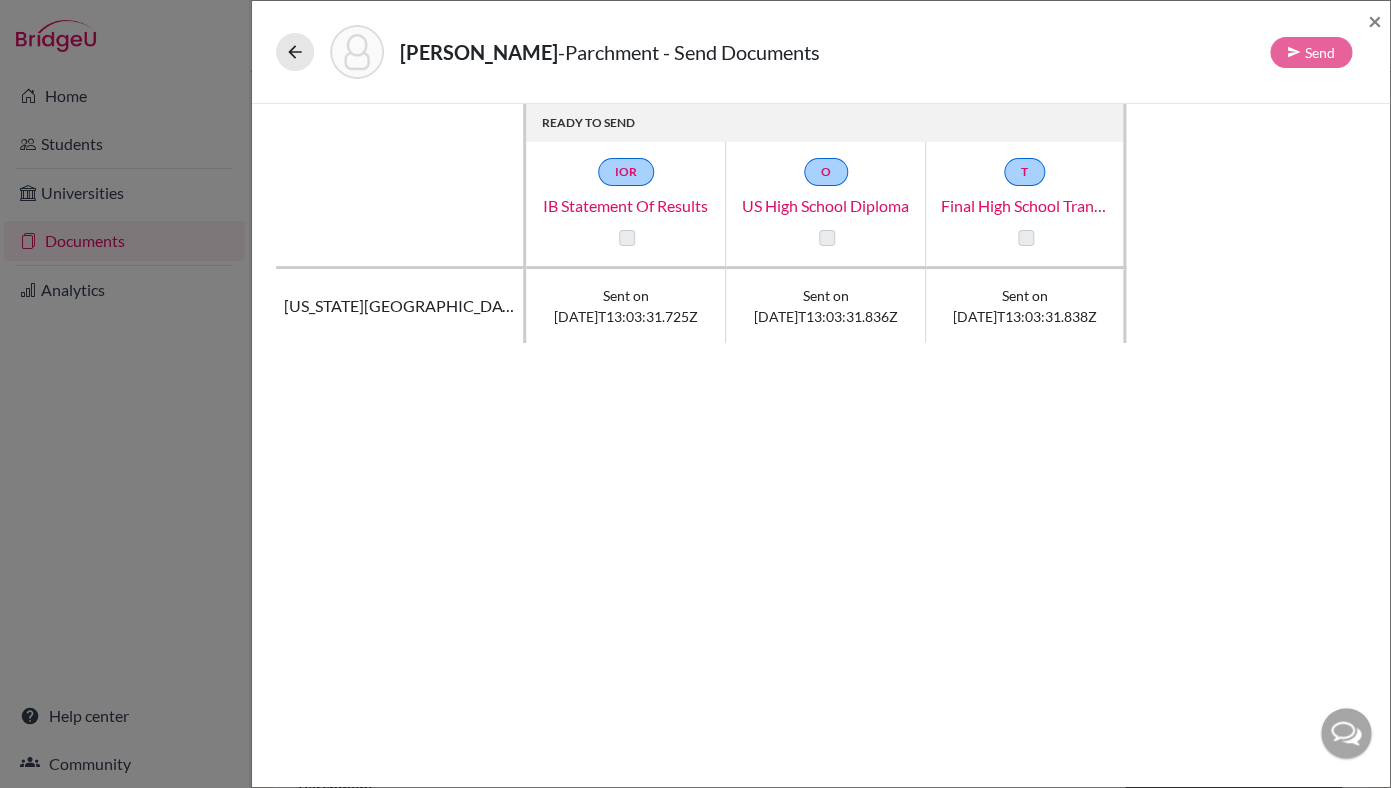 click on "[PERSON_NAME]  -  Parchment - Send Documents Send ×" at bounding box center (821, 52) 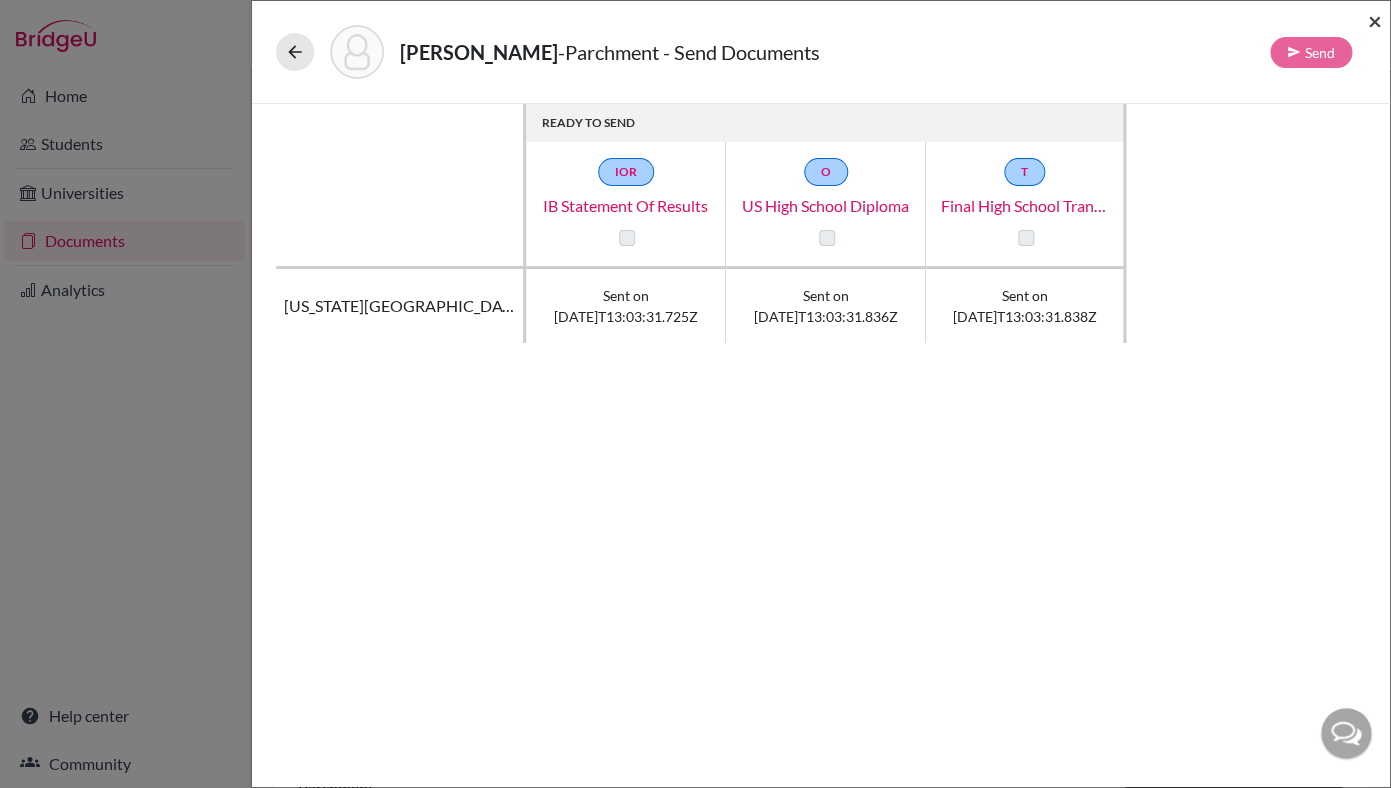 click on "×" at bounding box center [1375, 20] 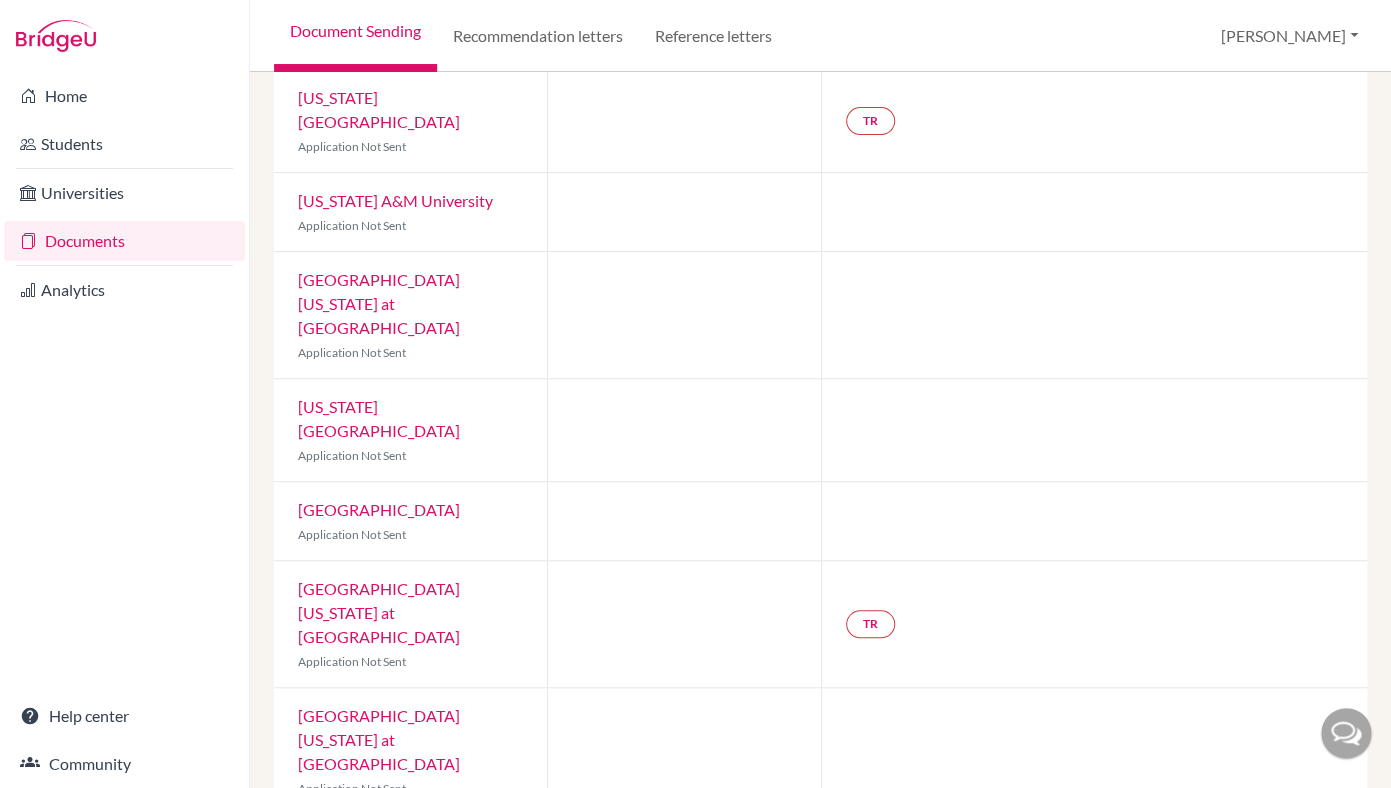 scroll, scrollTop: 97, scrollLeft: 0, axis: vertical 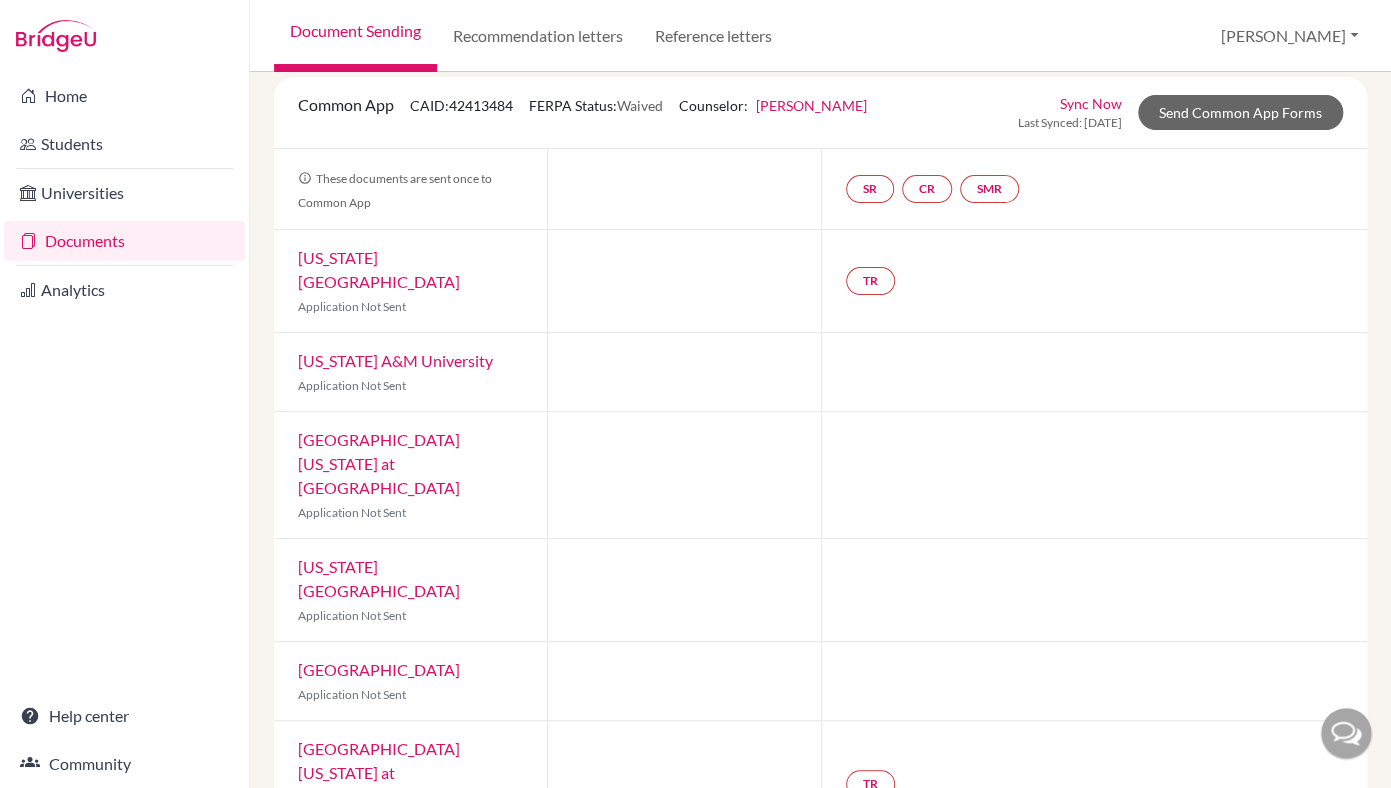 click on "Documents" at bounding box center (124, 241) 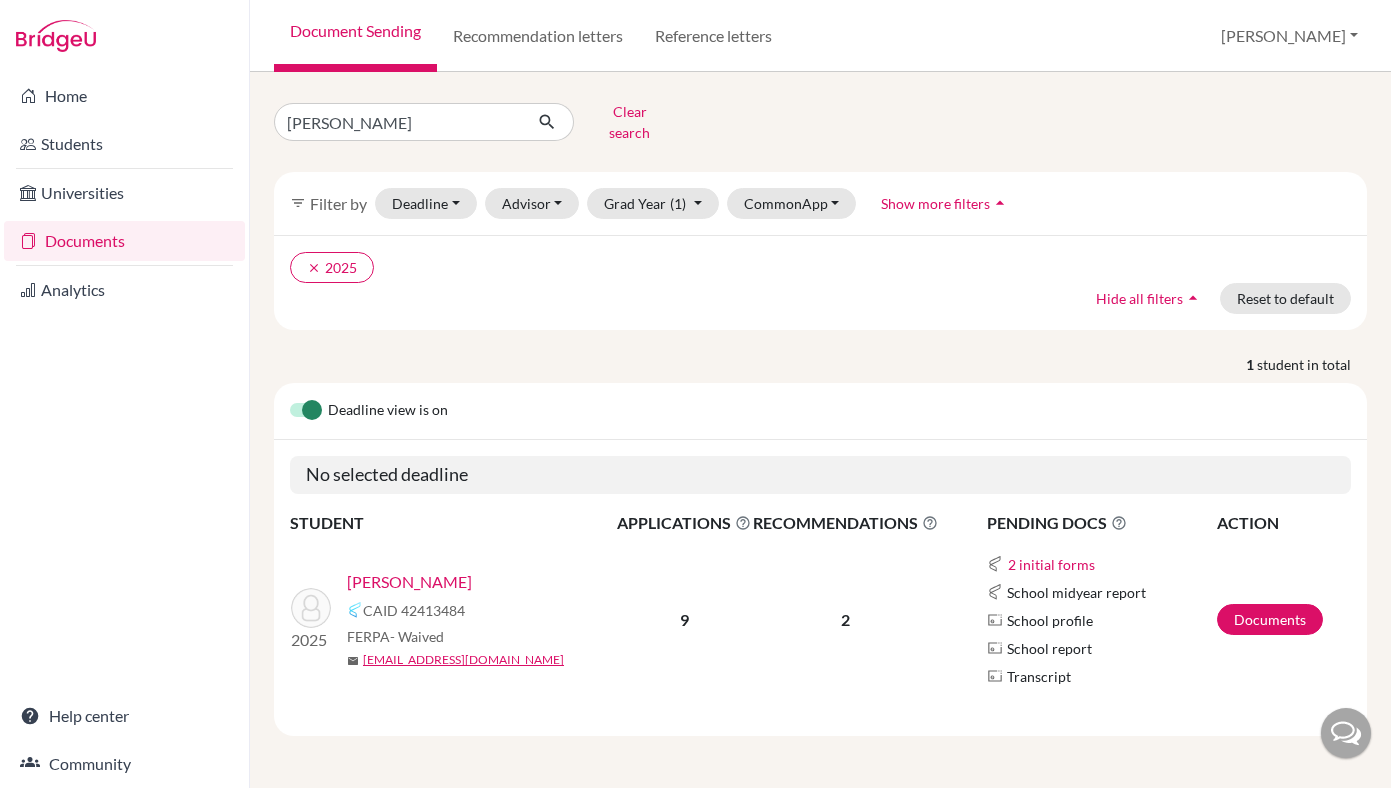 scroll, scrollTop: 0, scrollLeft: 0, axis: both 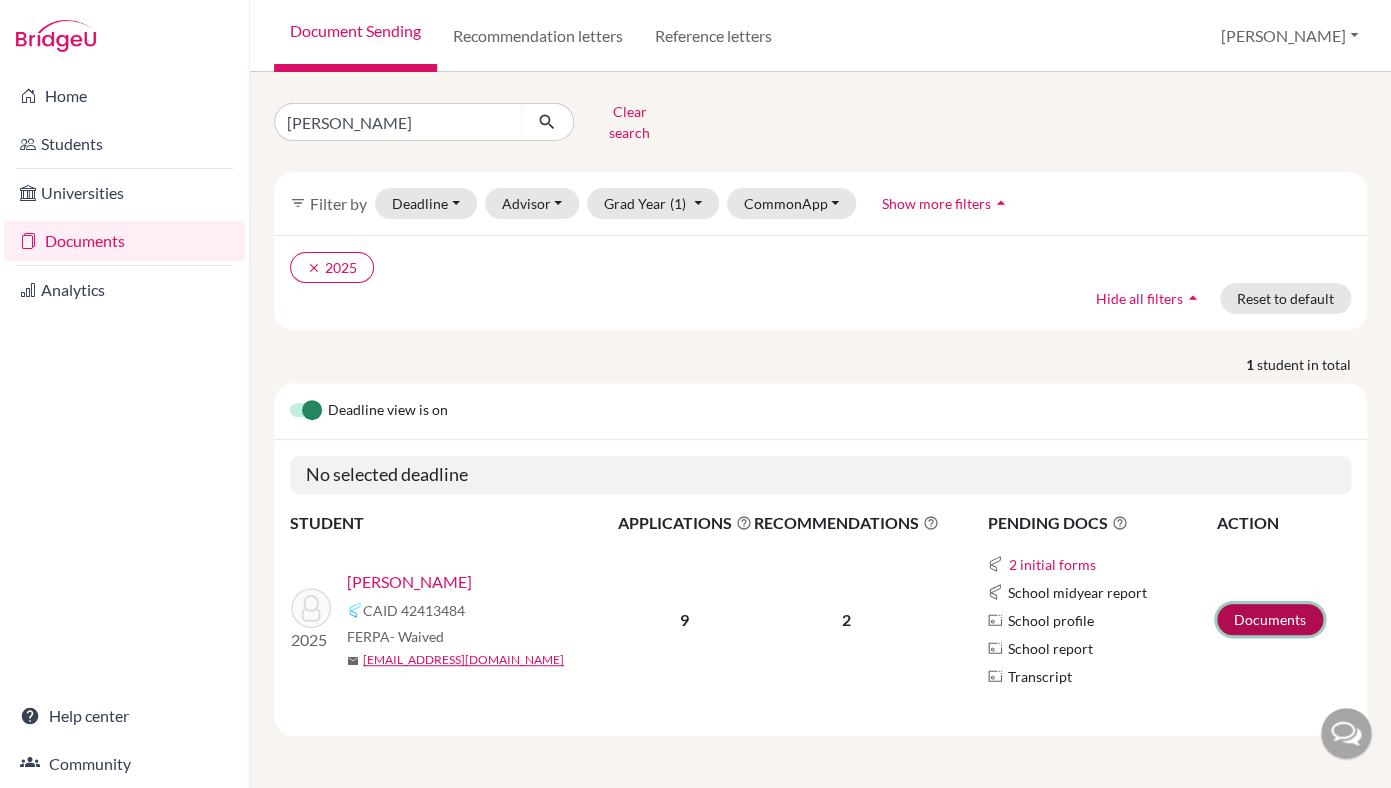 click on "Documents" at bounding box center [1270, 619] 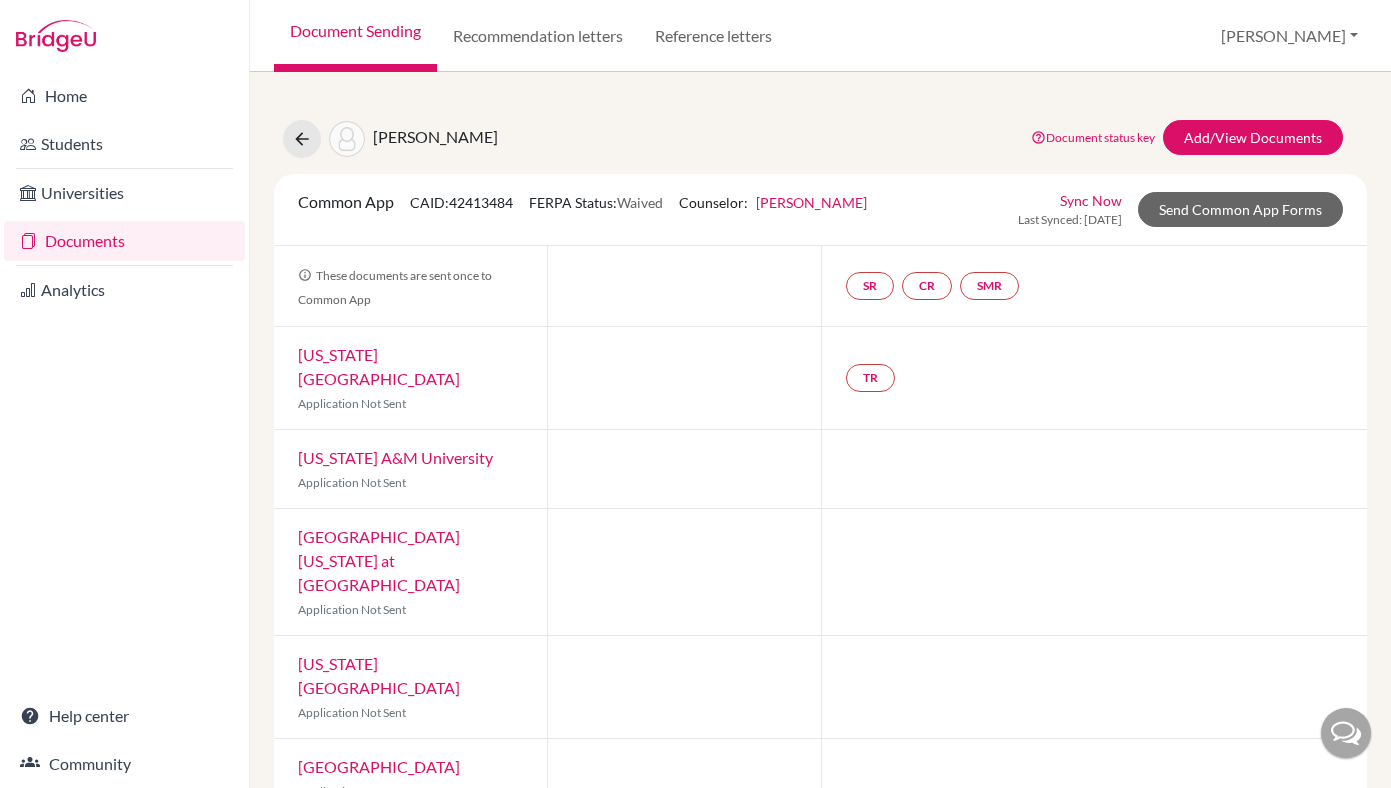 scroll, scrollTop: 0, scrollLeft: 0, axis: both 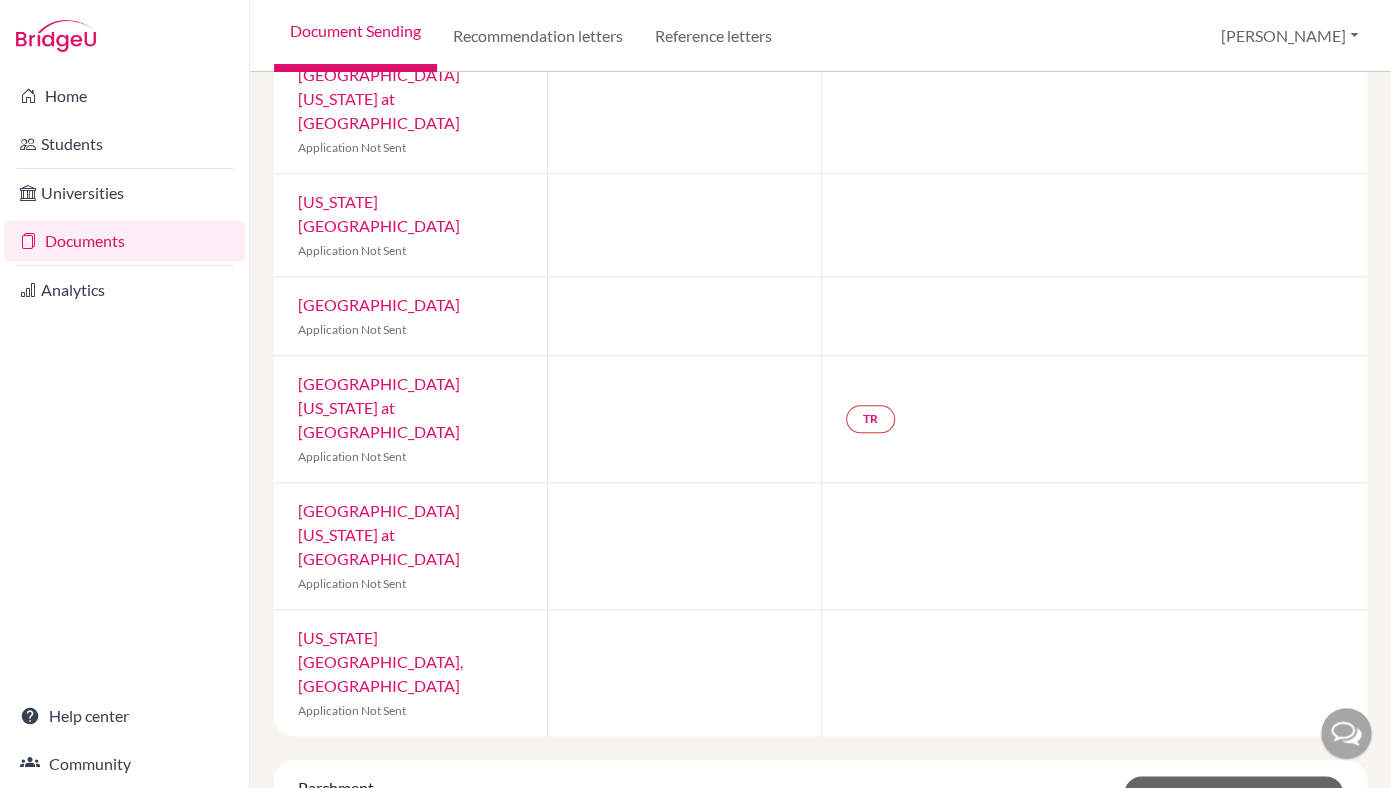 click on "done" 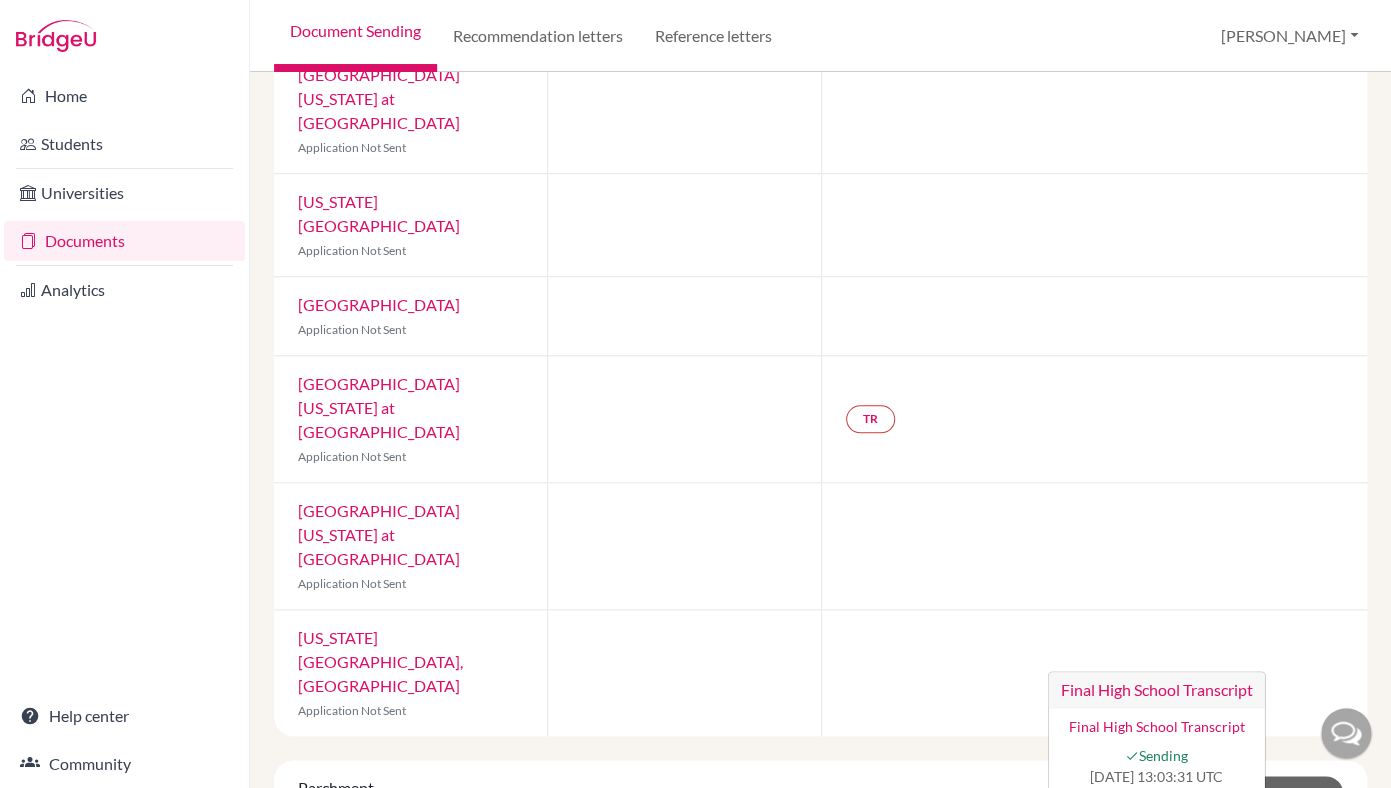 click at bounding box center (1094, 673) 